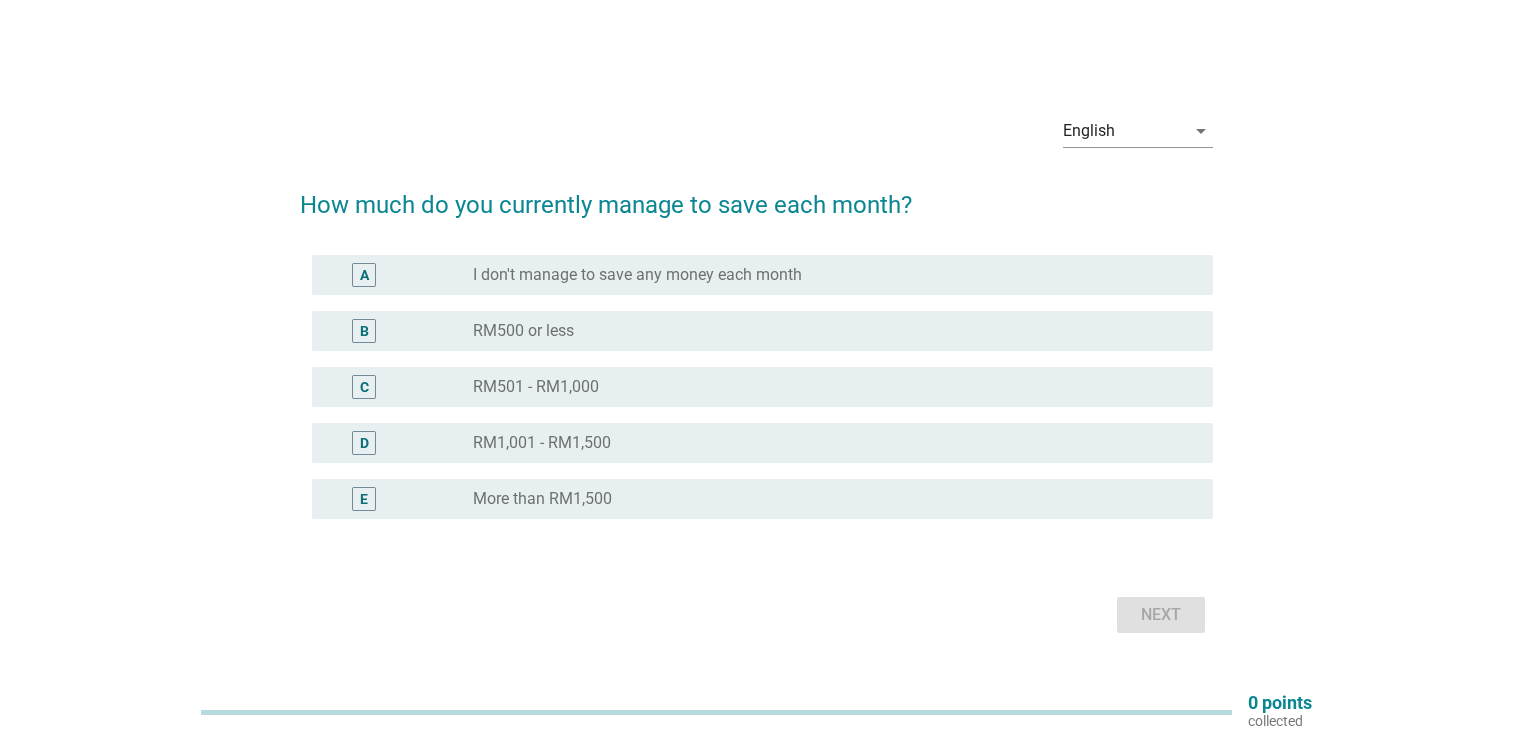 scroll, scrollTop: 0, scrollLeft: 0, axis: both 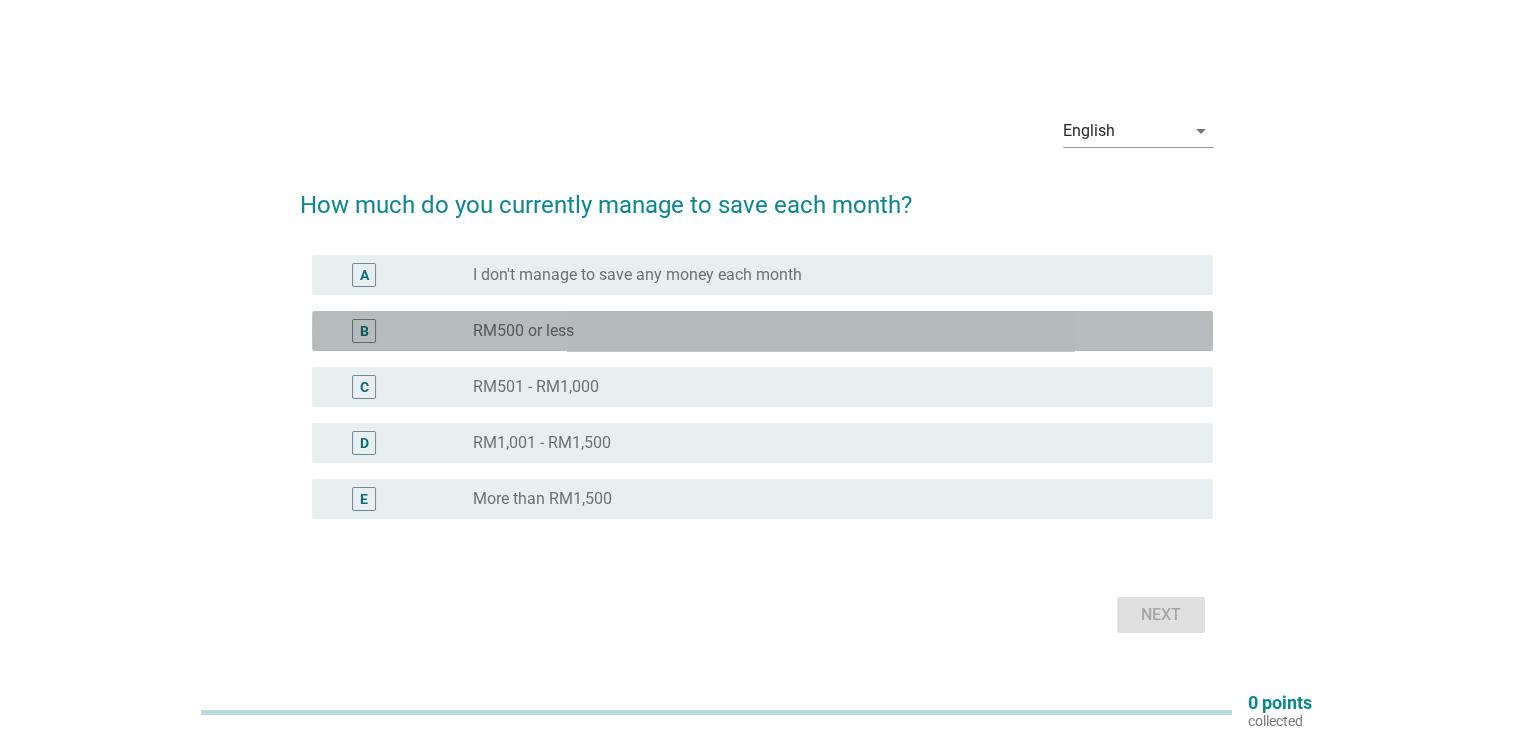 click on "radio_button_unchecked RM500 or less" at bounding box center (827, 331) 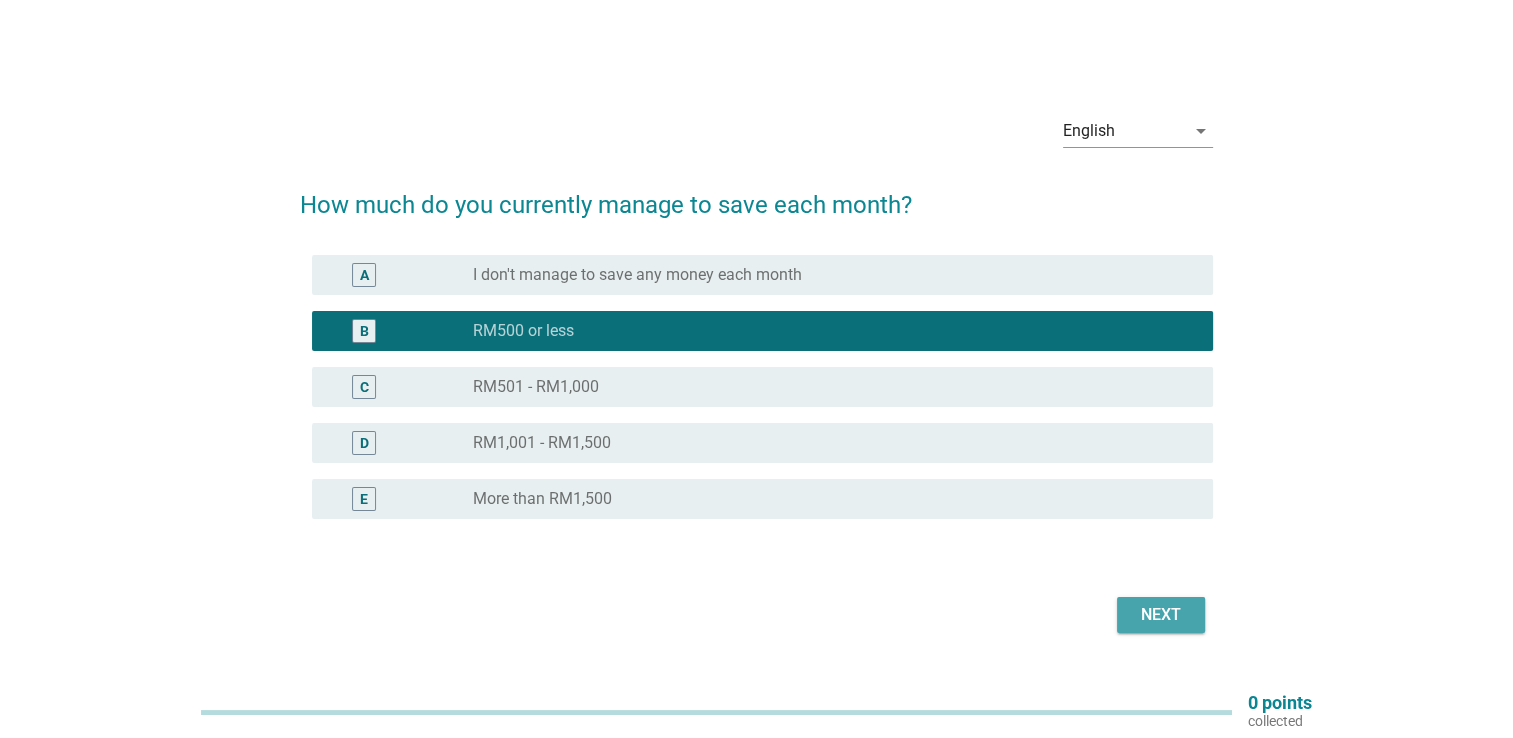 click on "Next" at bounding box center [1161, 615] 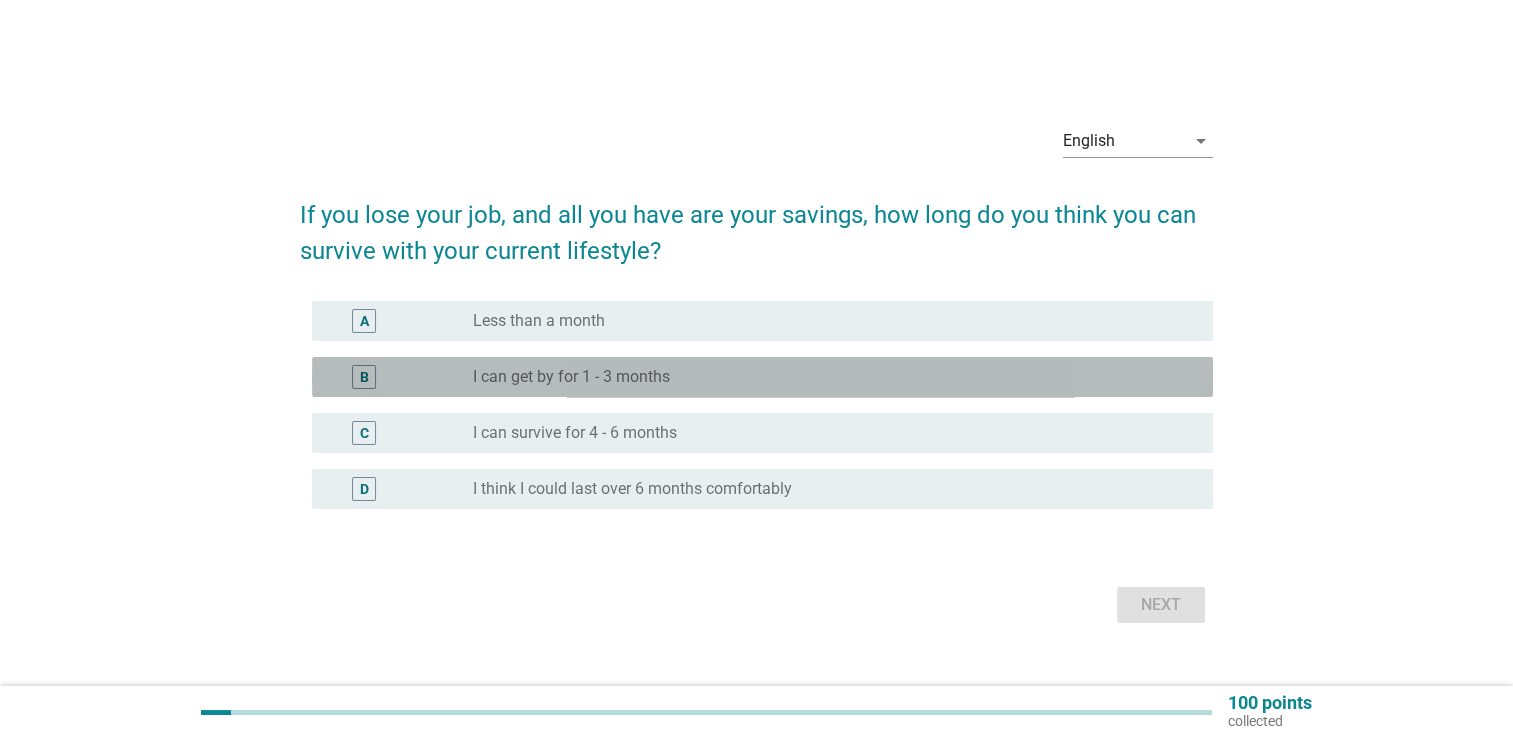 click on "radio_button_unchecked I can get by for 1 - 3 months" at bounding box center [827, 377] 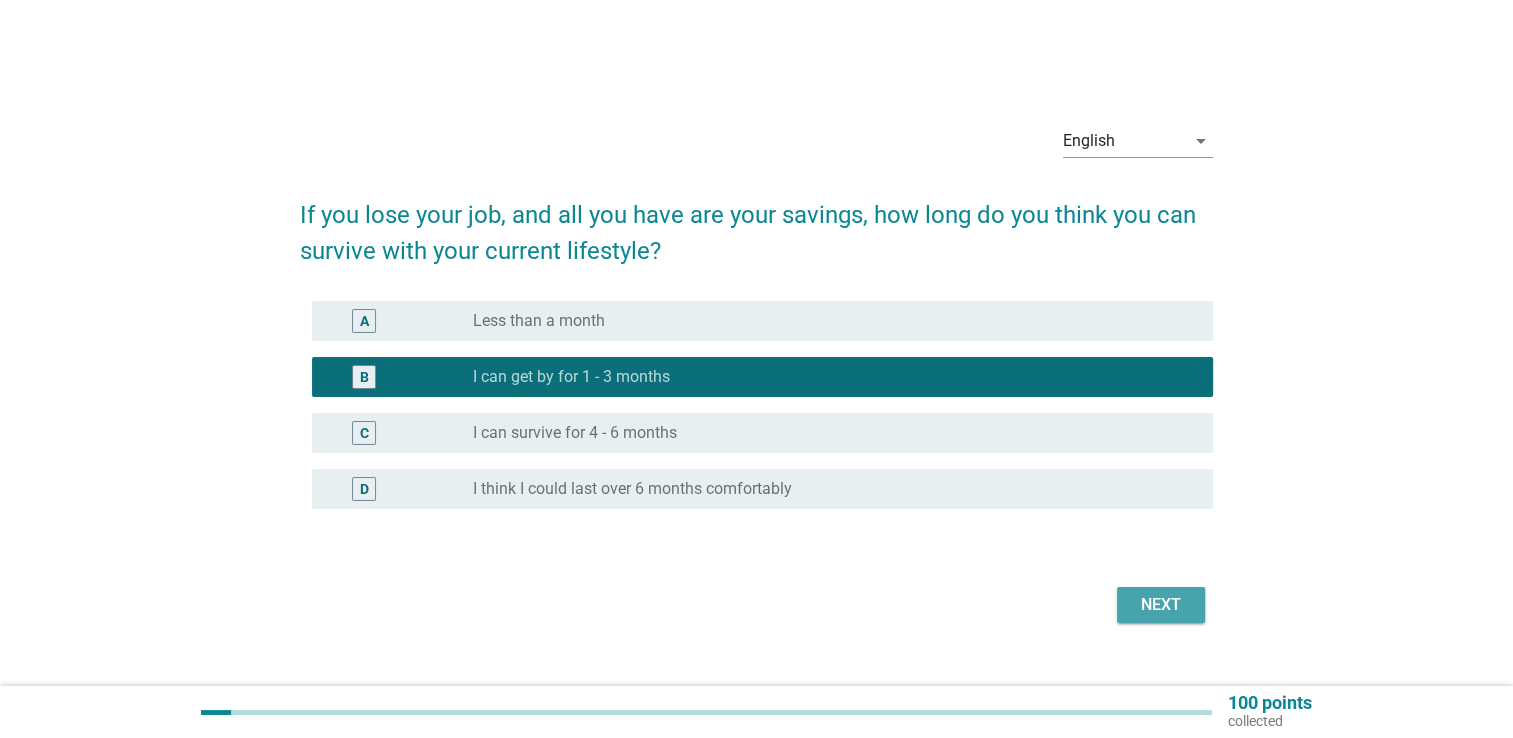 click on "Next" at bounding box center [1161, 605] 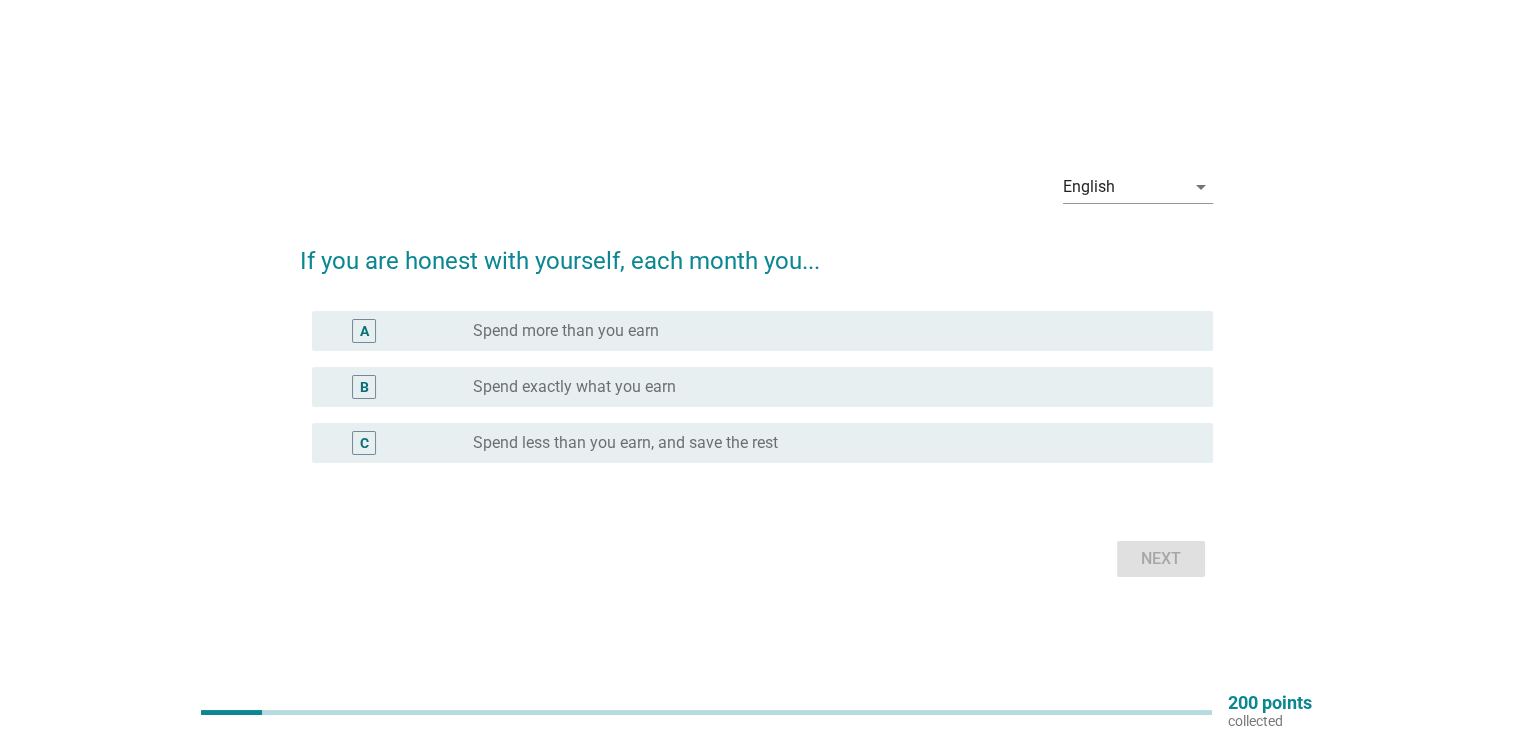 click on "radio_button_unchecked Spend exactly what you earn" at bounding box center (827, 387) 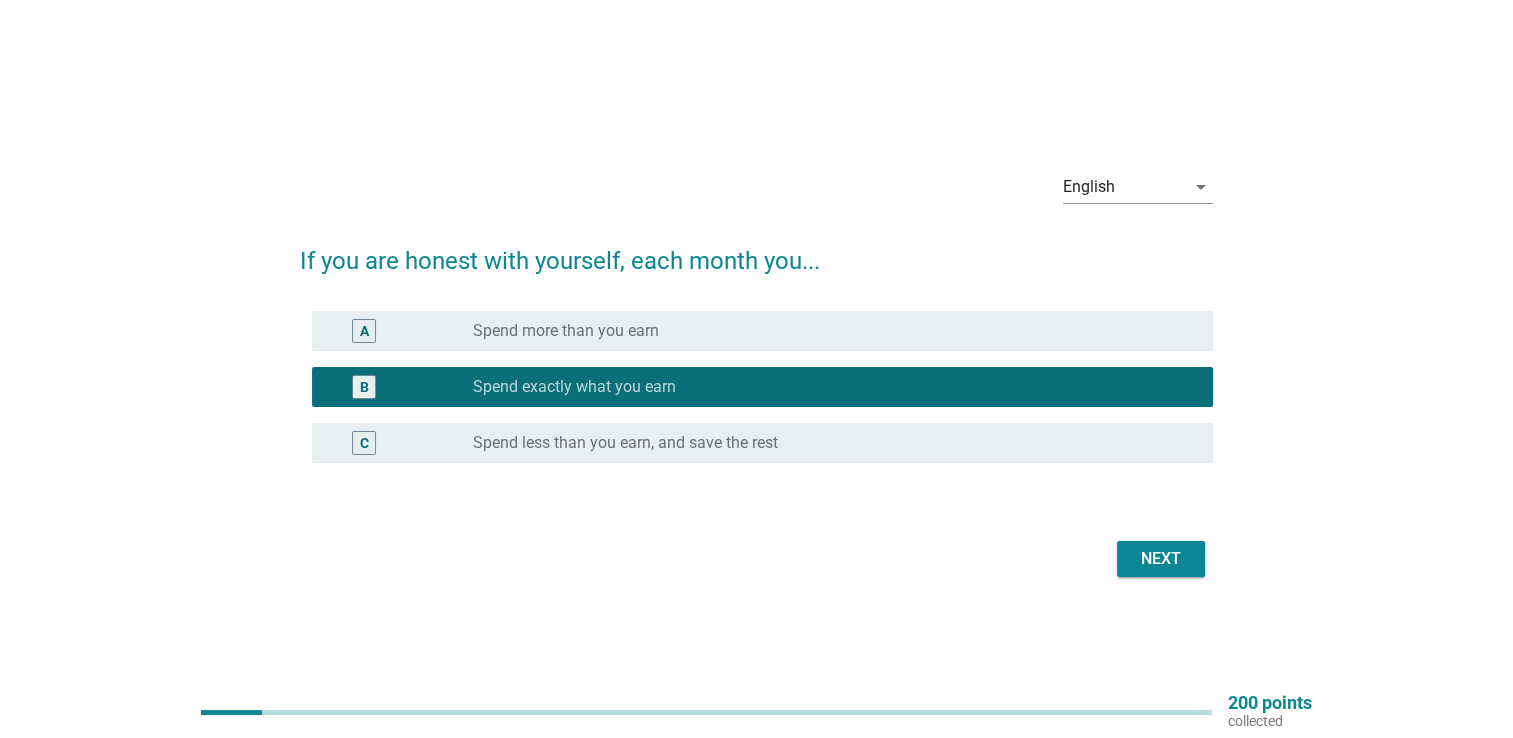 click on "radio_button_unchecked Spend less than you earn, and save the rest" at bounding box center (827, 443) 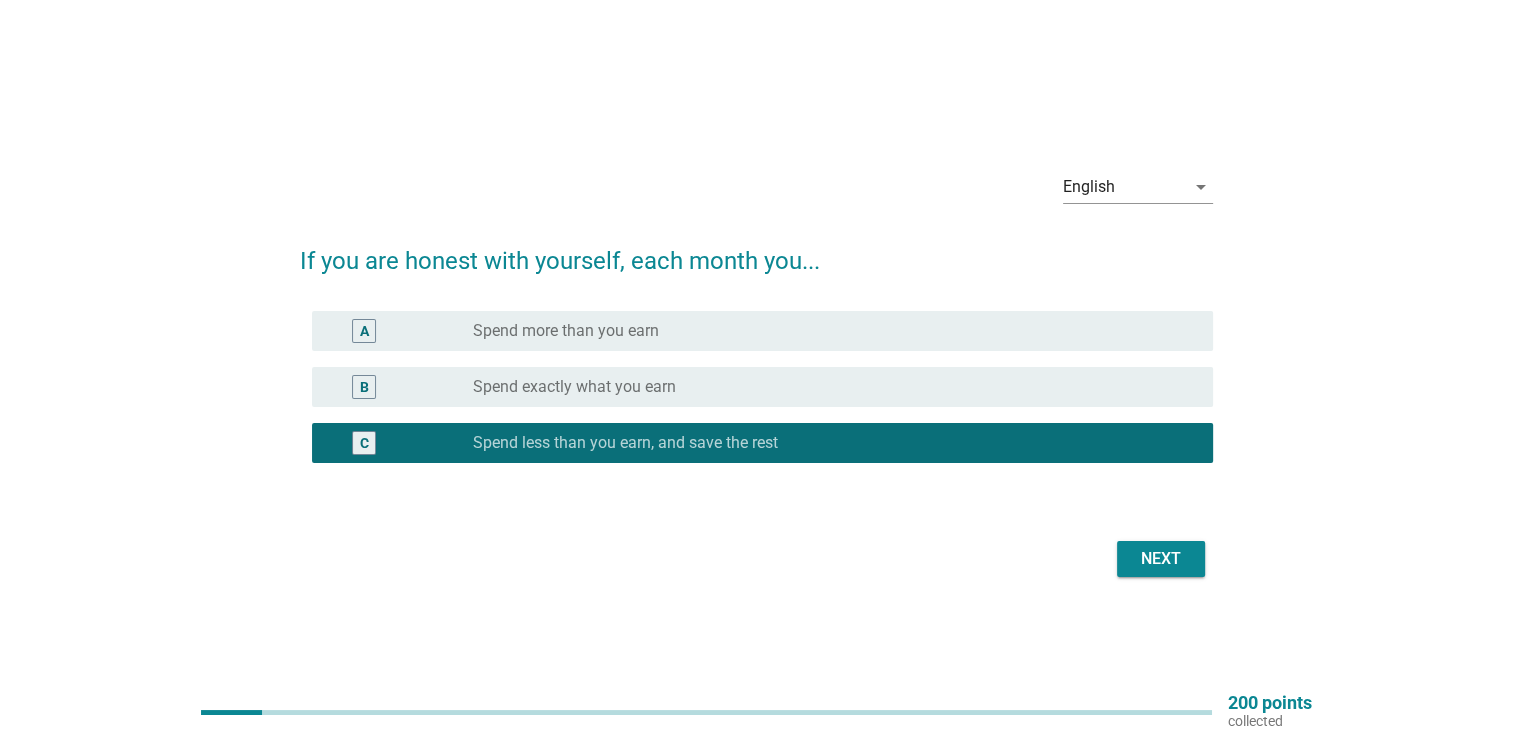 click on "Next" at bounding box center (1161, 559) 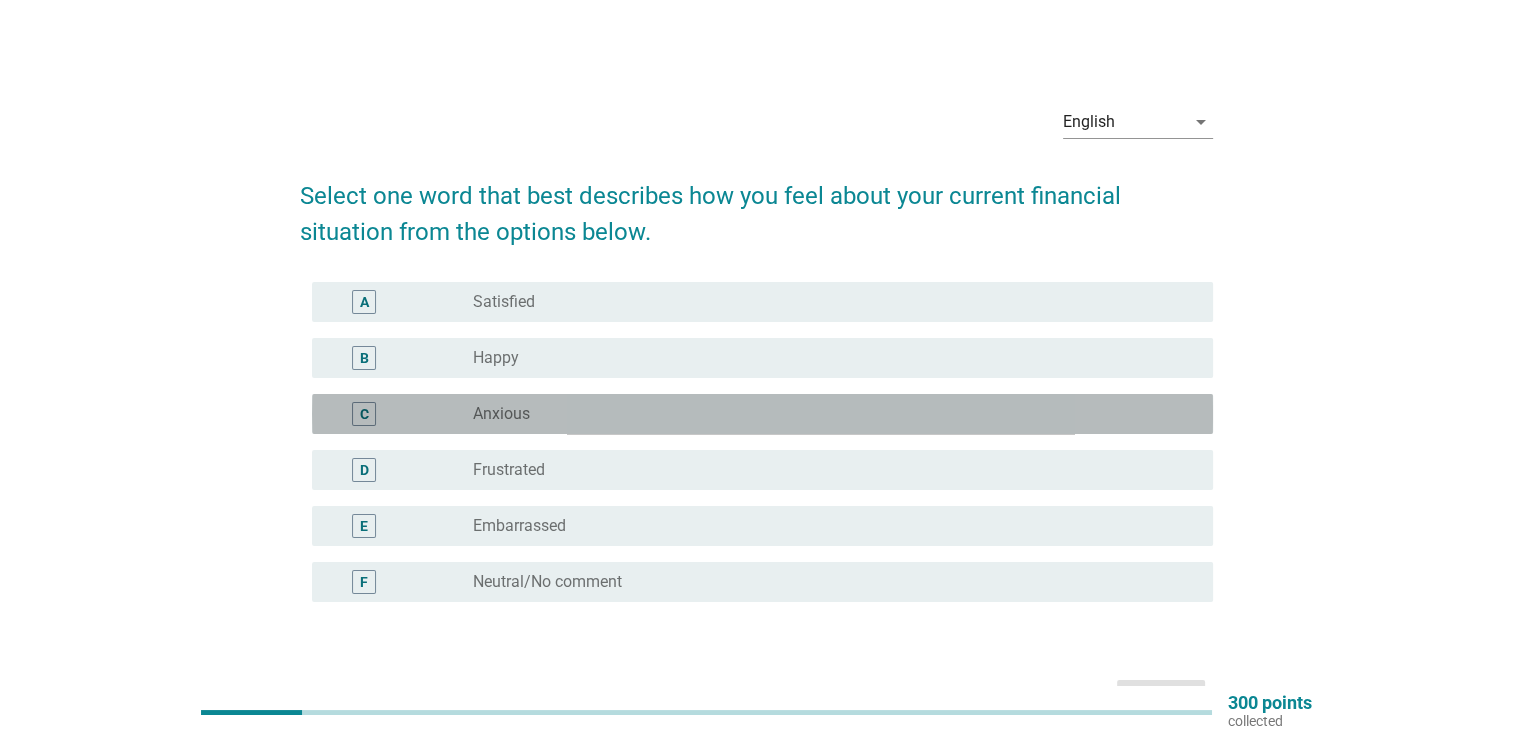 click on "radio_button_unchecked Anxious" at bounding box center (827, 414) 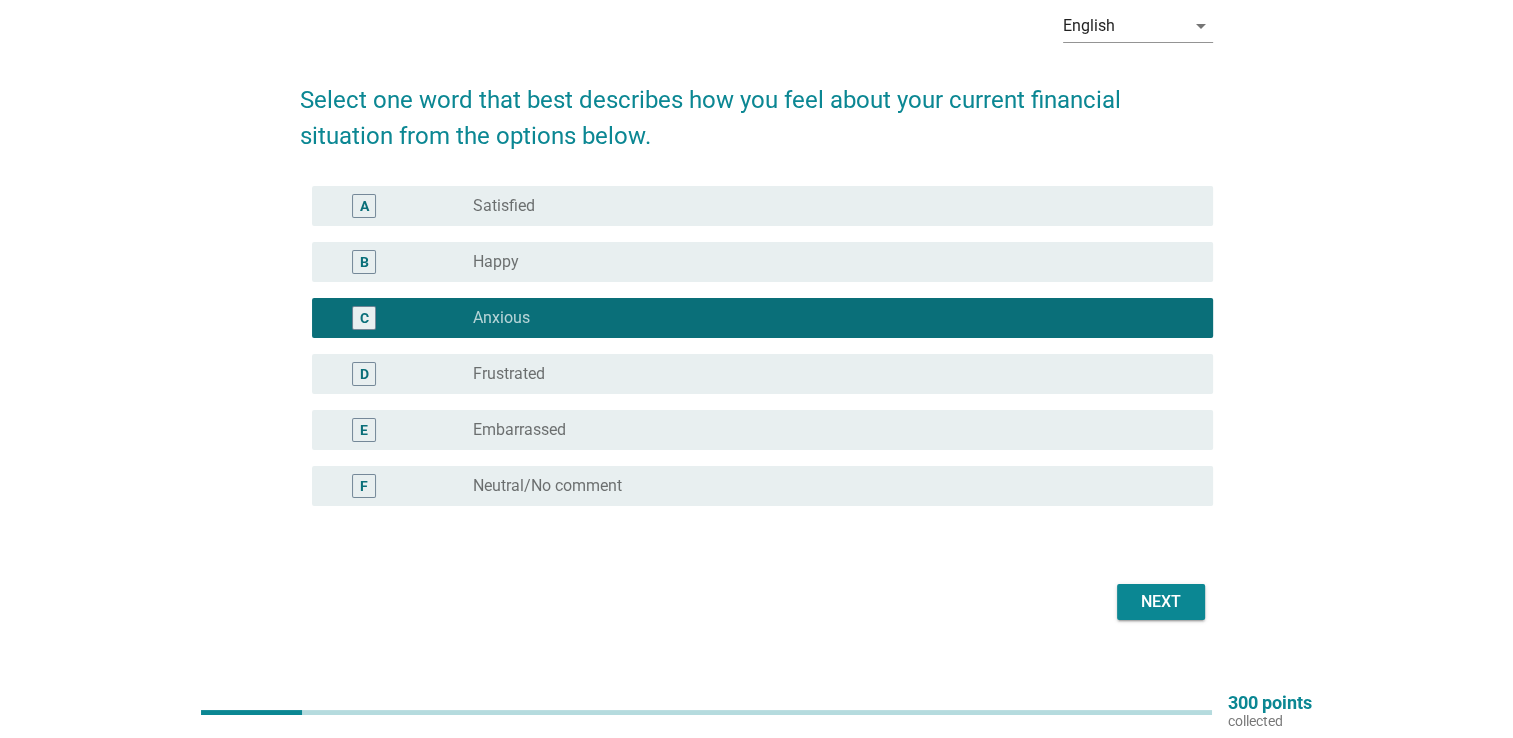 scroll, scrollTop: 125, scrollLeft: 0, axis: vertical 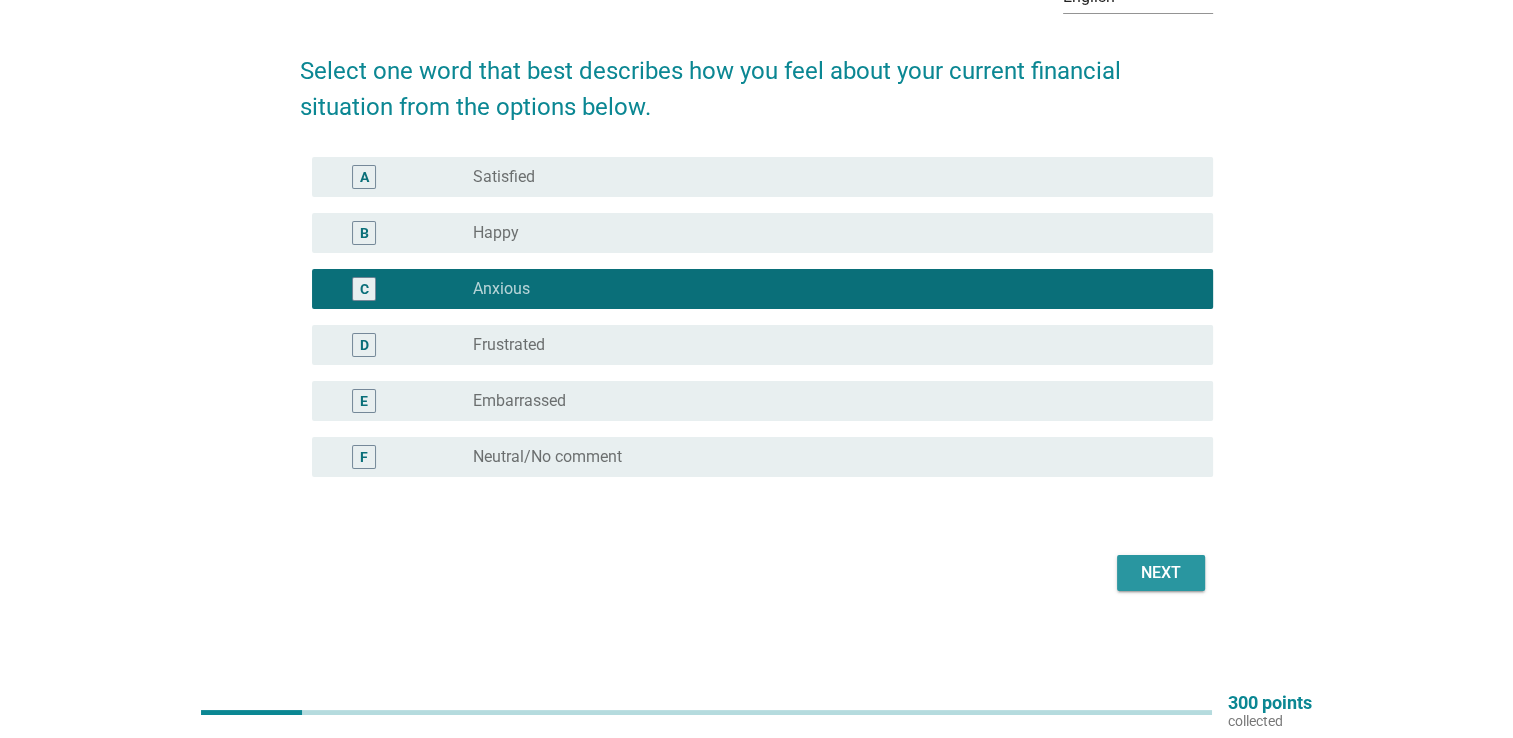 click on "Next" at bounding box center [1161, 573] 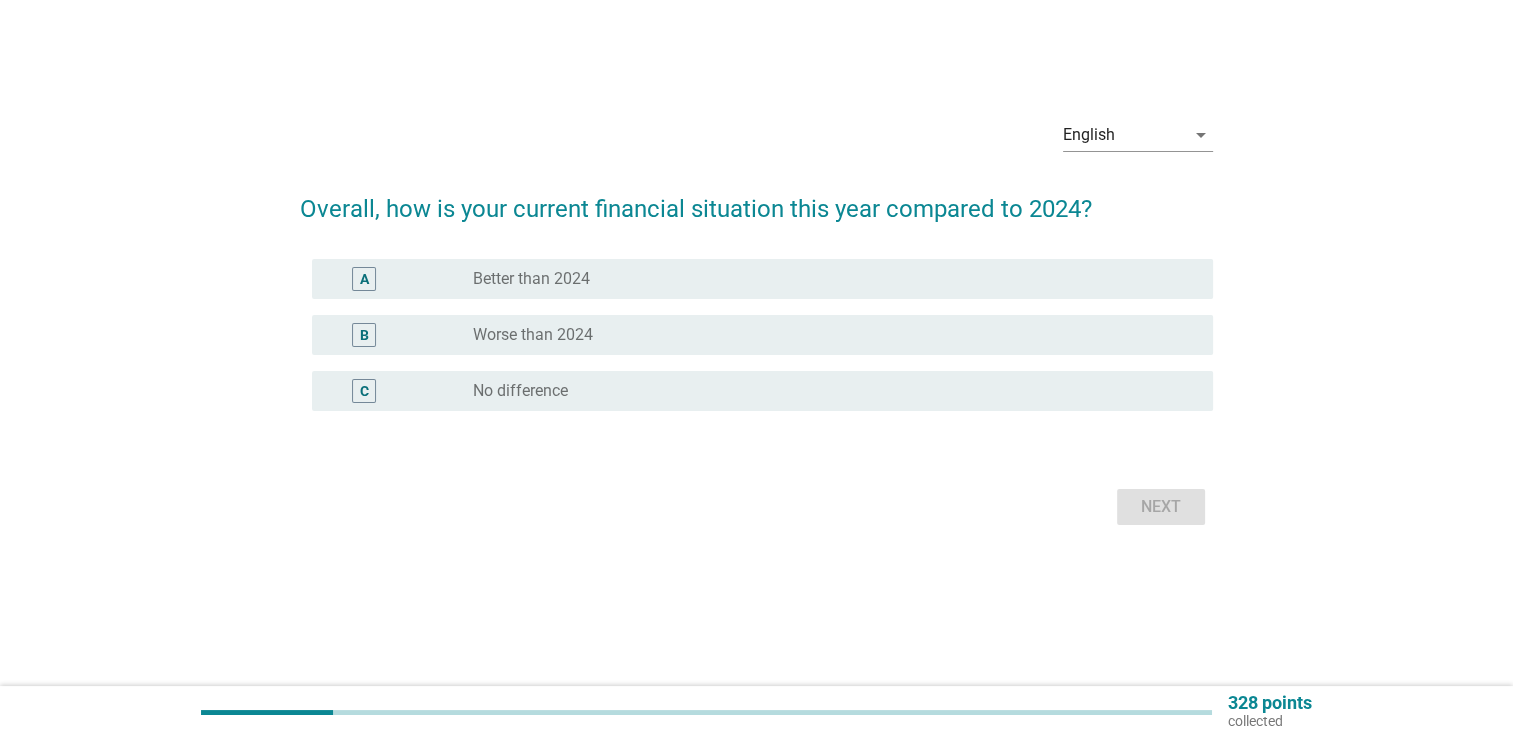scroll, scrollTop: 0, scrollLeft: 0, axis: both 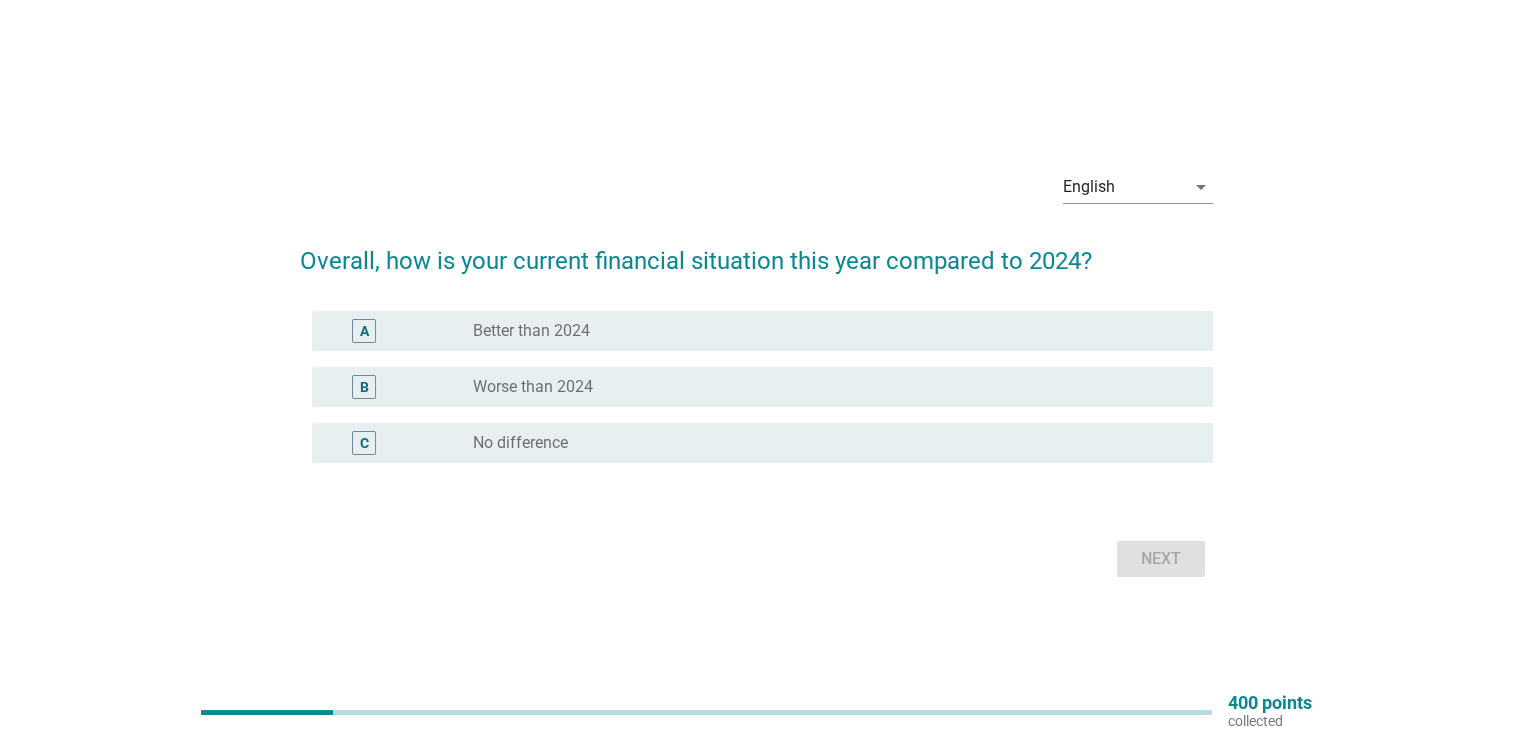 click on "radio_button_unchecked Better than 2024" at bounding box center (827, 331) 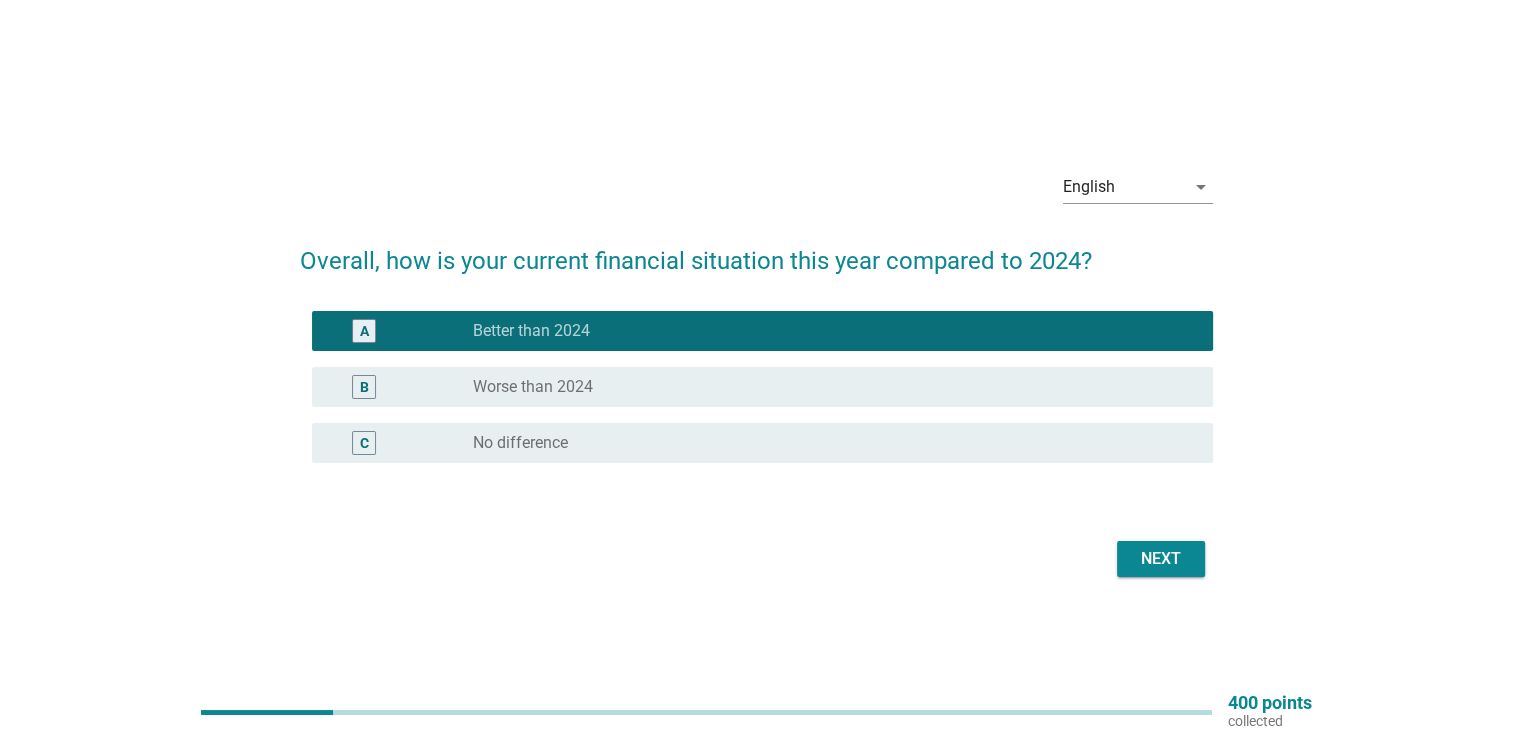 click on "Next" at bounding box center (1161, 559) 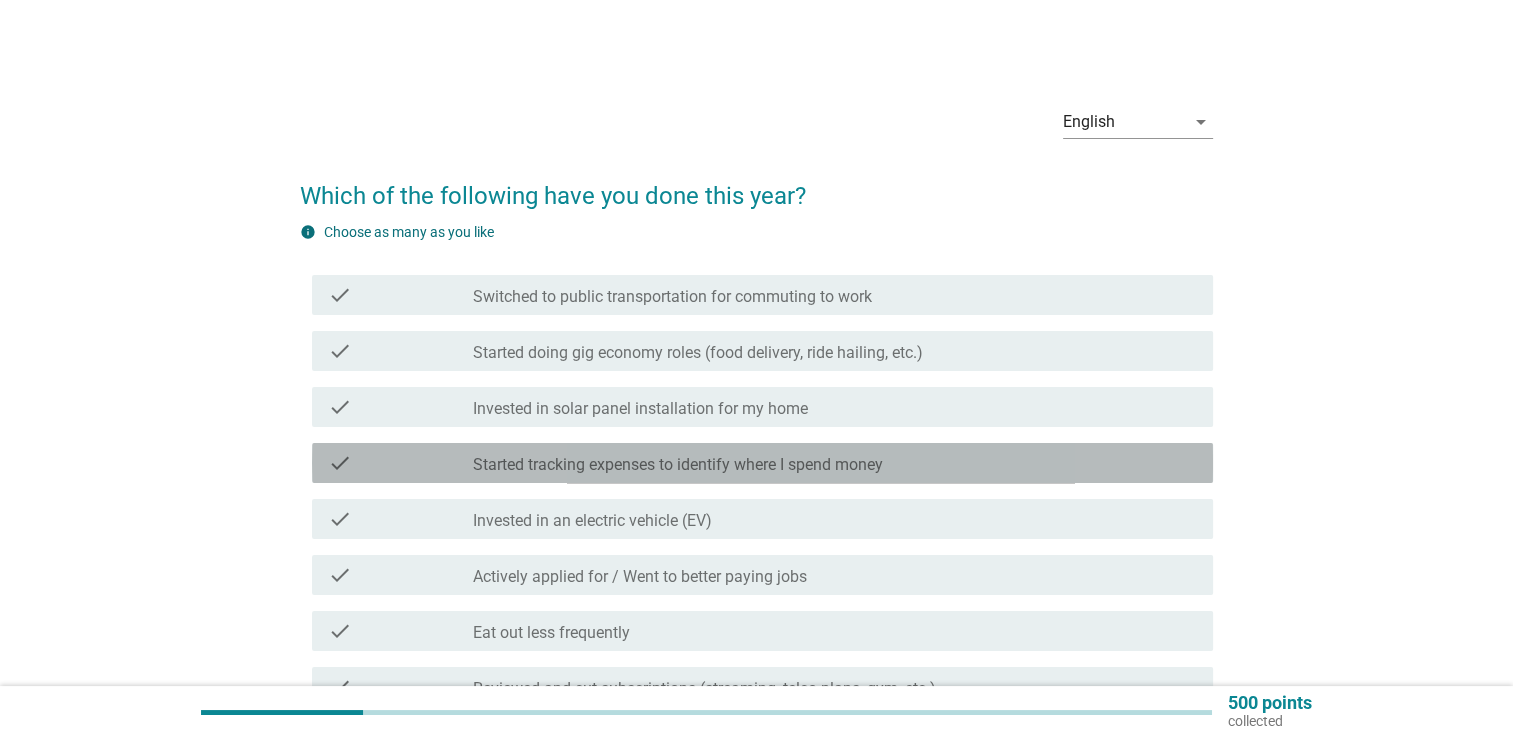 click on "check_box_outline_blank Started tracking expenses to identify where I spend money" at bounding box center (835, 463) 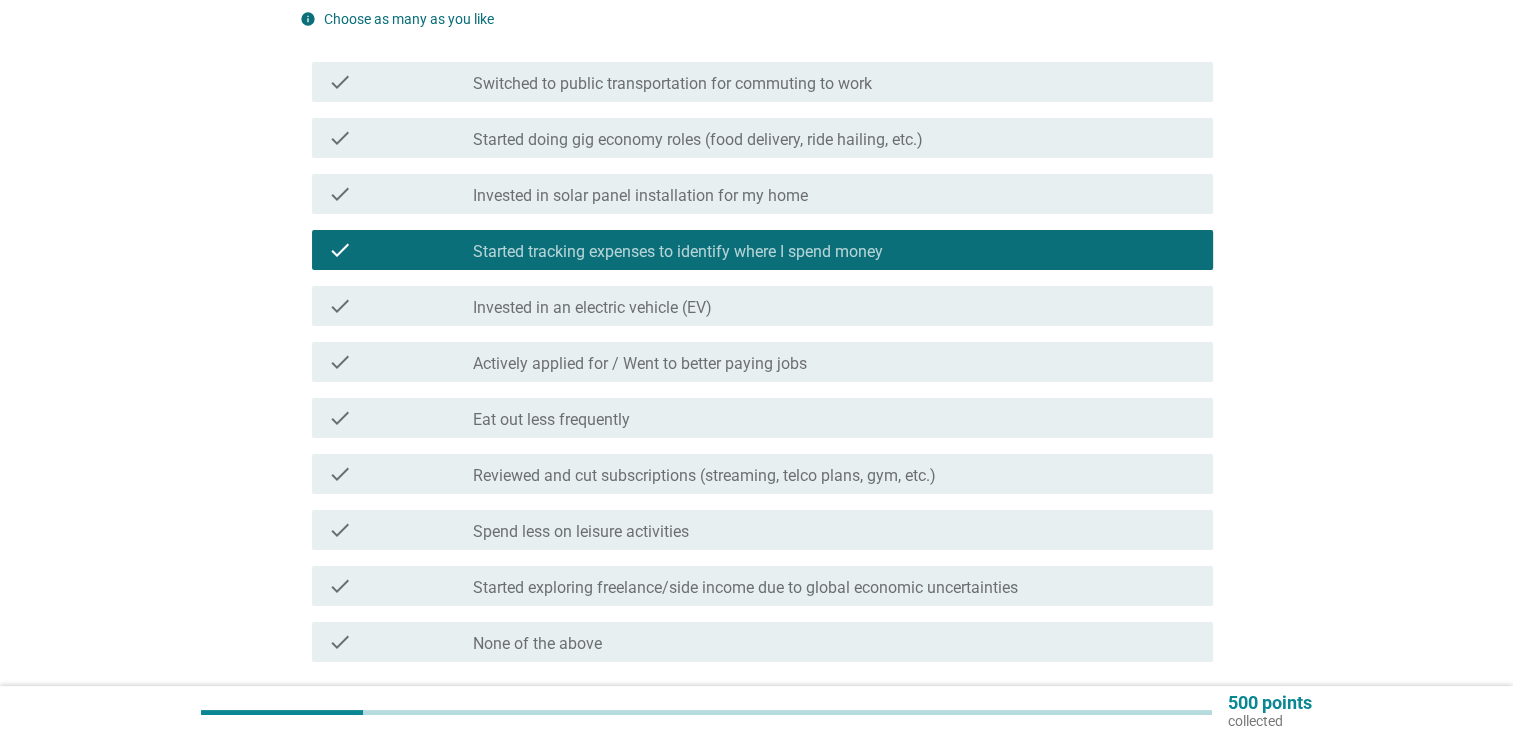 scroll, scrollTop: 230, scrollLeft: 0, axis: vertical 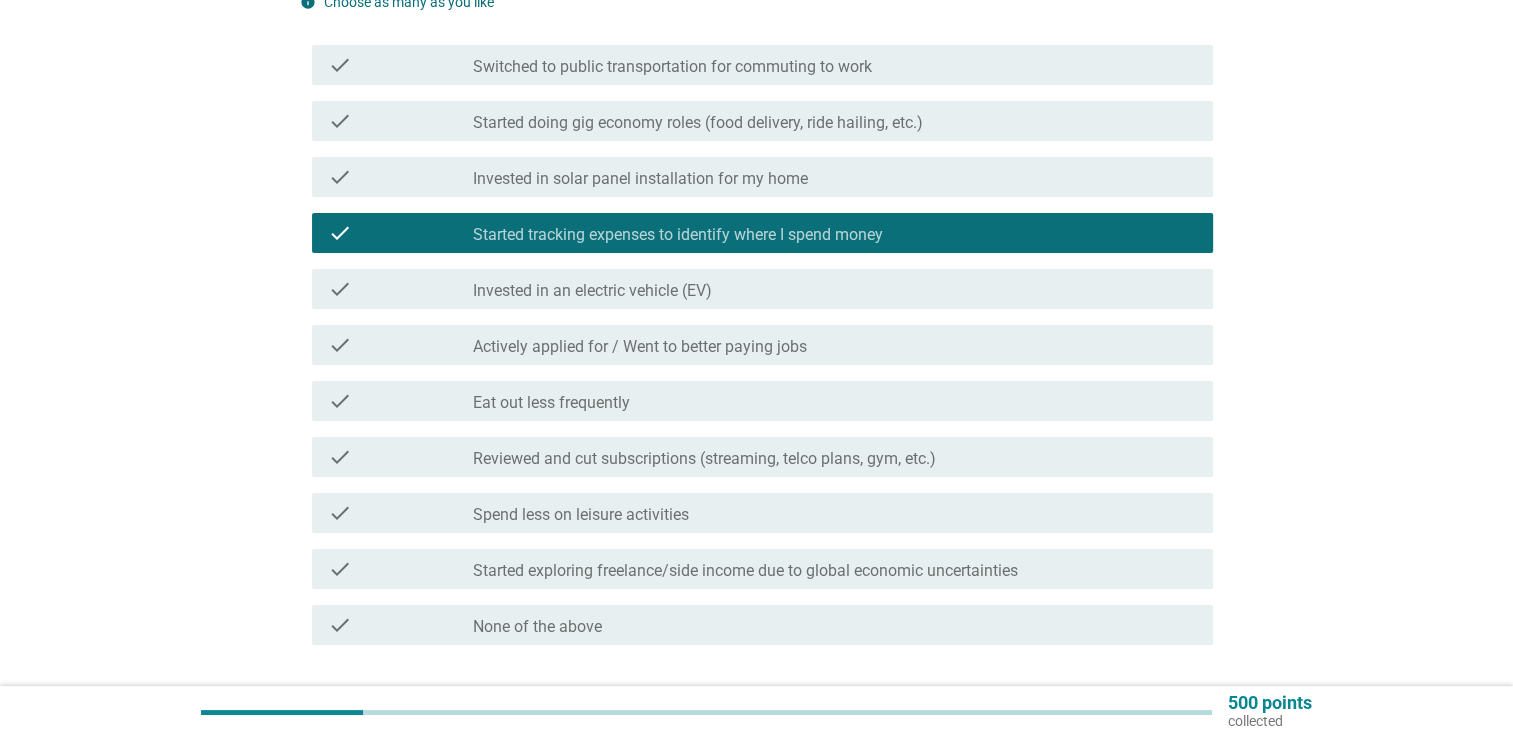 click on "check     check_box_outline_blank Eat out less frequently" at bounding box center (762, 401) 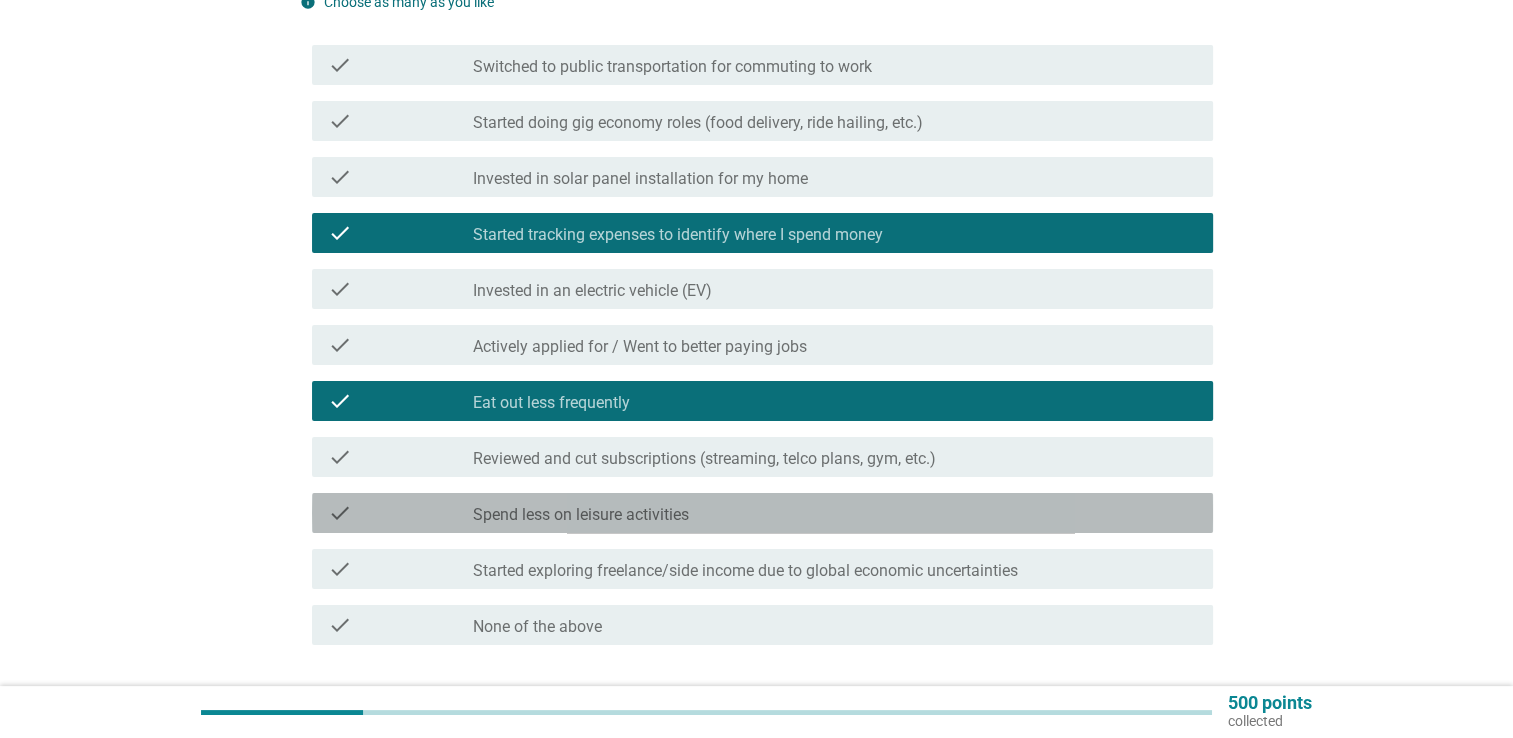 click on "check_box_outline_blank Spend less on leisure activities" at bounding box center [835, 513] 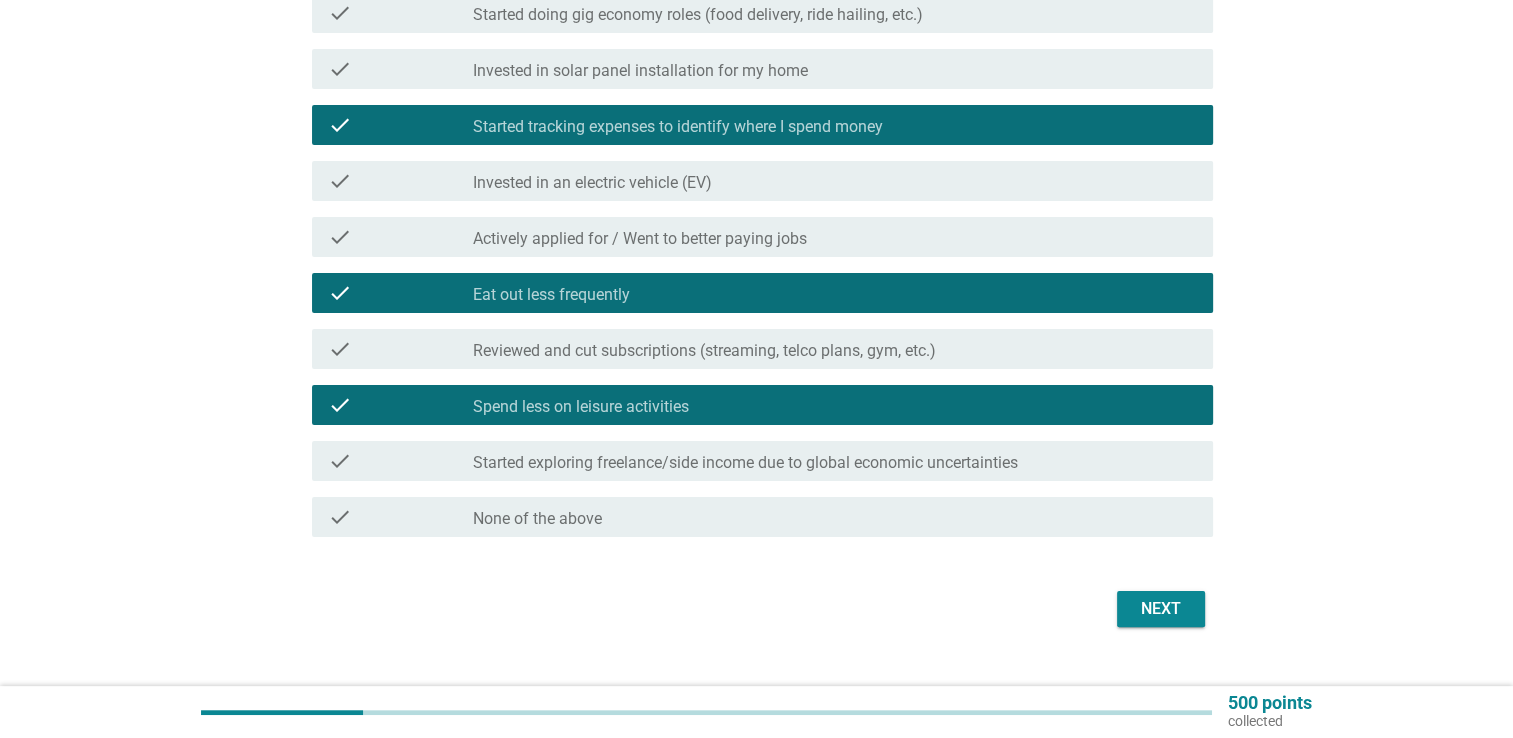 scroll, scrollTop: 374, scrollLeft: 0, axis: vertical 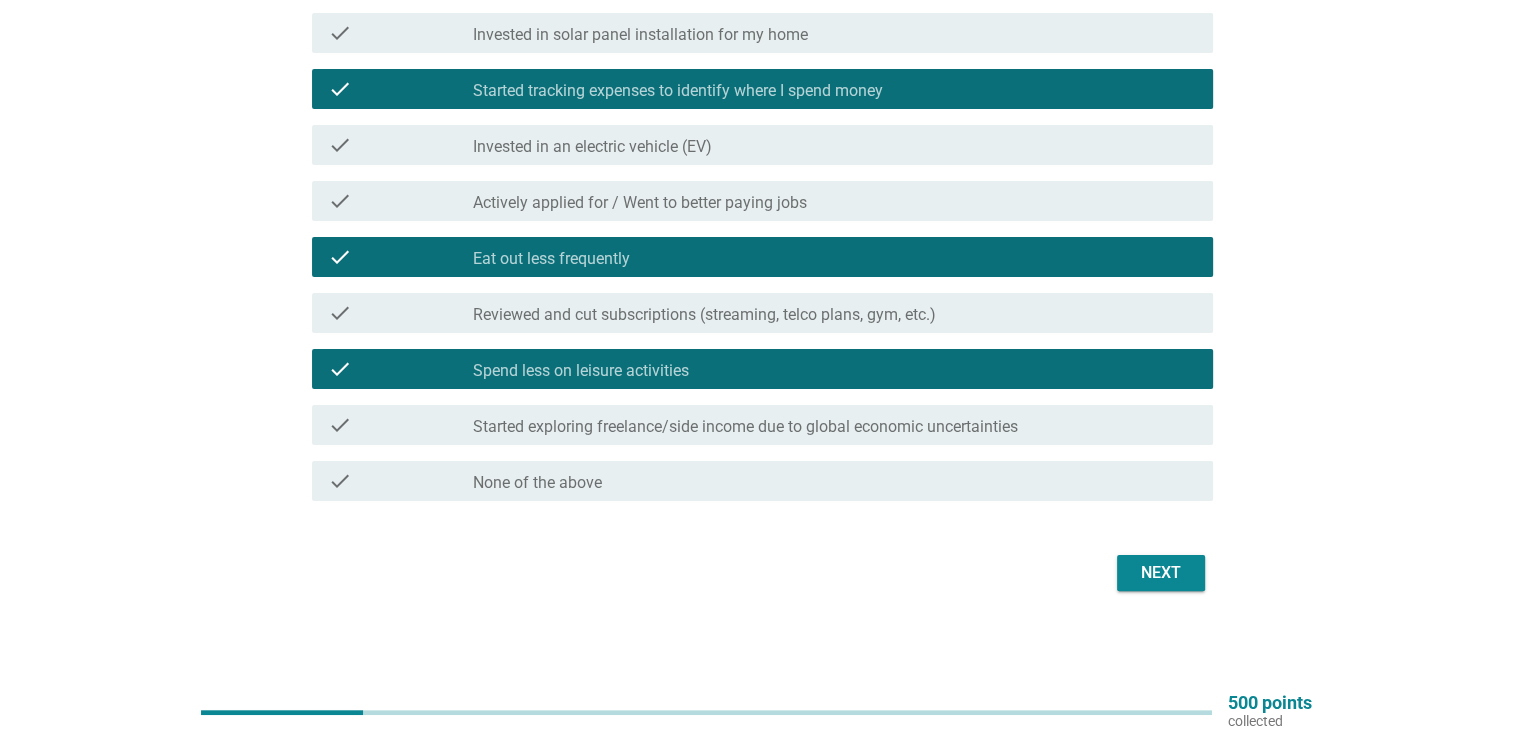 click on "Next" at bounding box center (1161, 573) 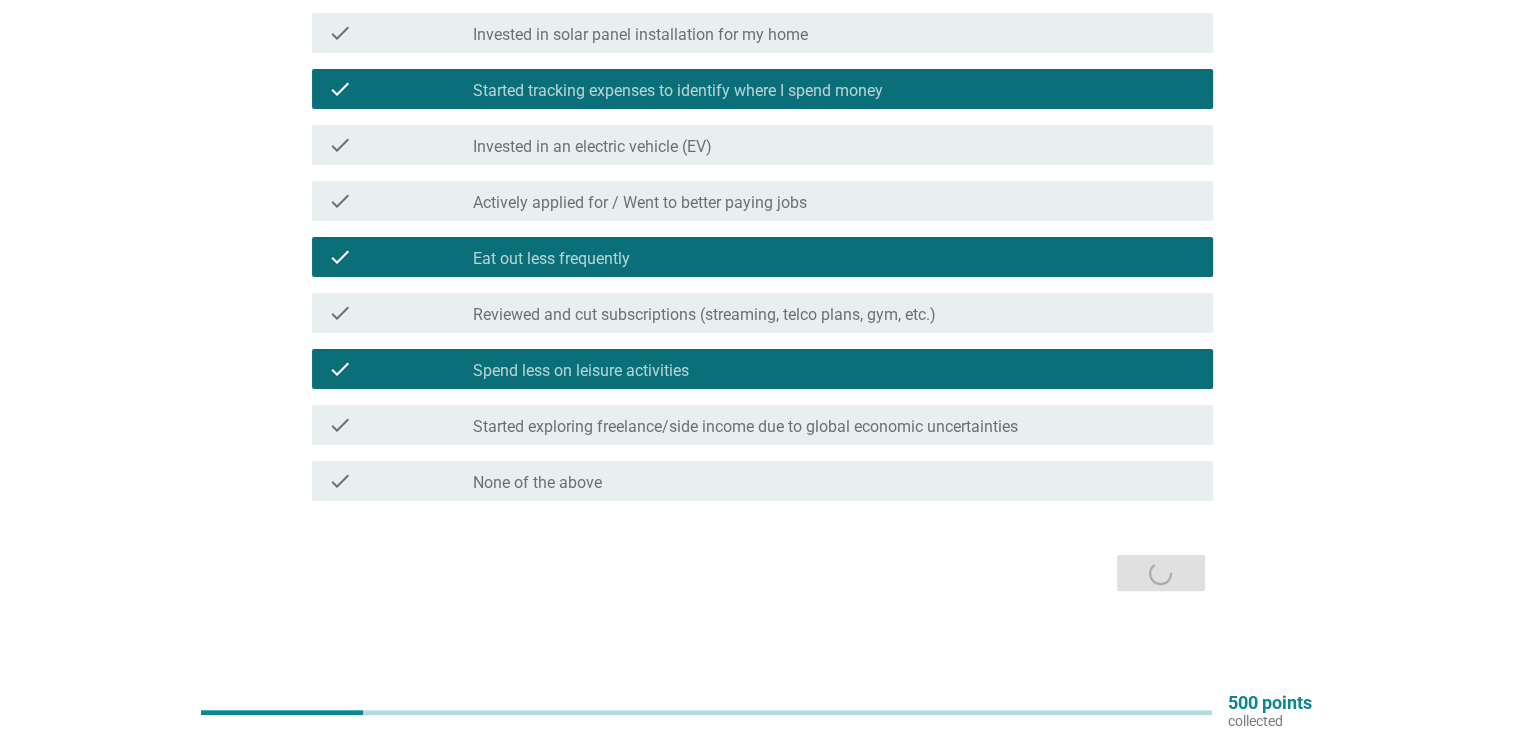 scroll, scrollTop: 0, scrollLeft: 0, axis: both 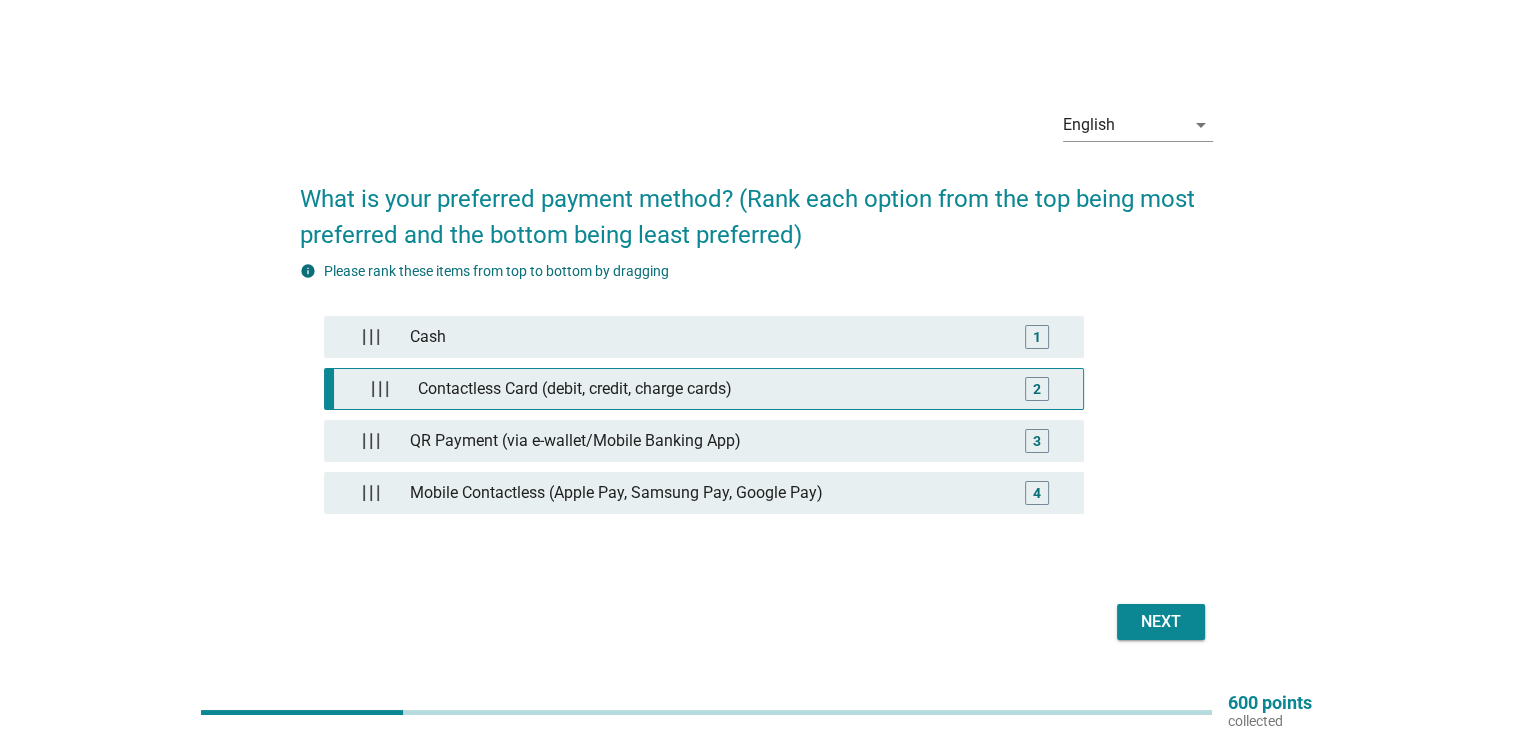 type 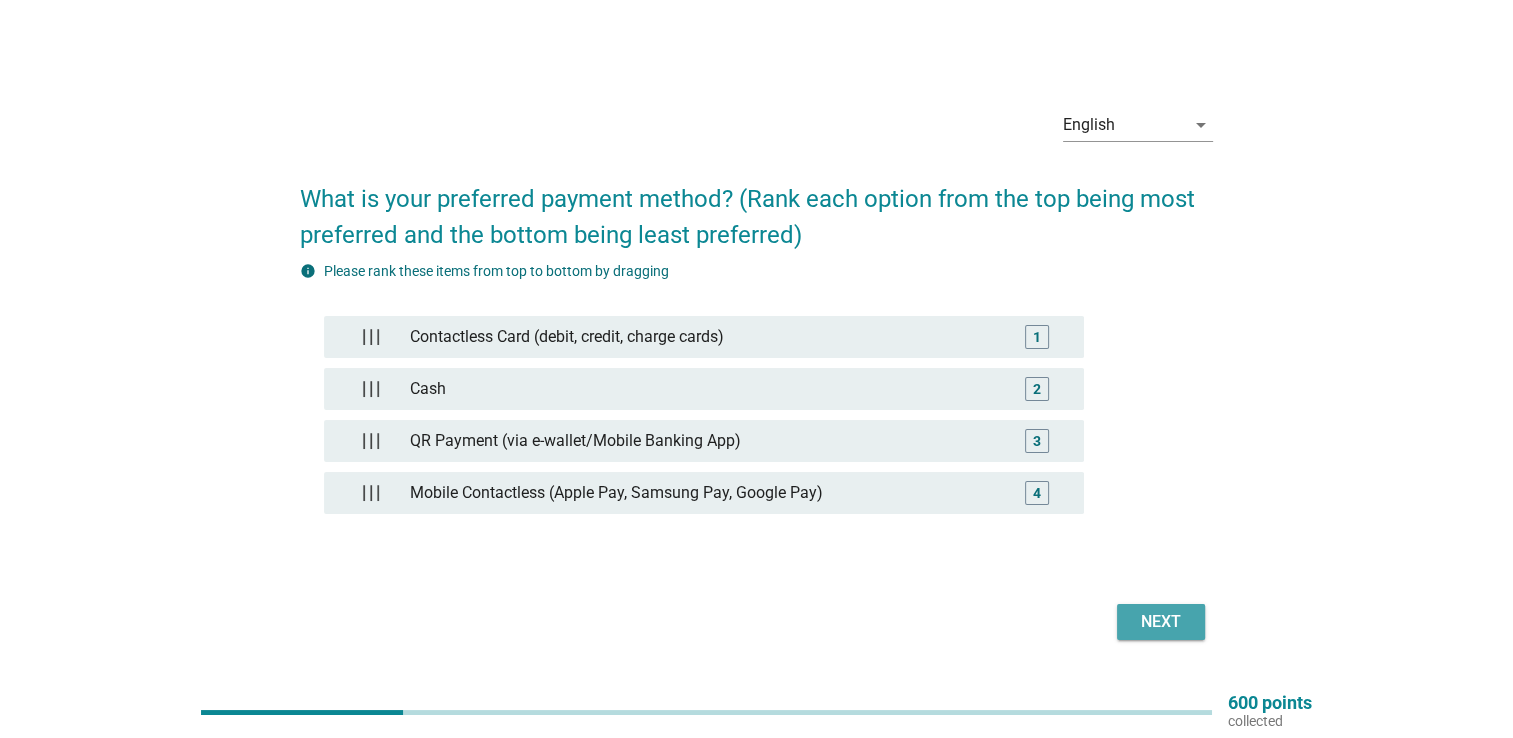 click on "Next" at bounding box center (1161, 622) 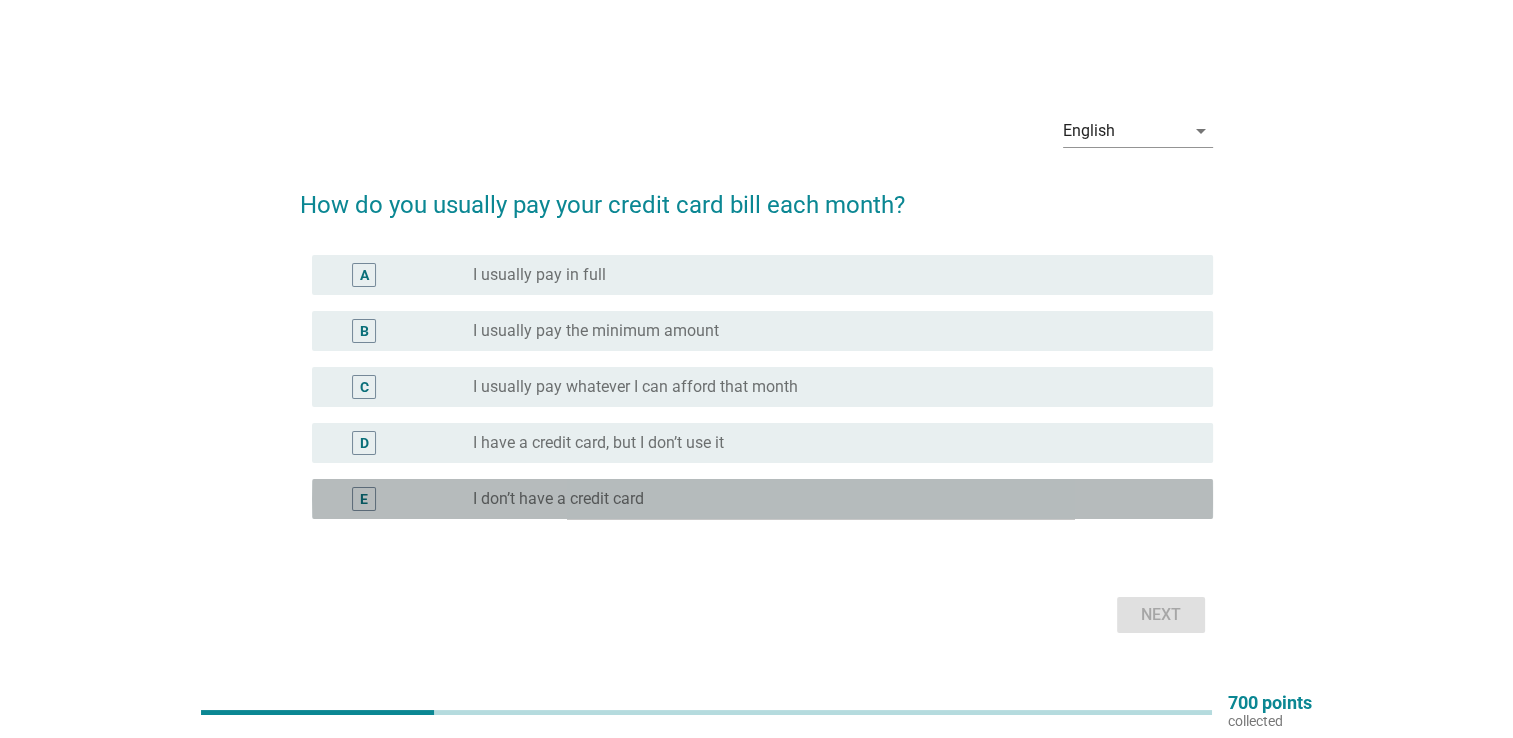 click on "radio_button_unchecked I don’t have a credit card" at bounding box center [835, 499] 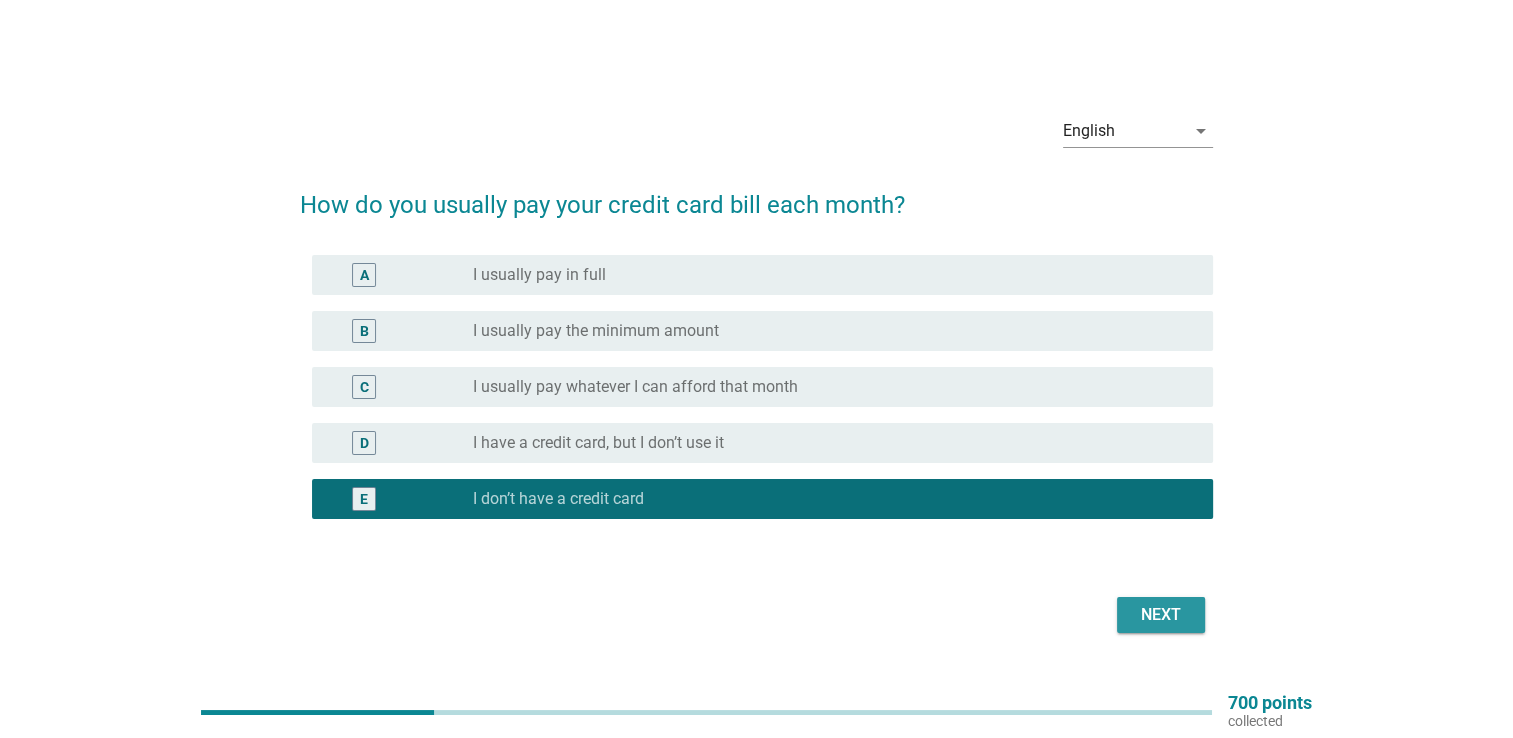 click on "Next" at bounding box center [1161, 615] 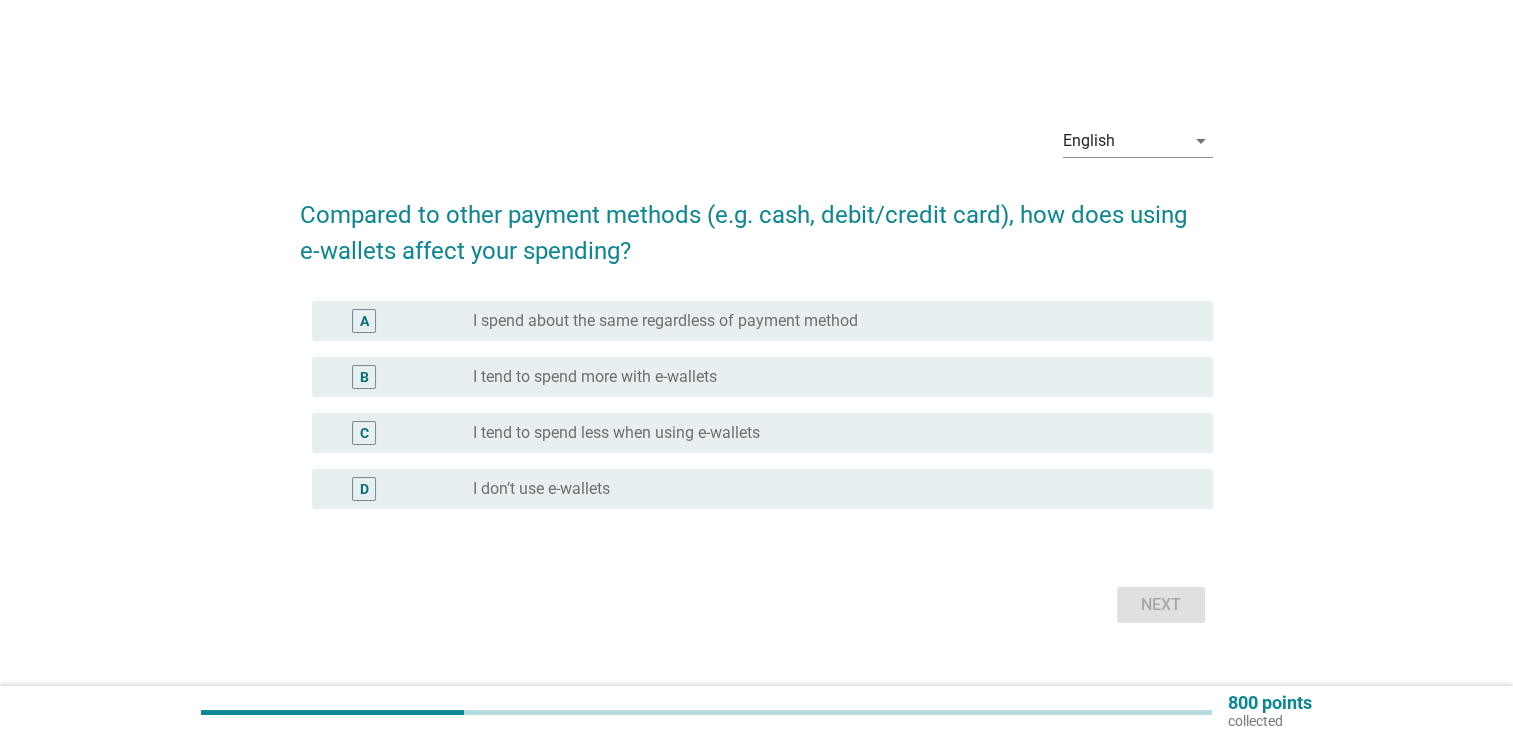 click on "radio_button_unchecked I tend to spend less when using e-wallets" at bounding box center (827, 433) 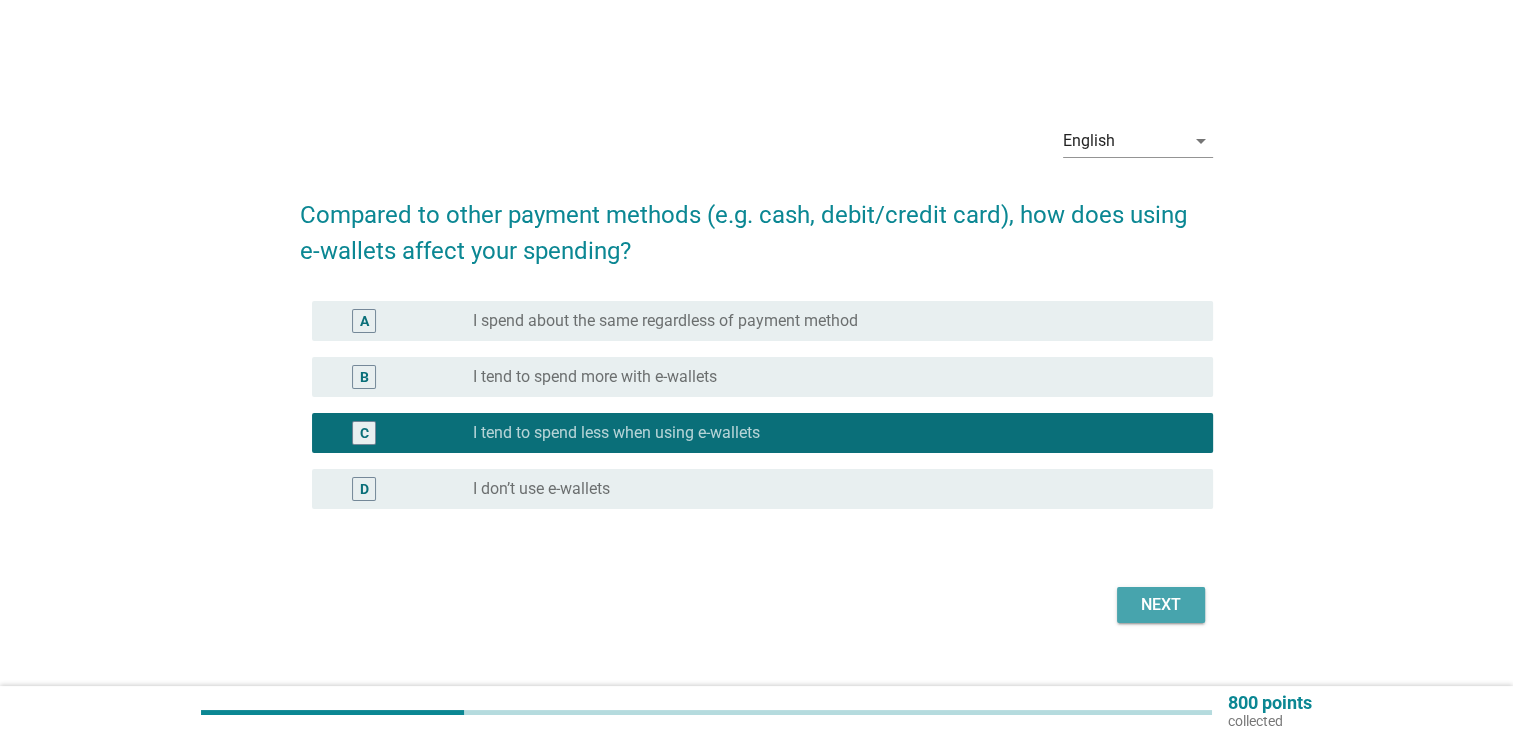 click on "Next" at bounding box center [1161, 605] 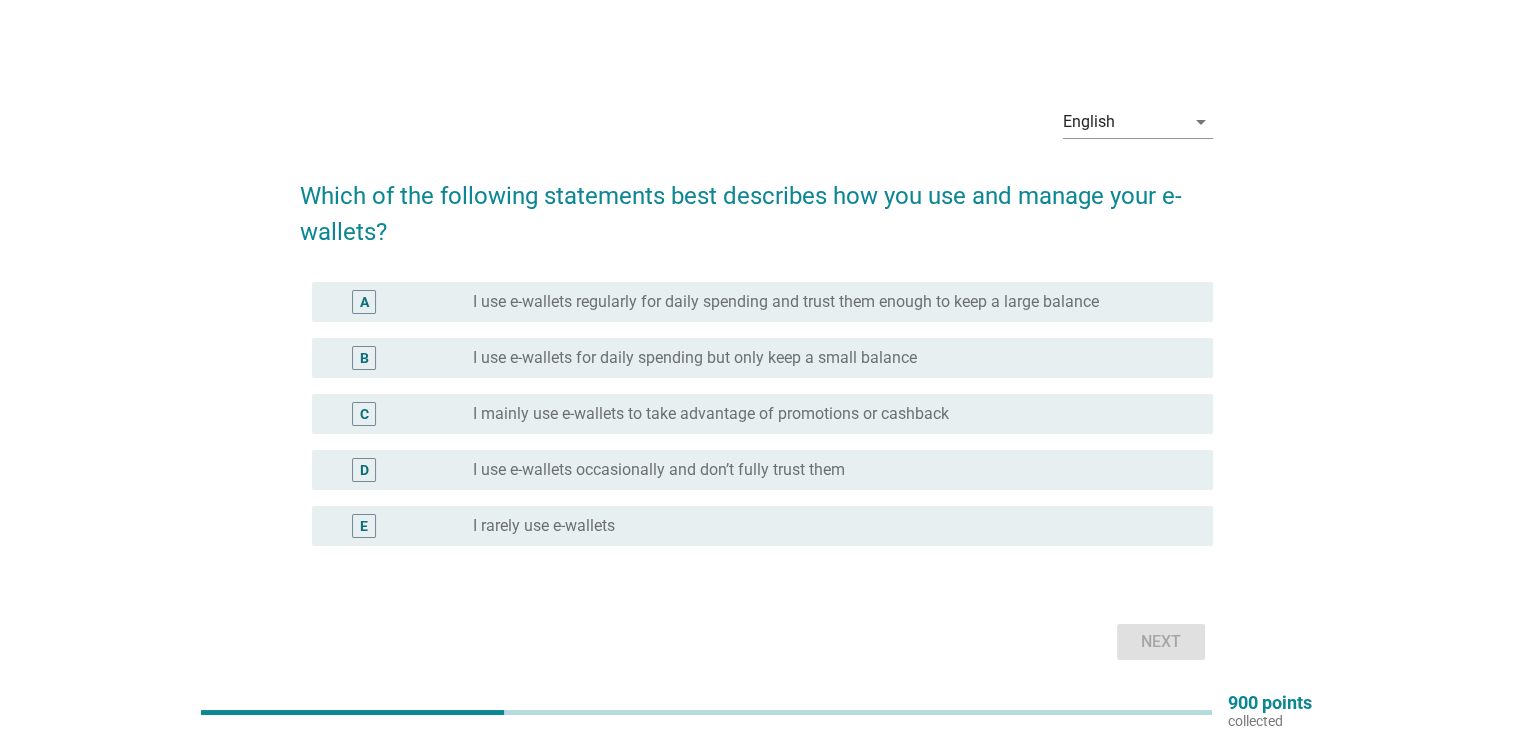 click on "radio_button_unchecked I use e-wallets for daily spending but only keep a small balance" at bounding box center (827, 358) 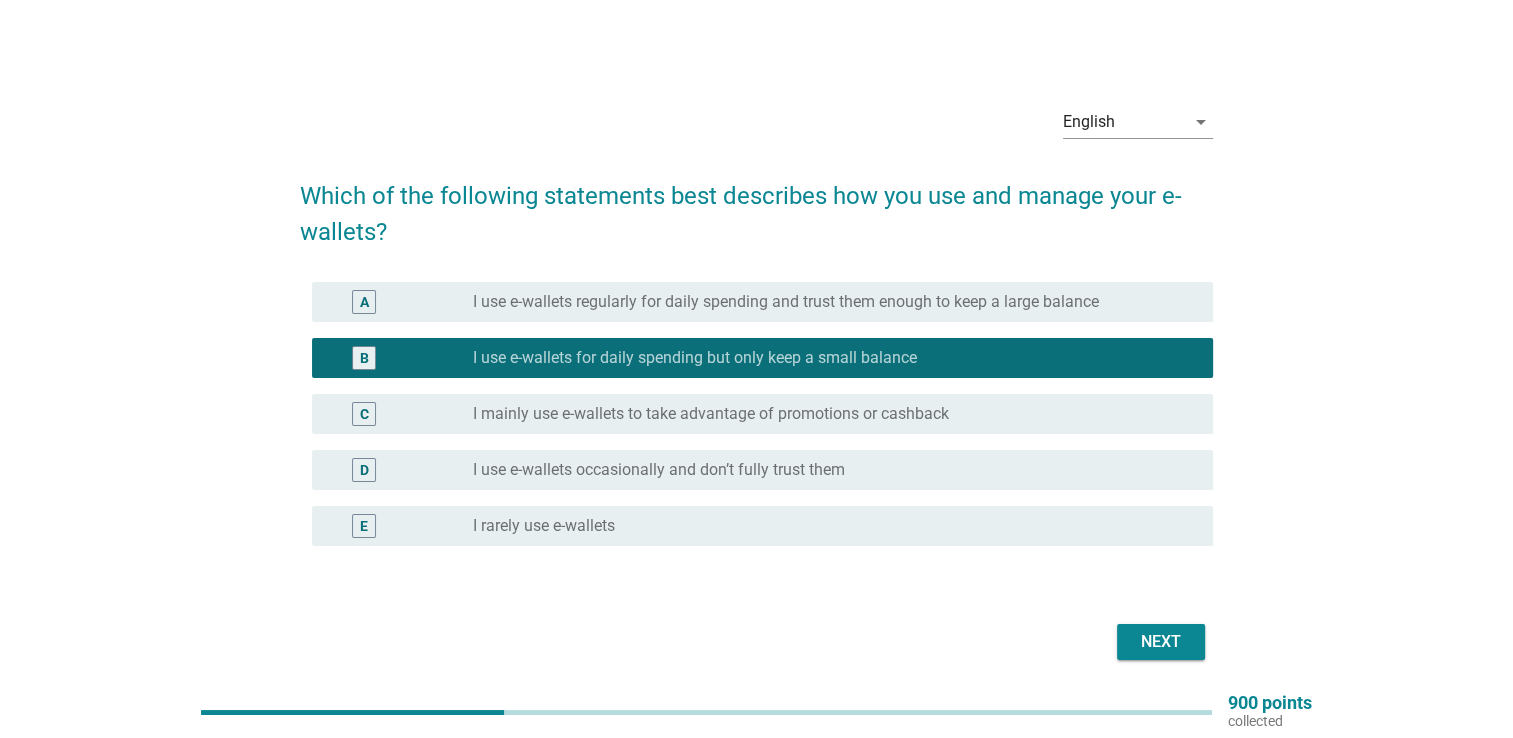 click on "radio_button_unchecked I use e-wallets occasionally and don’t fully trust them" at bounding box center (827, 470) 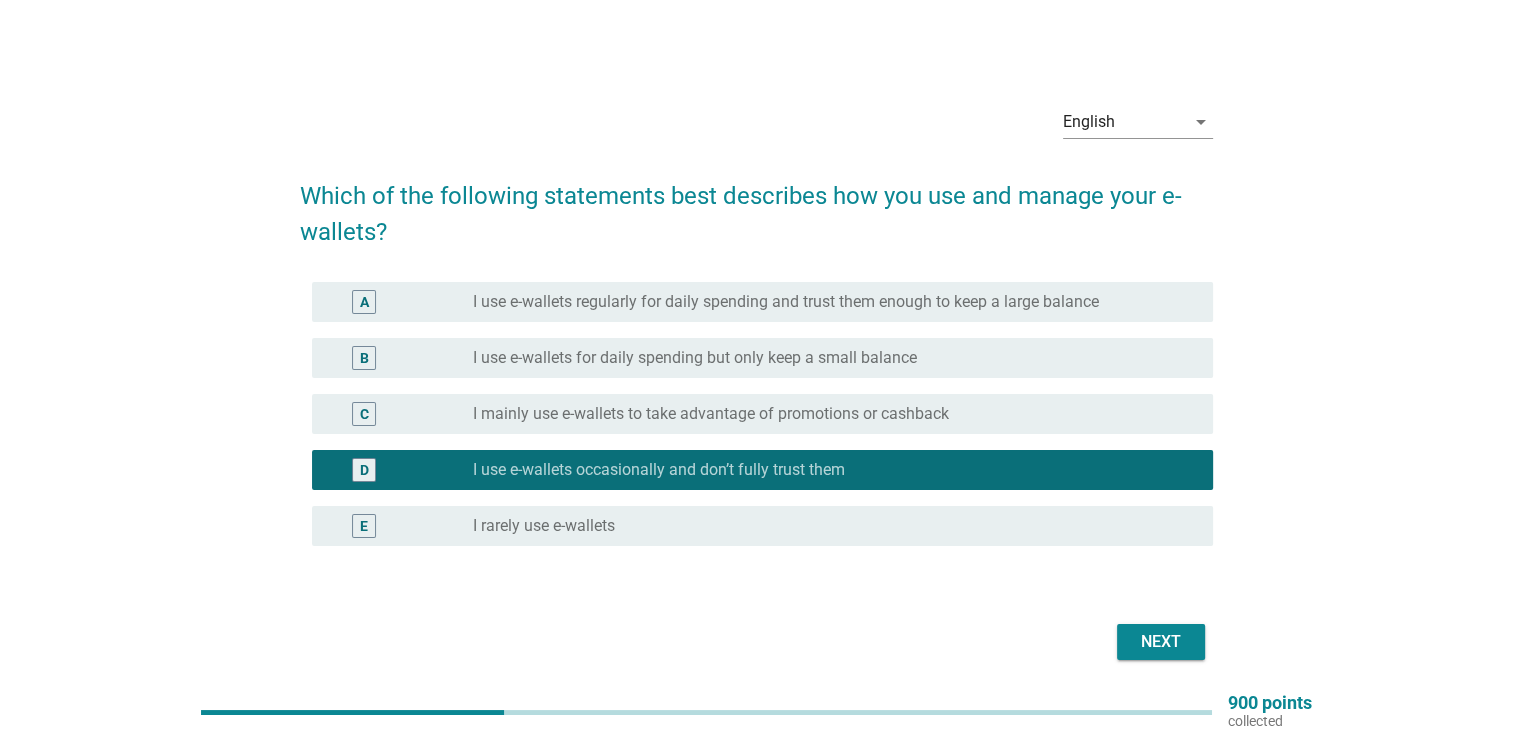 click on "radio_button_unchecked I mainly use e-wallets to take advantage of promotions or cashback" at bounding box center (827, 414) 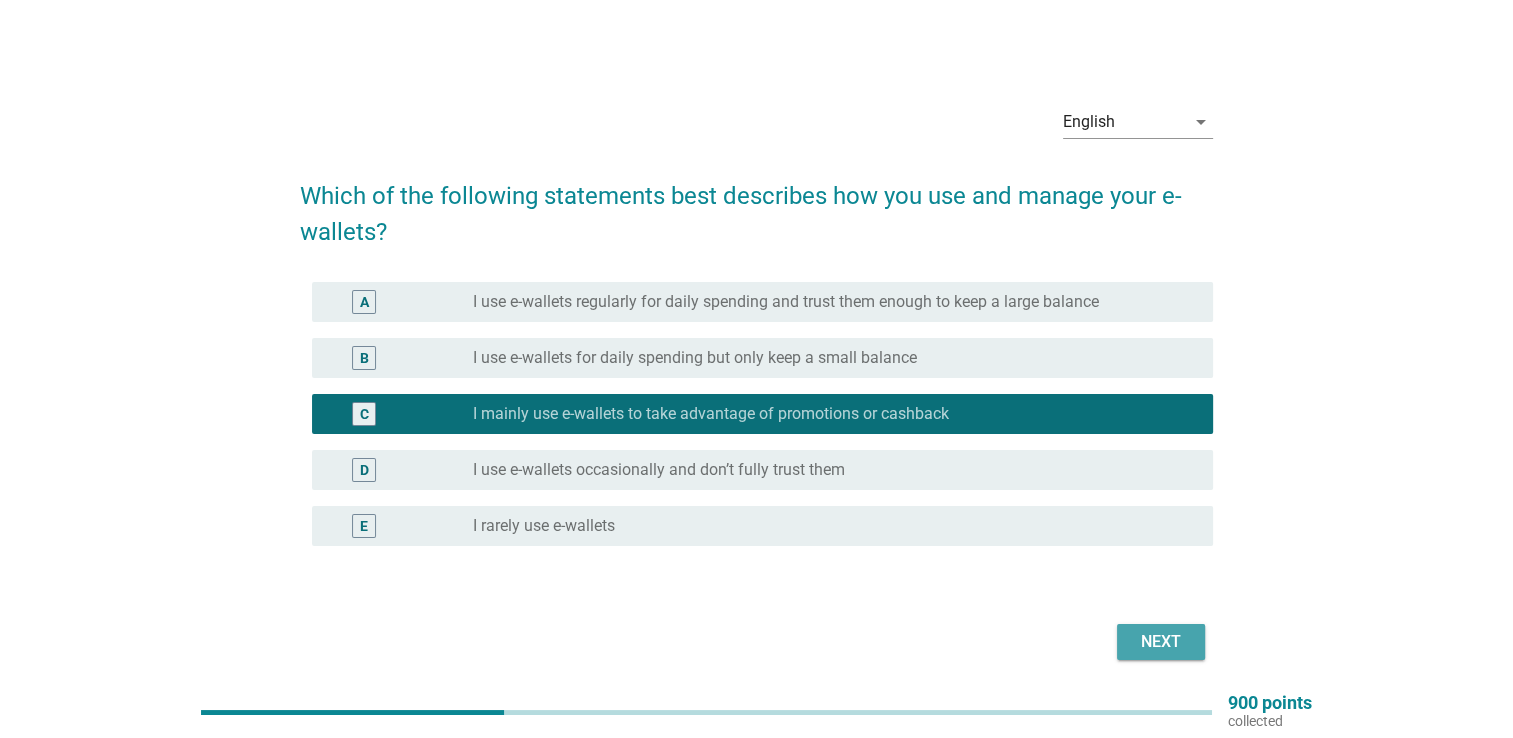click on "Next" at bounding box center [1161, 642] 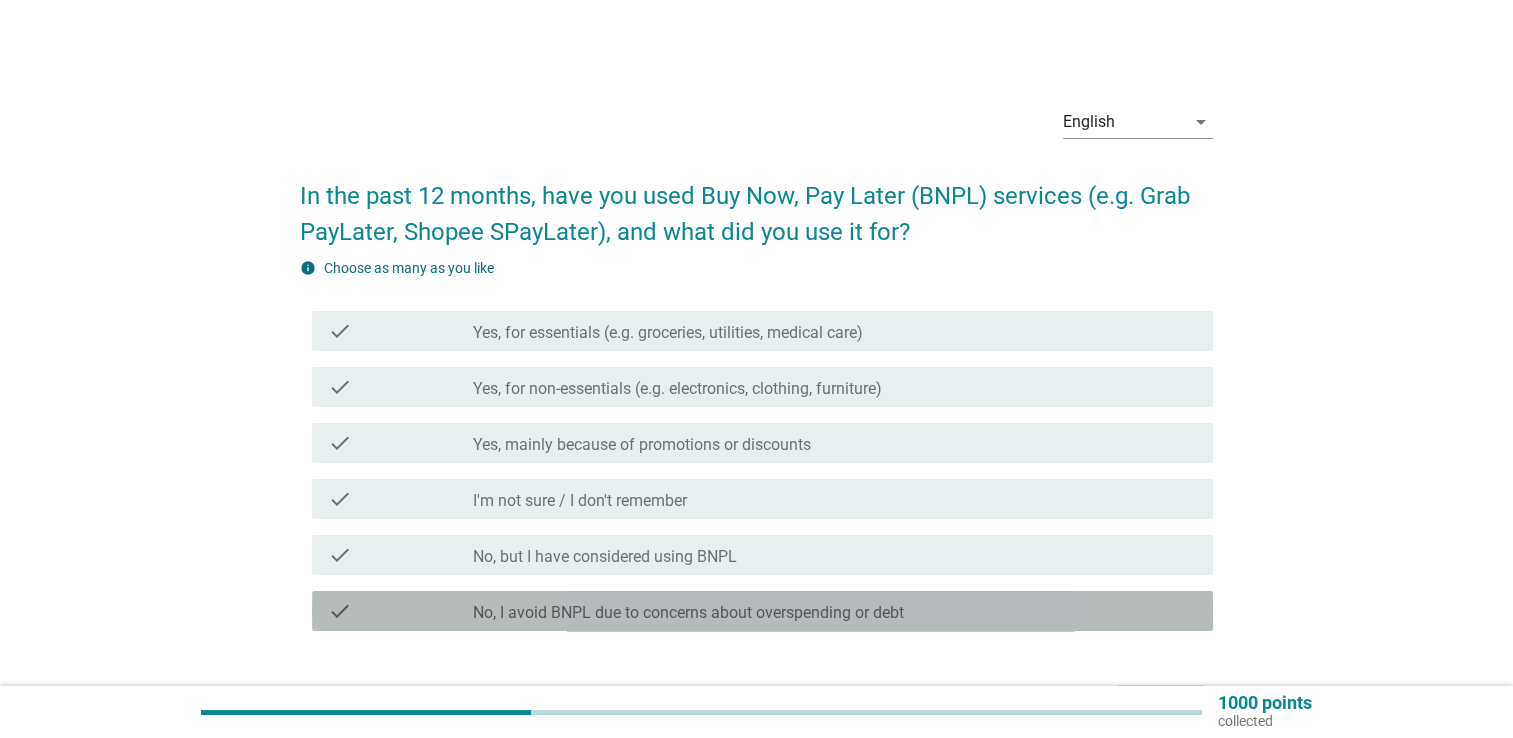 drag, startPoint x: 1027, startPoint y: 598, endPoint x: 1038, endPoint y: 594, distance: 11.7046995 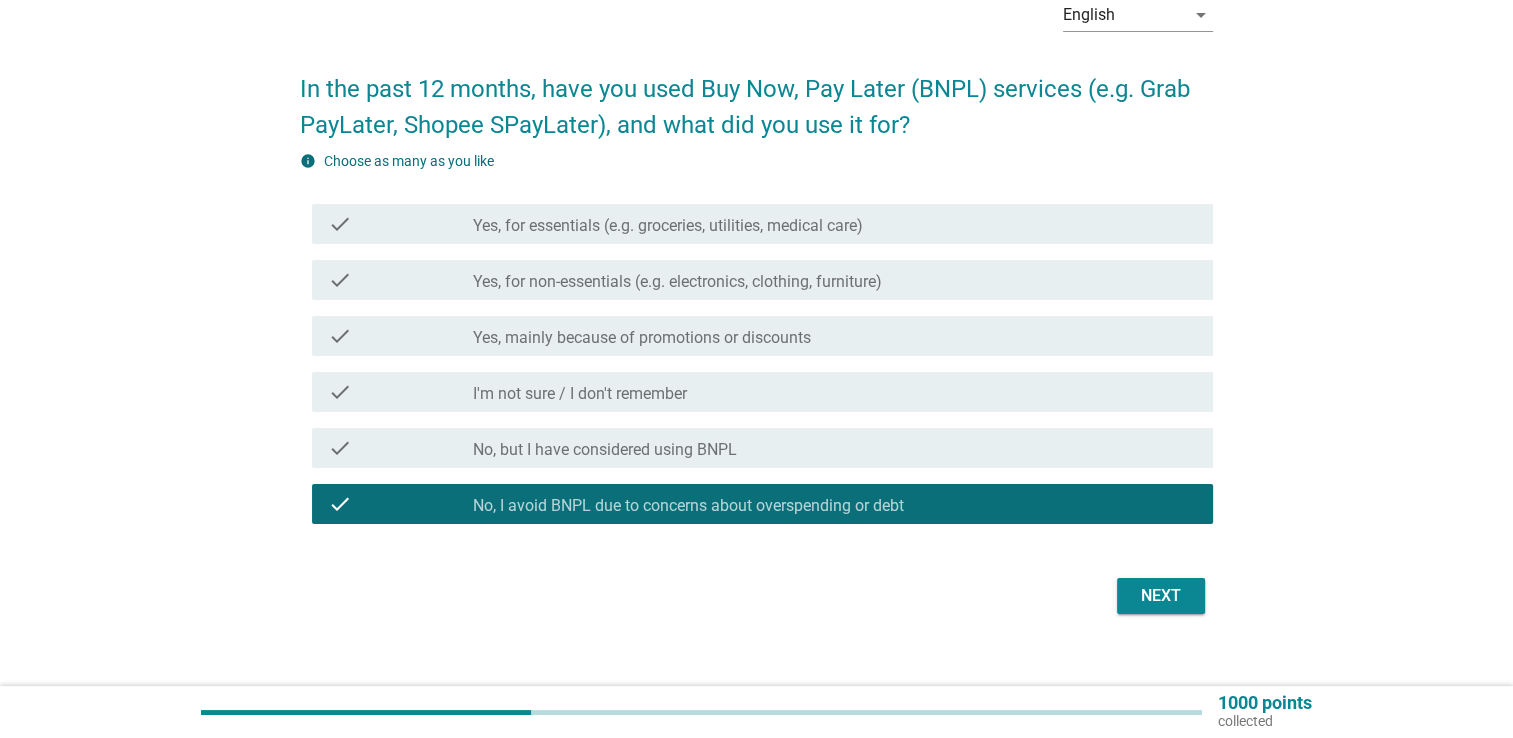 scroll, scrollTop: 112, scrollLeft: 0, axis: vertical 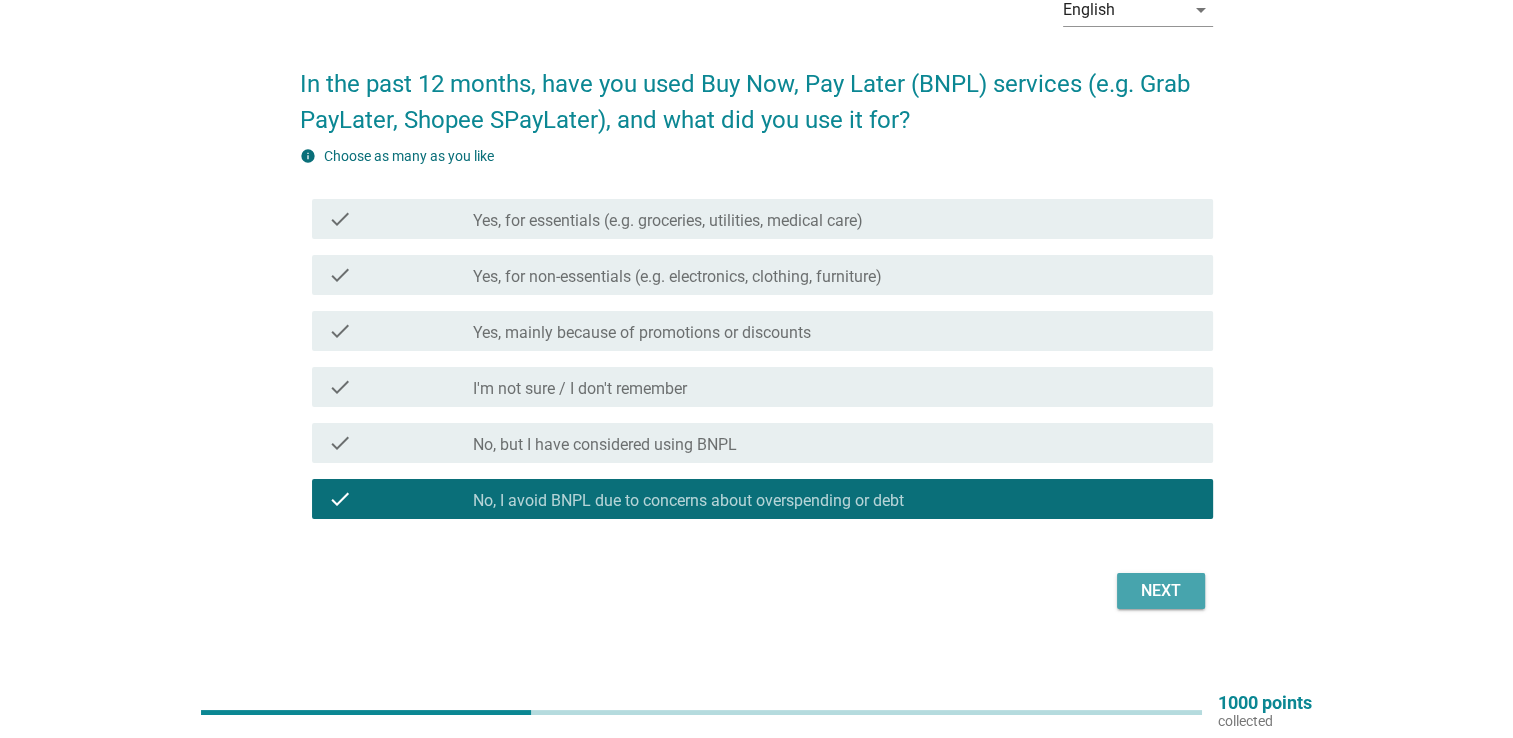 click on "Next" at bounding box center [1161, 591] 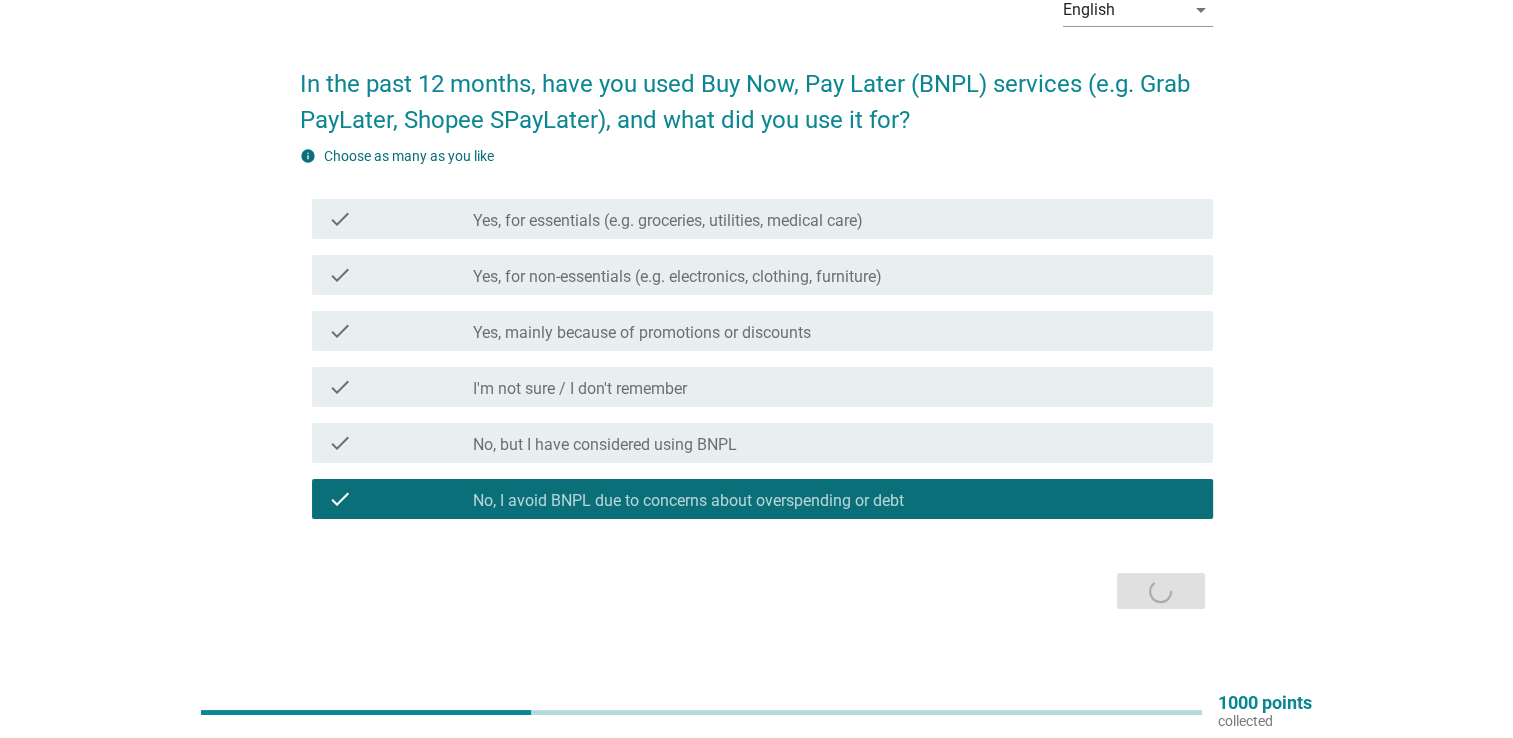 scroll, scrollTop: 0, scrollLeft: 0, axis: both 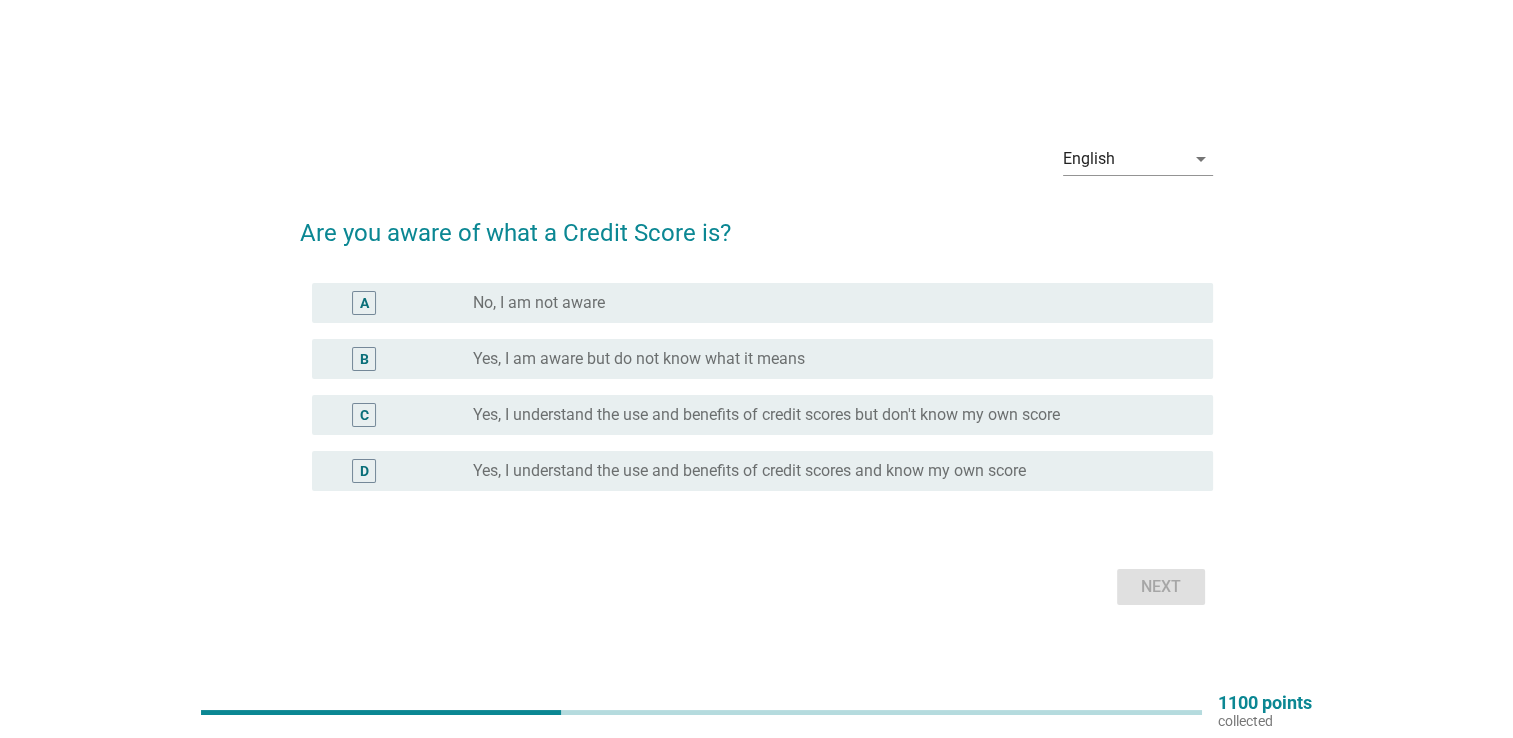 click on "Yes, I understand the use and benefits of credit scores but don't know my own score" at bounding box center (766, 415) 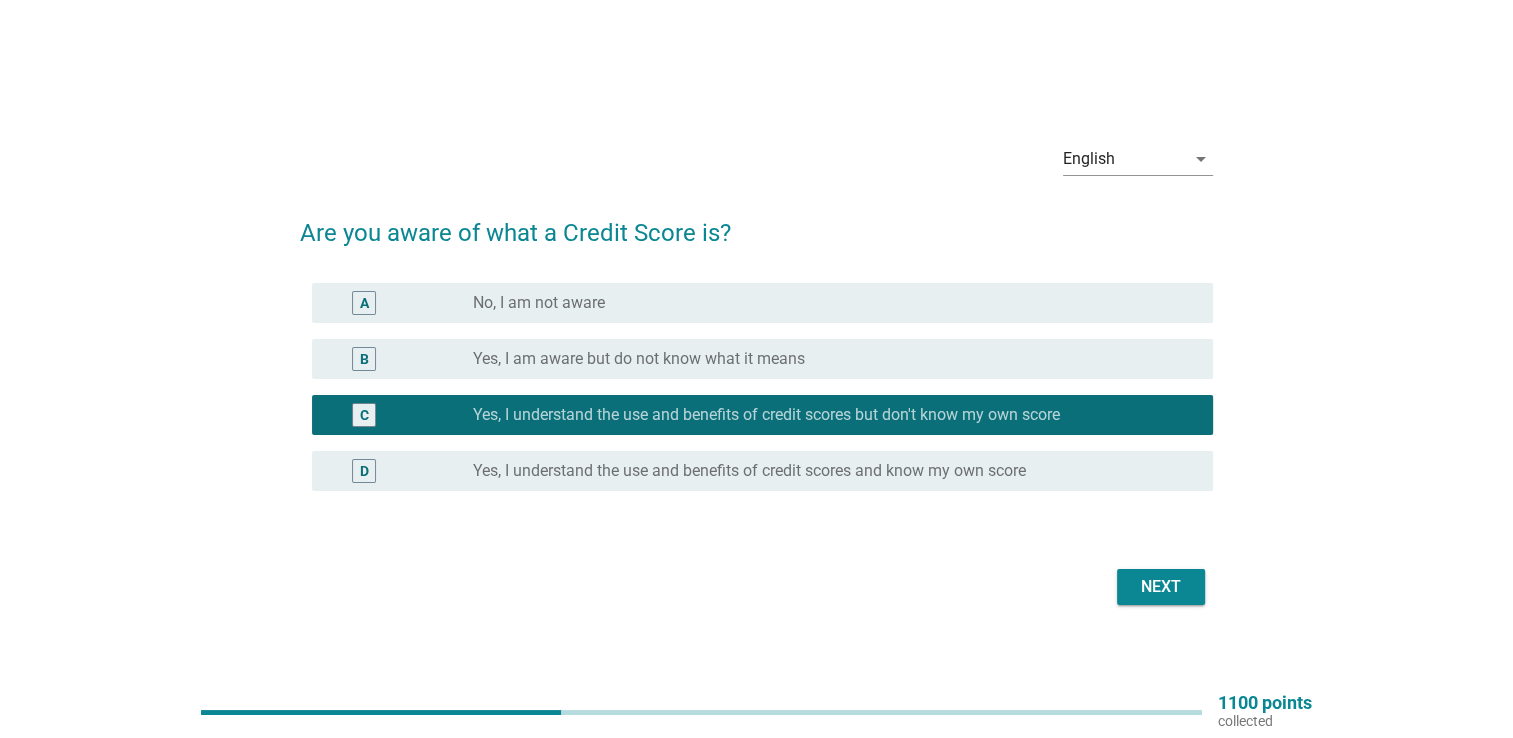 click on "Next" at bounding box center [1161, 587] 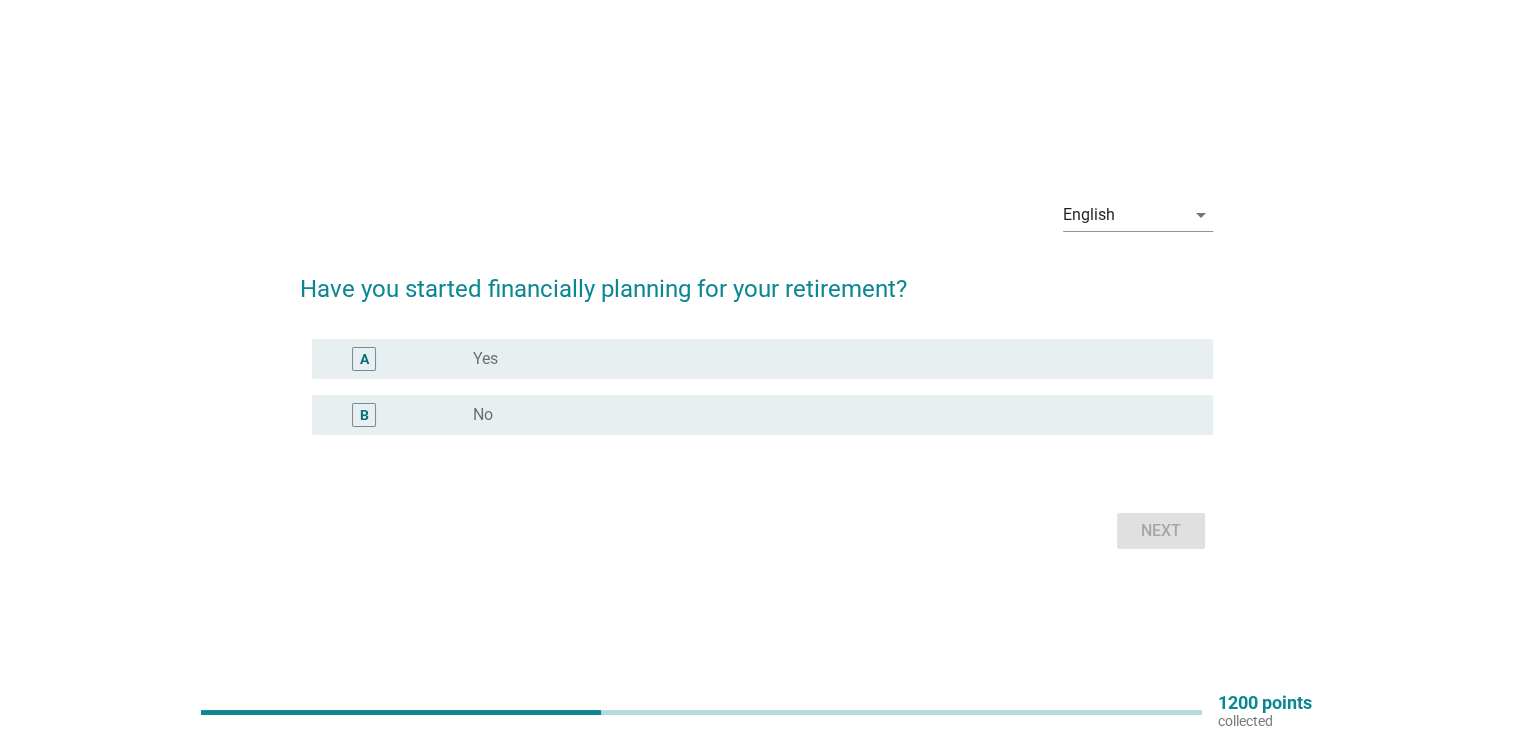 click on "A     radio_button_unchecked Yes" at bounding box center [756, 359] 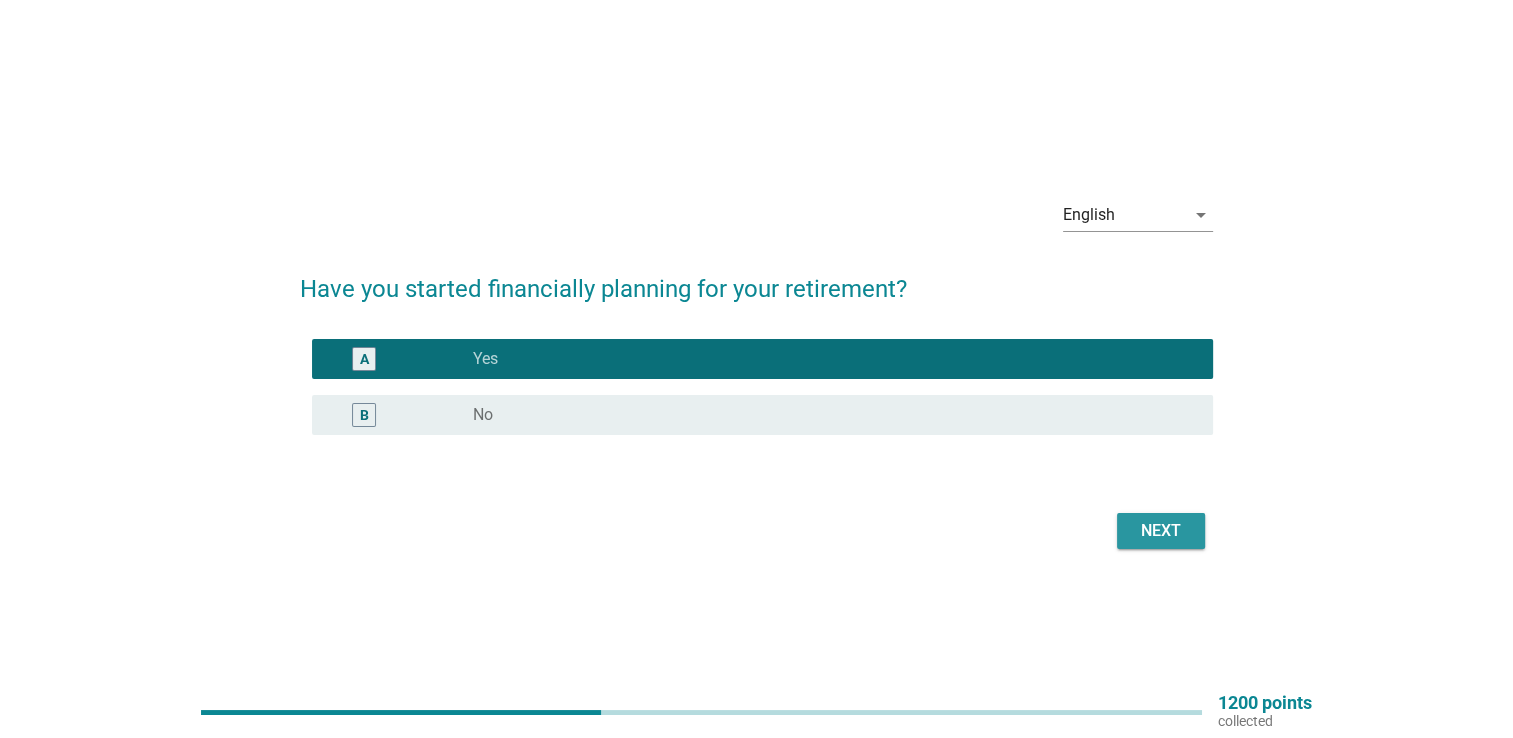click on "Next" at bounding box center [1161, 531] 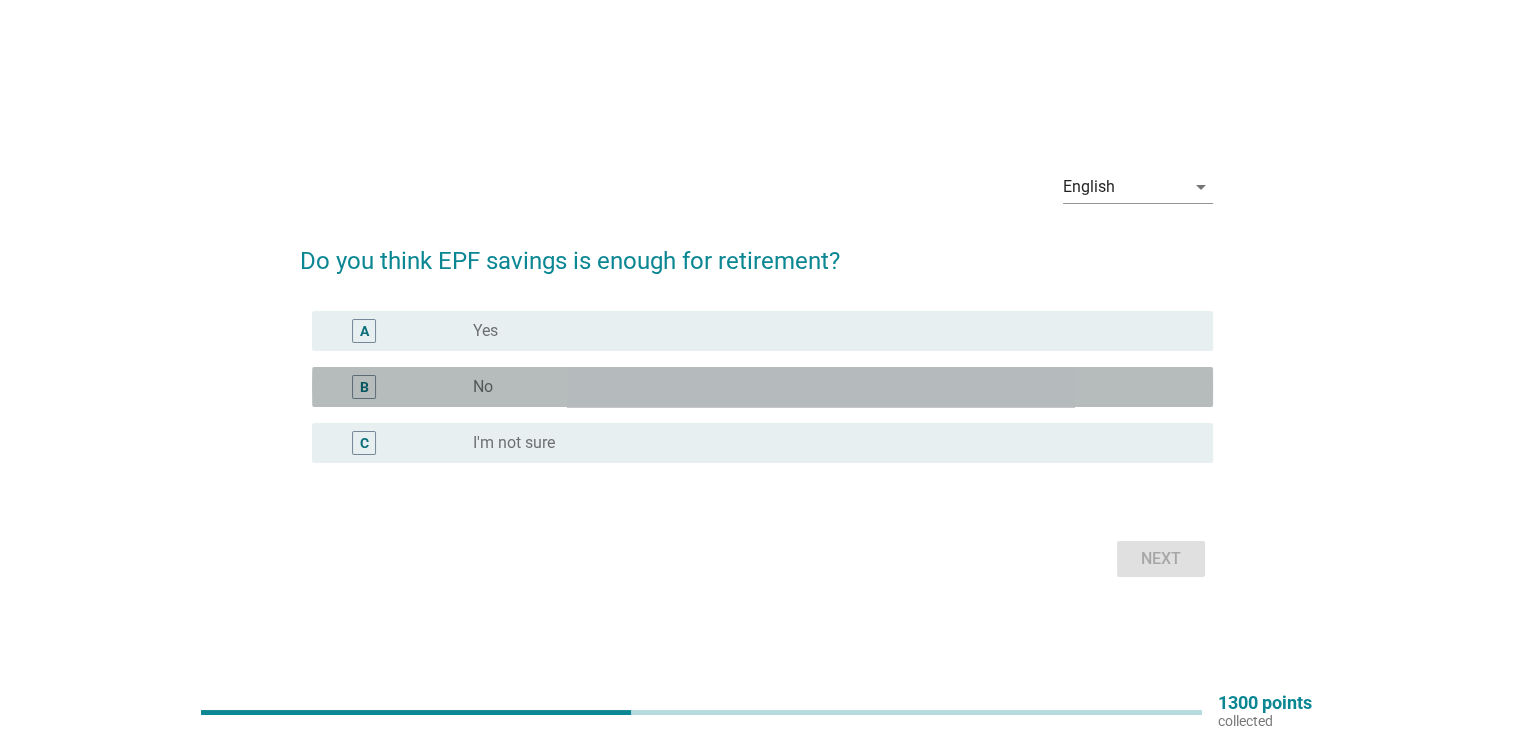 click on "radio_button_unchecked No" at bounding box center [835, 387] 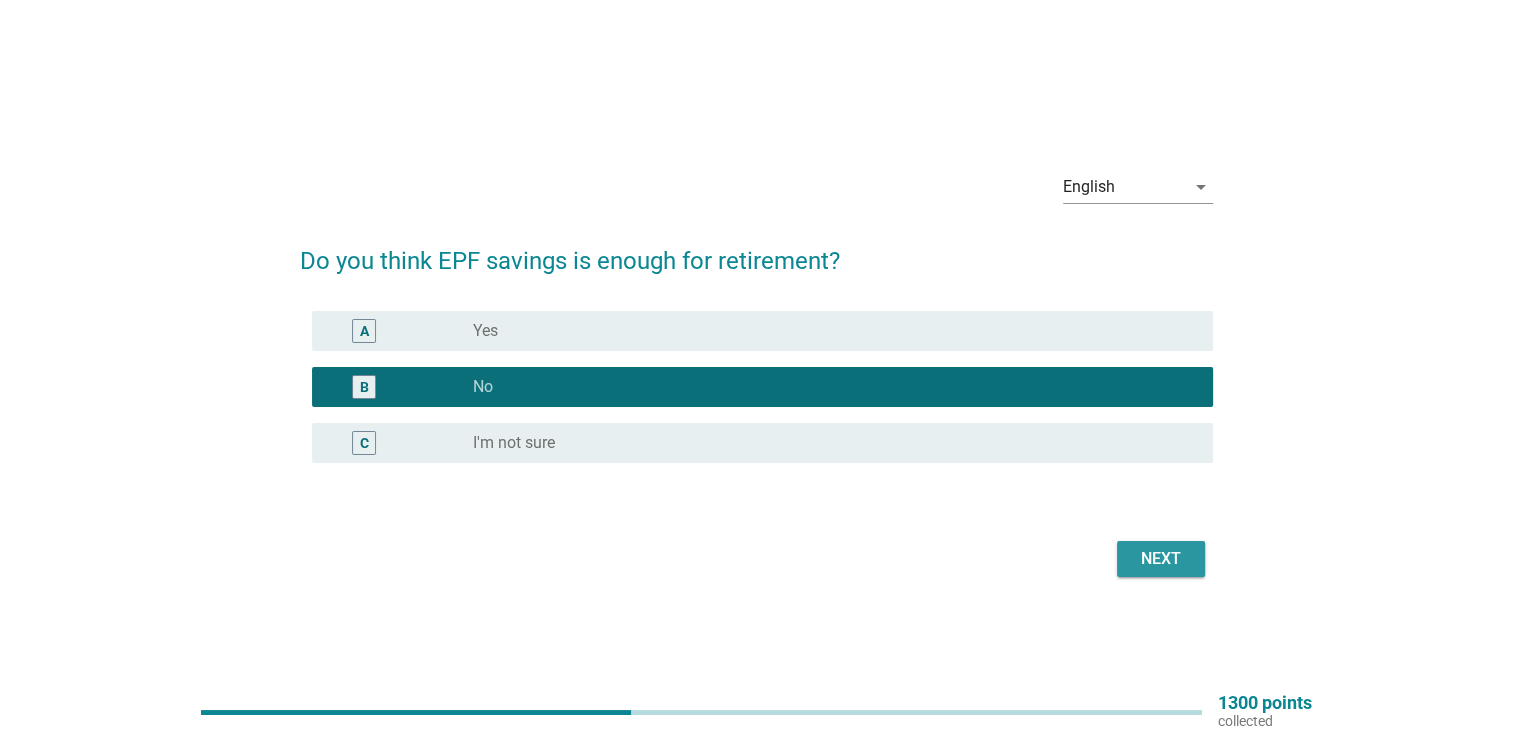 click on "Next" at bounding box center [1161, 559] 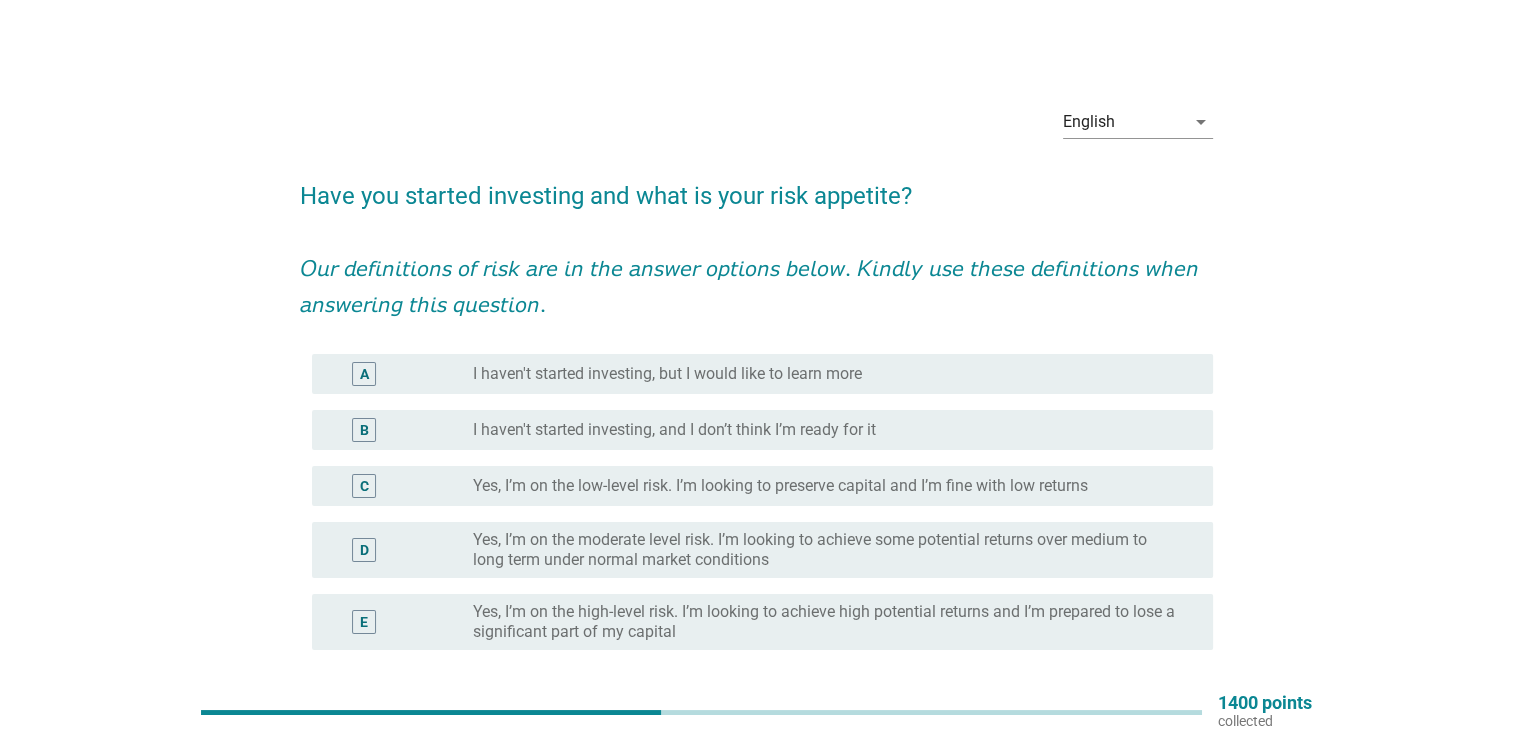 click on "Yes, I’m on the low-level risk. I’m looking to preserve capital and I’m fine with low returns" at bounding box center (780, 486) 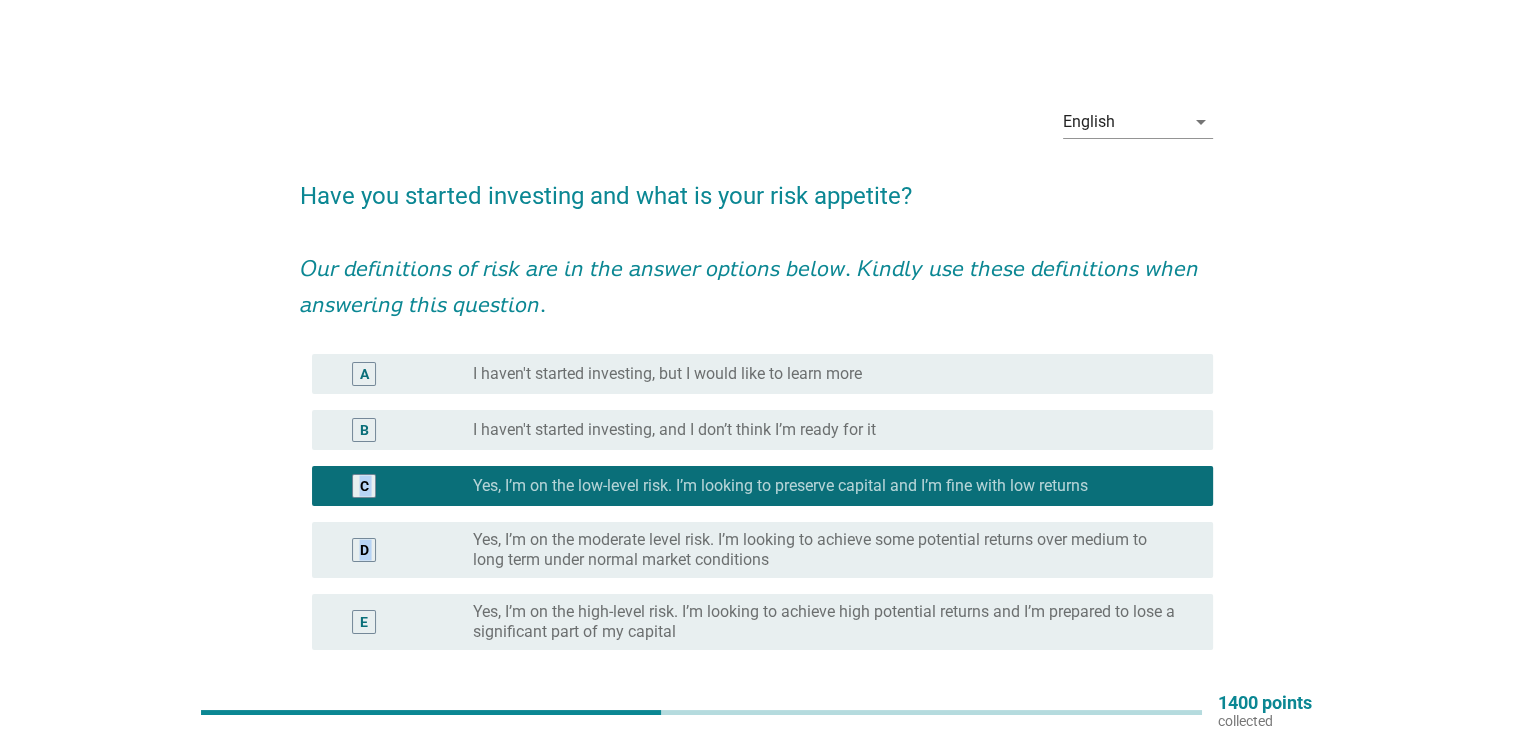 drag, startPoint x: 1450, startPoint y: 439, endPoint x: 1452, endPoint y: 531, distance: 92.021736 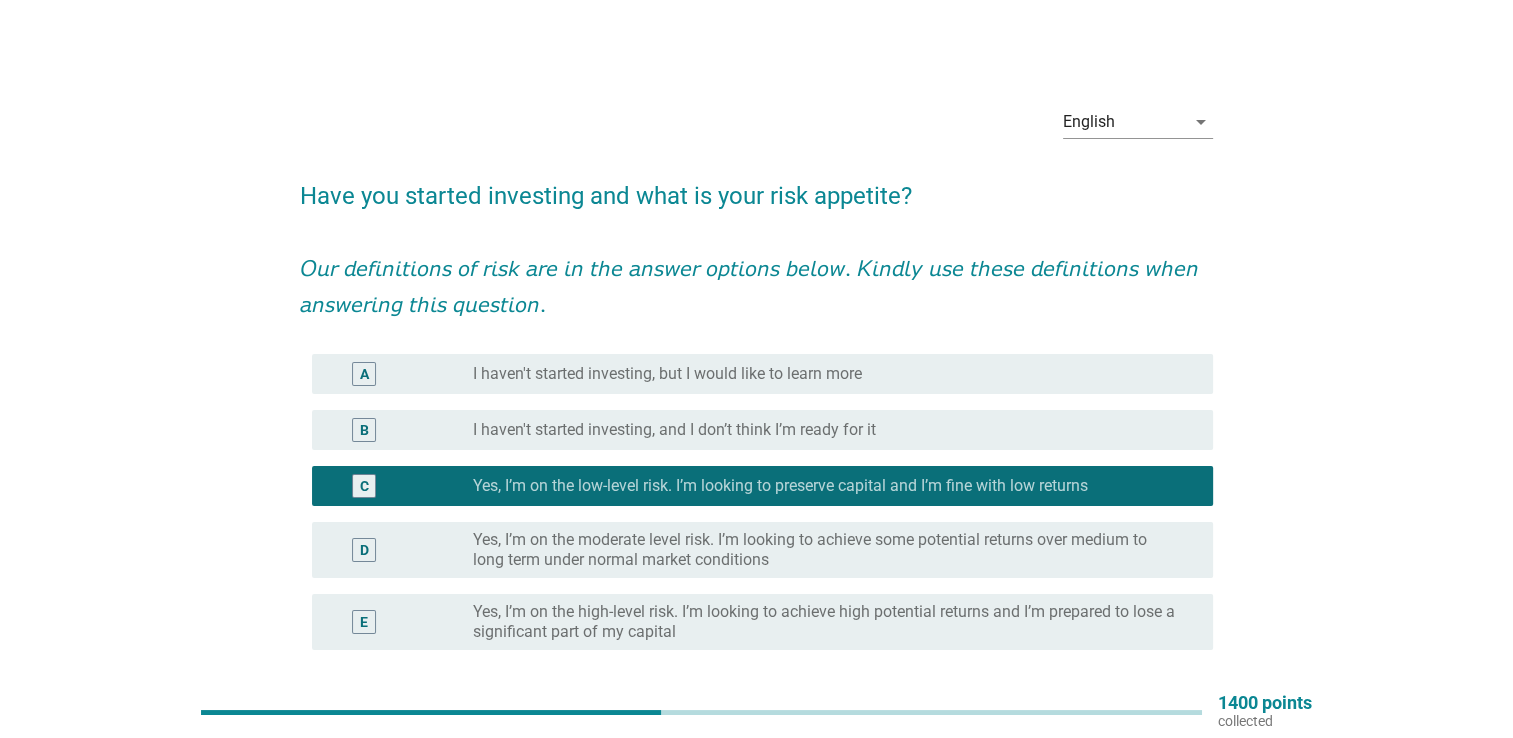 drag, startPoint x: 1452, startPoint y: 531, endPoint x: 1471, endPoint y: 294, distance: 237.76038 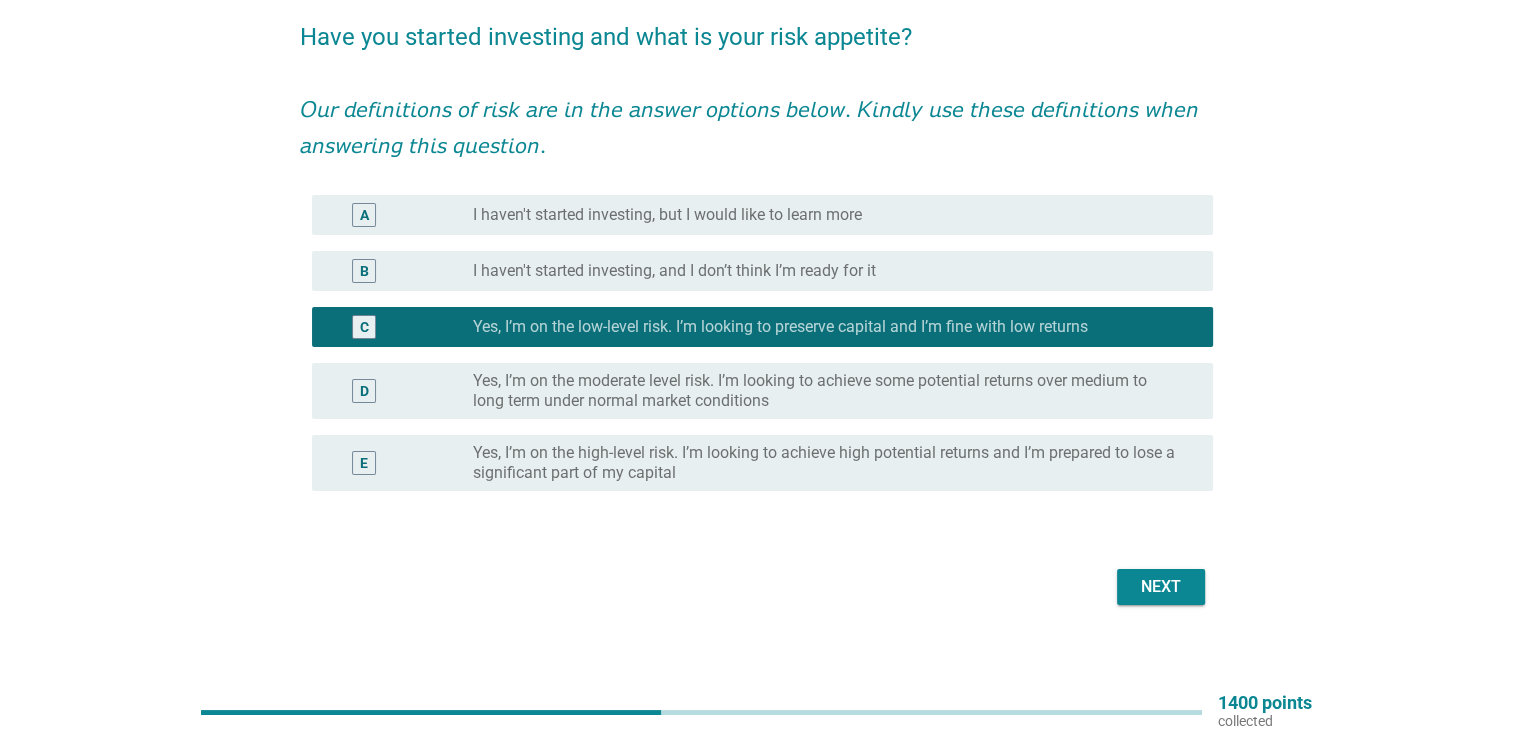 scroll, scrollTop: 173, scrollLeft: 0, axis: vertical 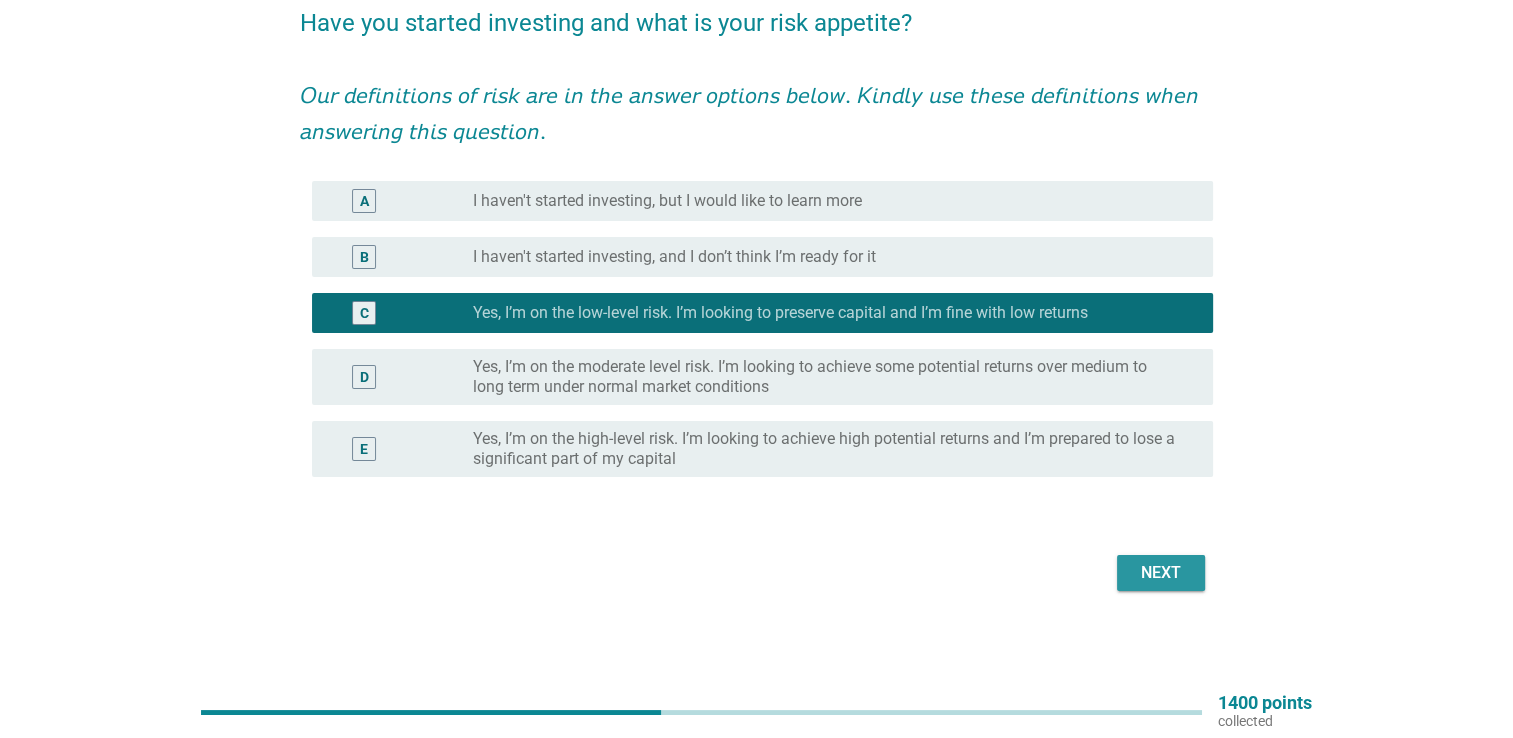 click on "Next" at bounding box center (1161, 573) 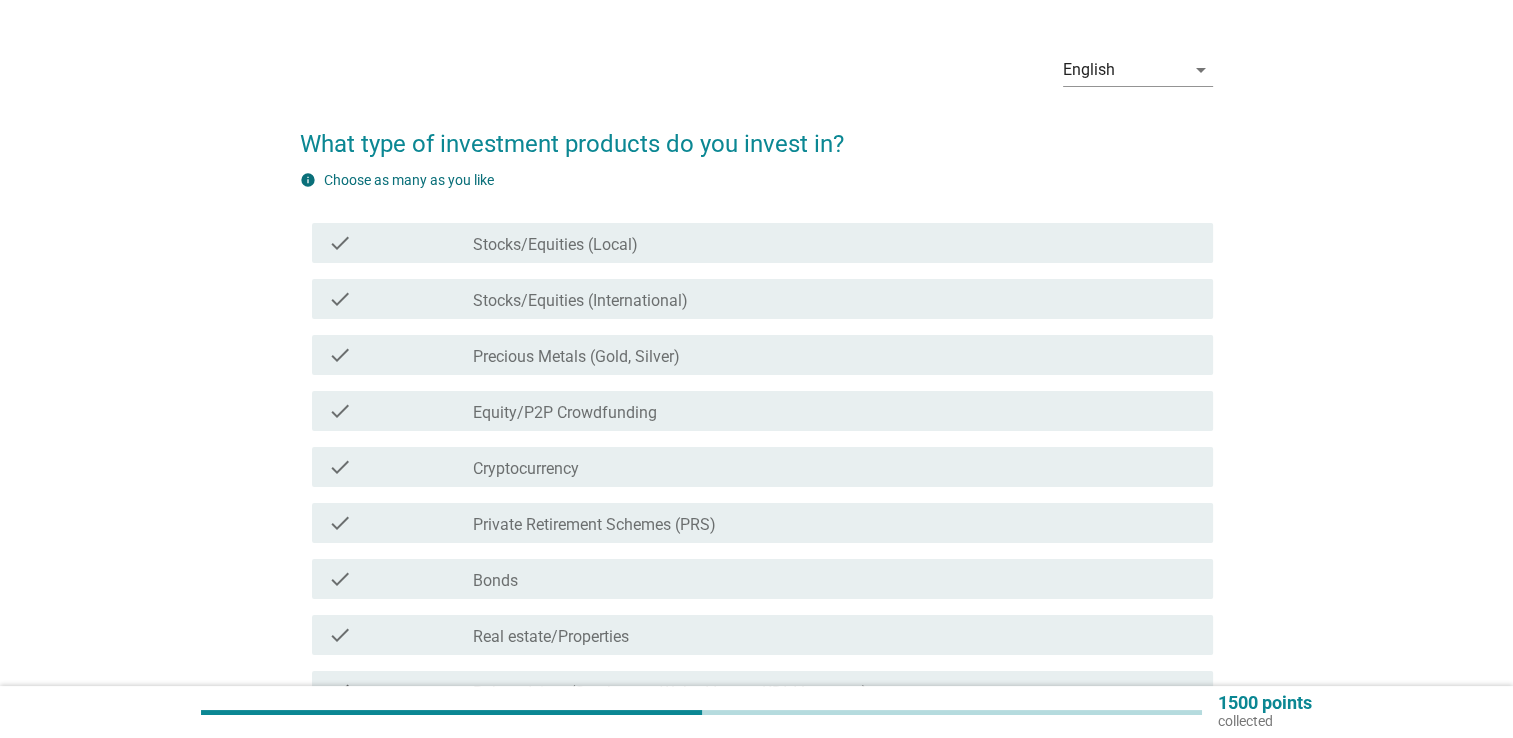 scroll, scrollTop: 75, scrollLeft: 0, axis: vertical 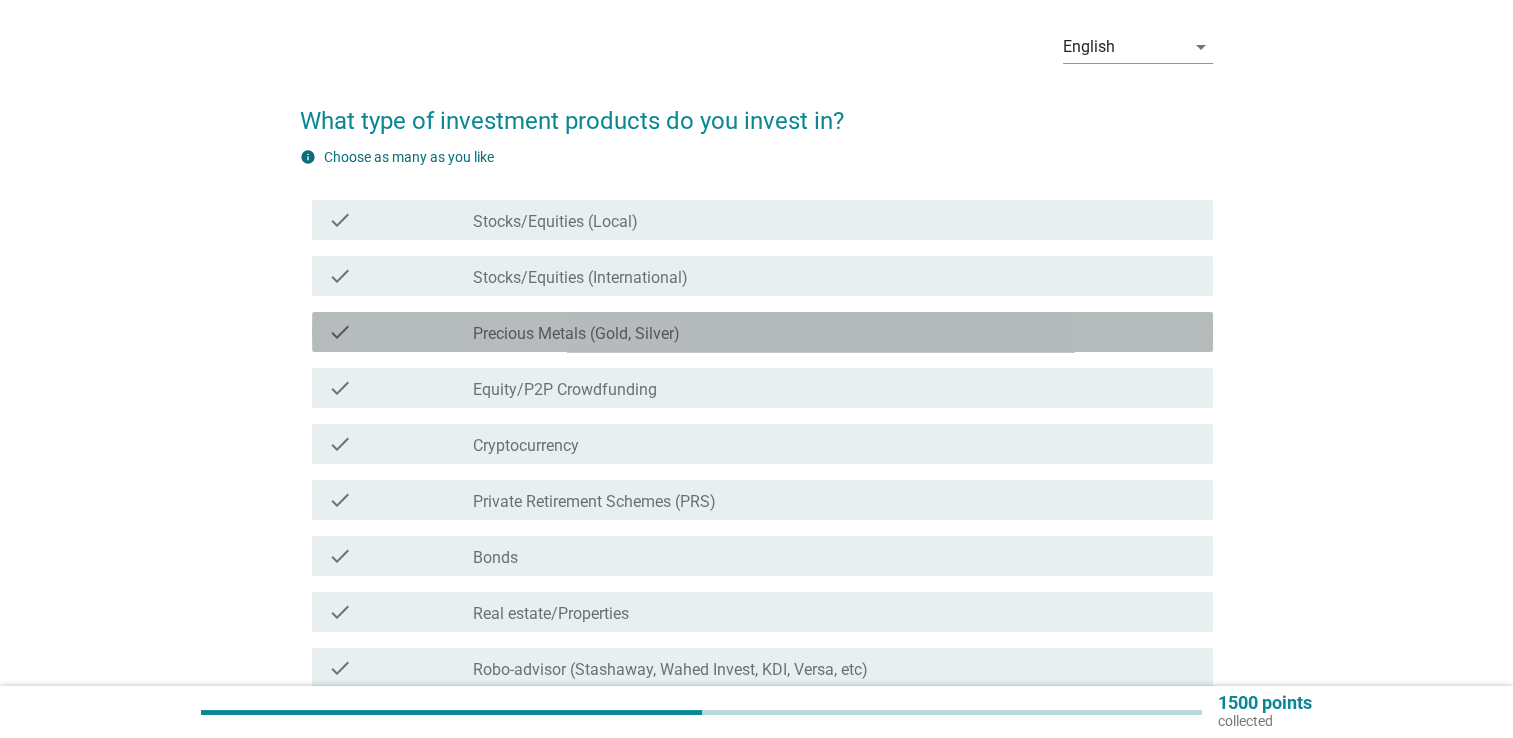 drag, startPoint x: 842, startPoint y: 344, endPoint x: 901, endPoint y: 335, distance: 59.682495 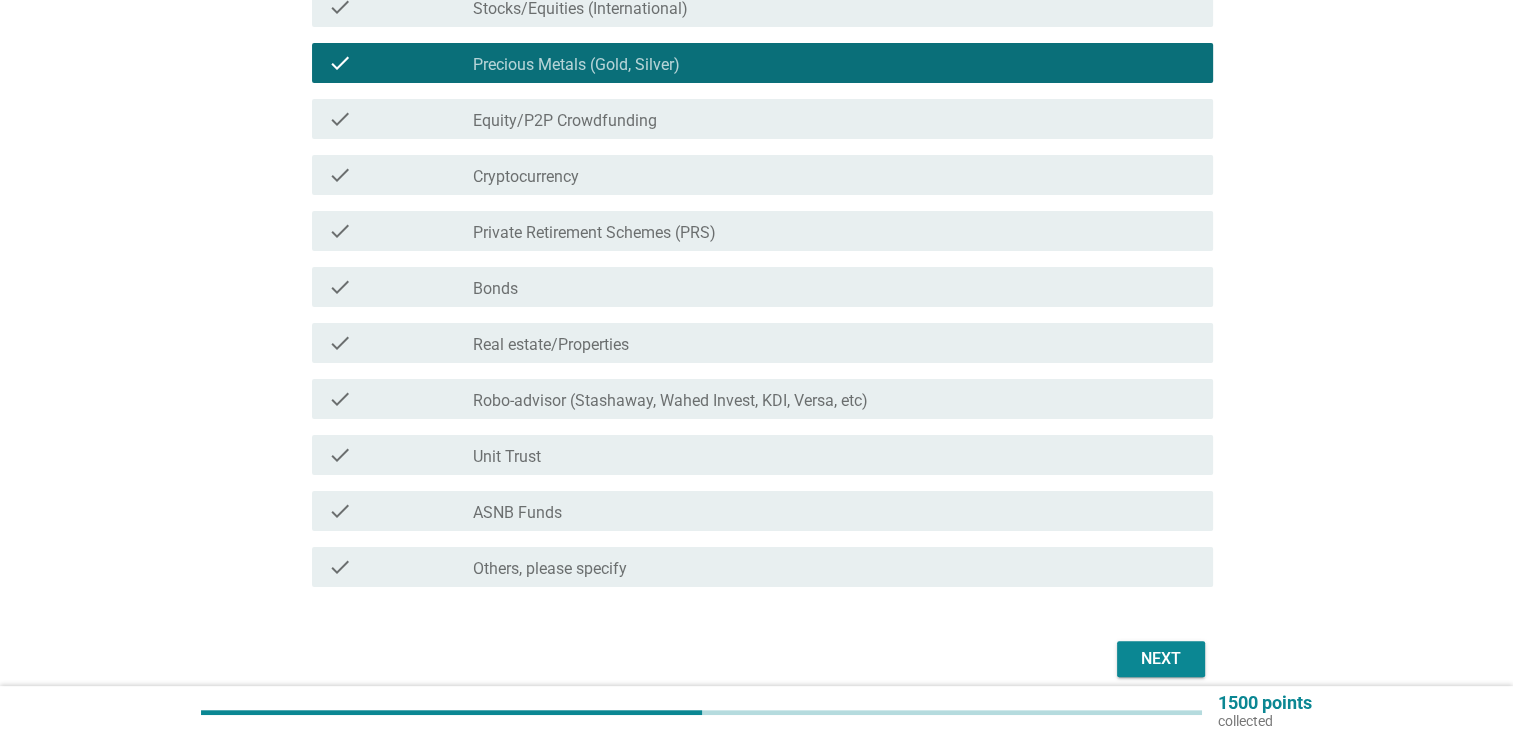 scroll, scrollTop: 356, scrollLeft: 0, axis: vertical 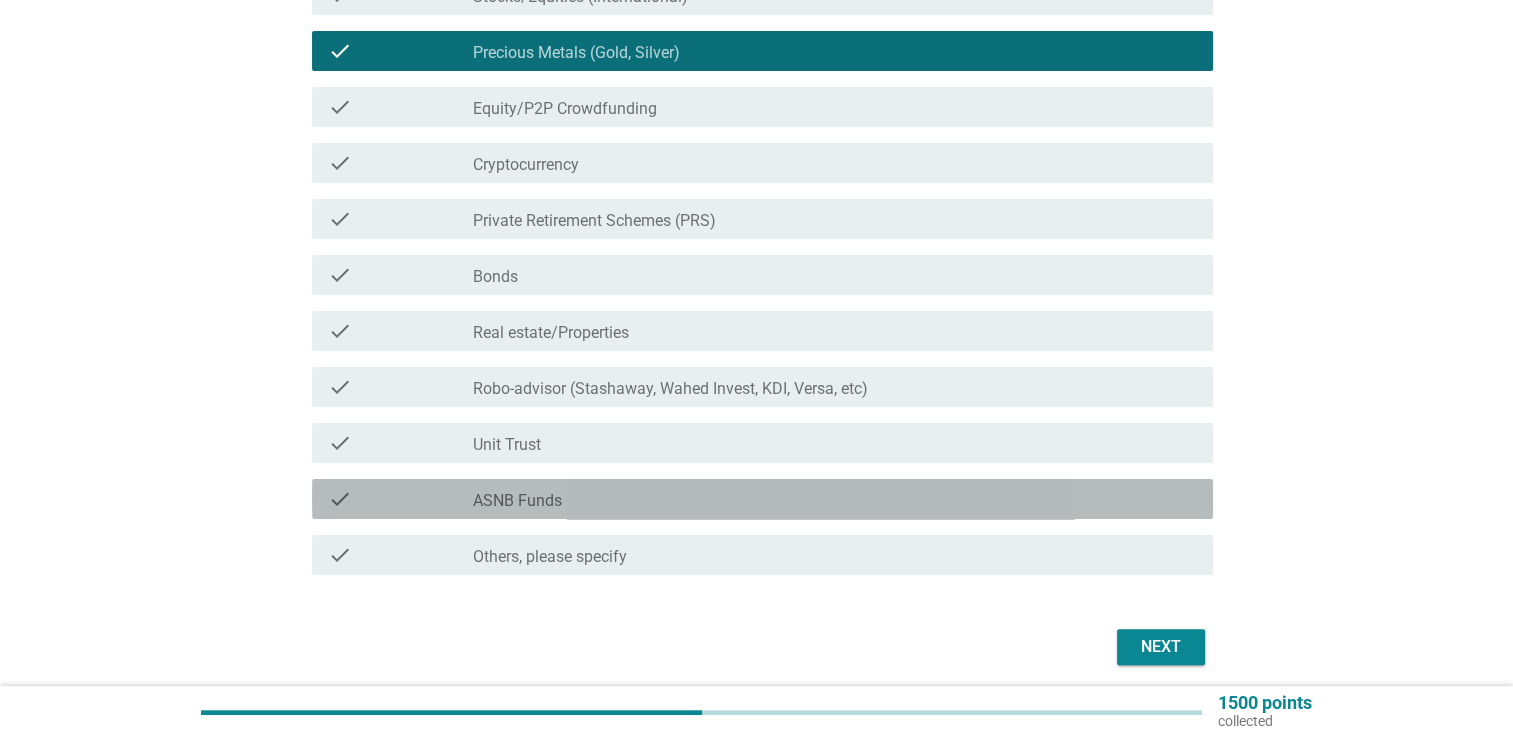 click on "check_box_outline_blank ASNB Funds" at bounding box center (835, 499) 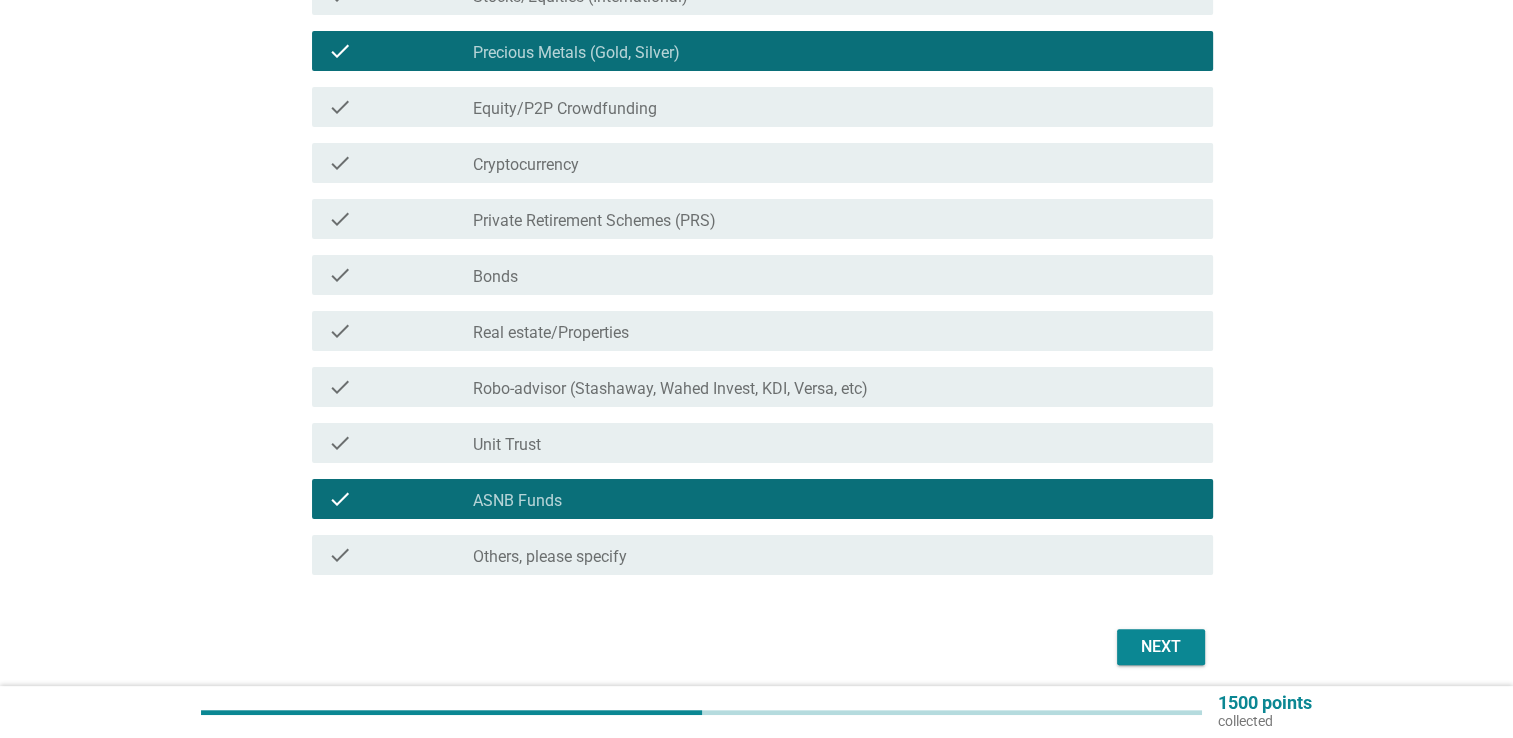 click on "Next" at bounding box center [1161, 647] 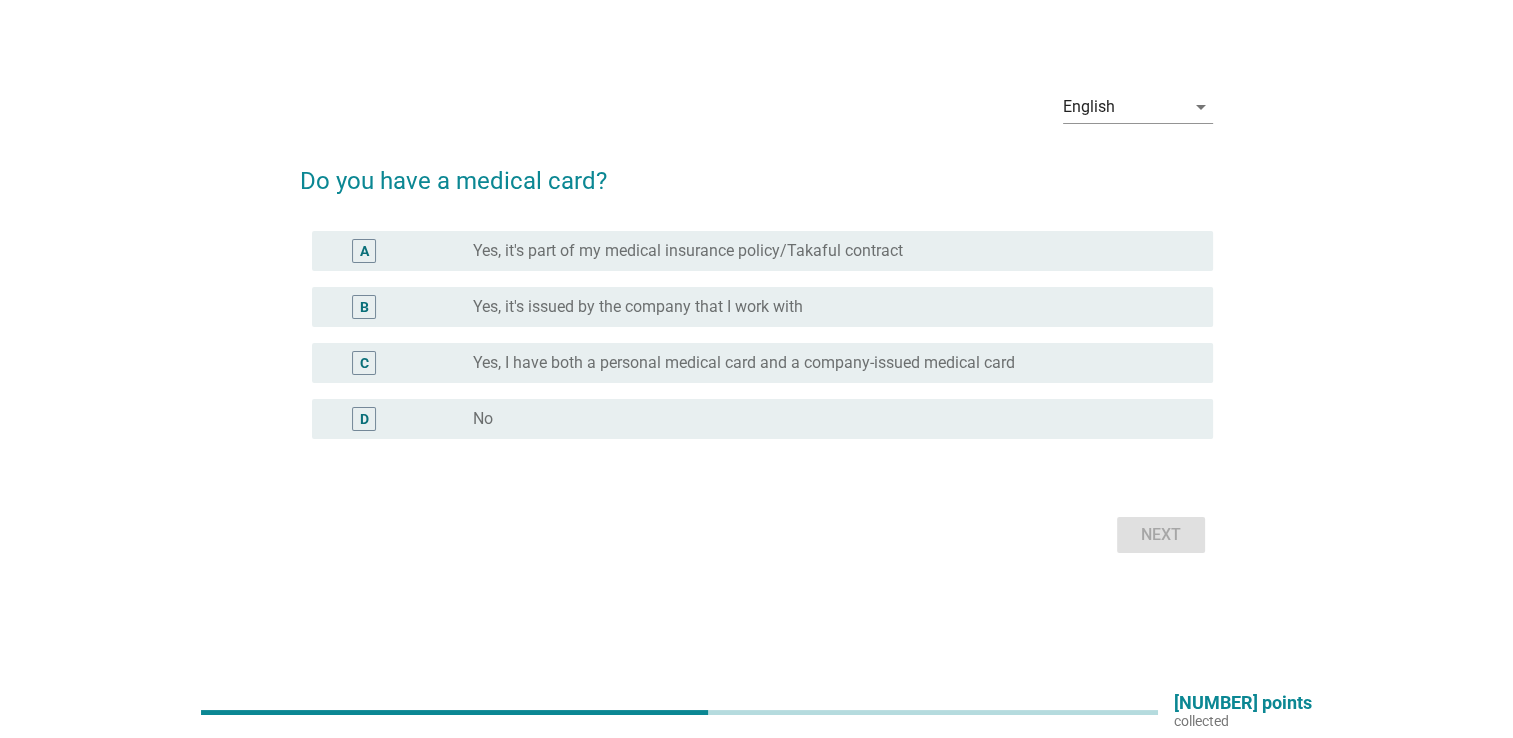 scroll, scrollTop: 0, scrollLeft: 0, axis: both 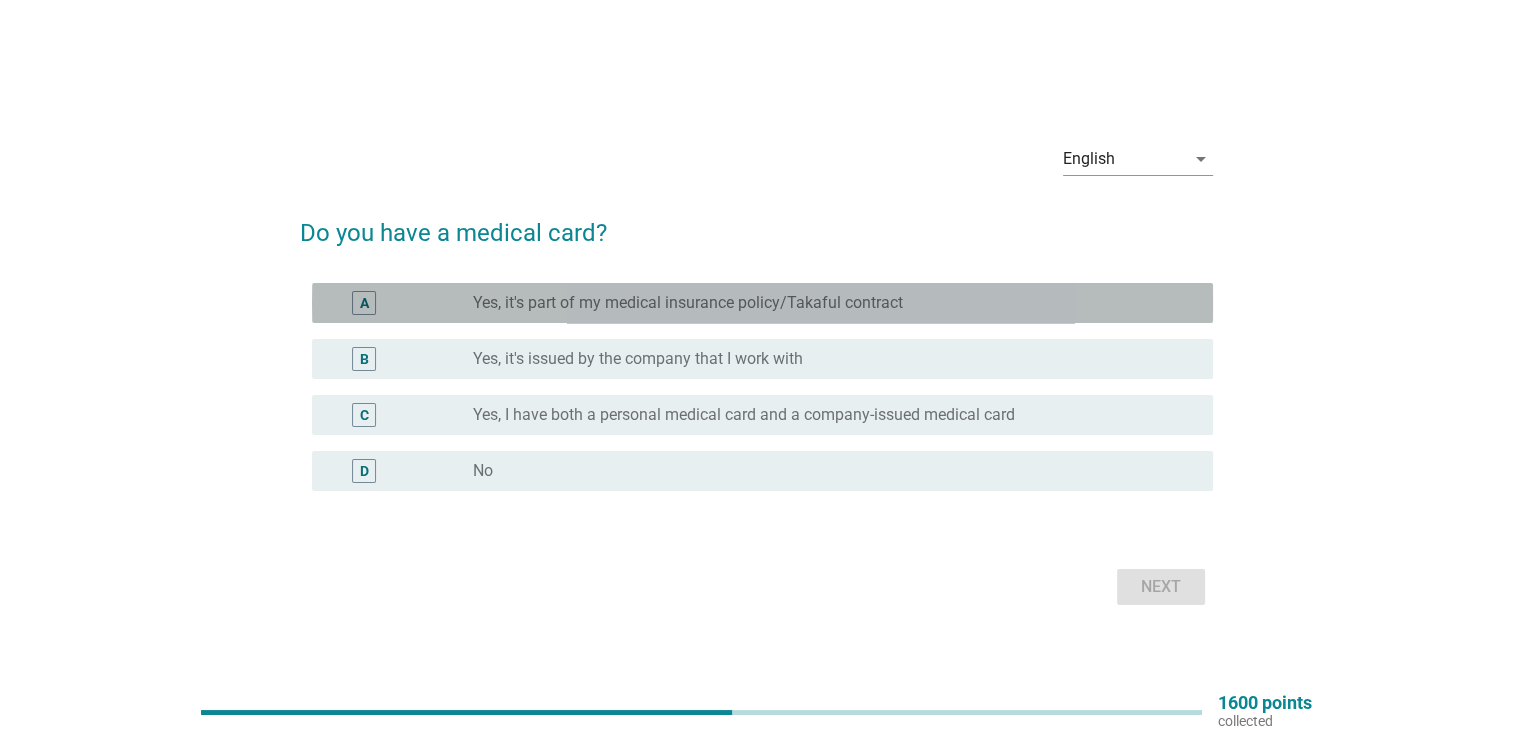 click on "Yes, it's part of my medical insurance policy/Takaful contract" at bounding box center (688, 303) 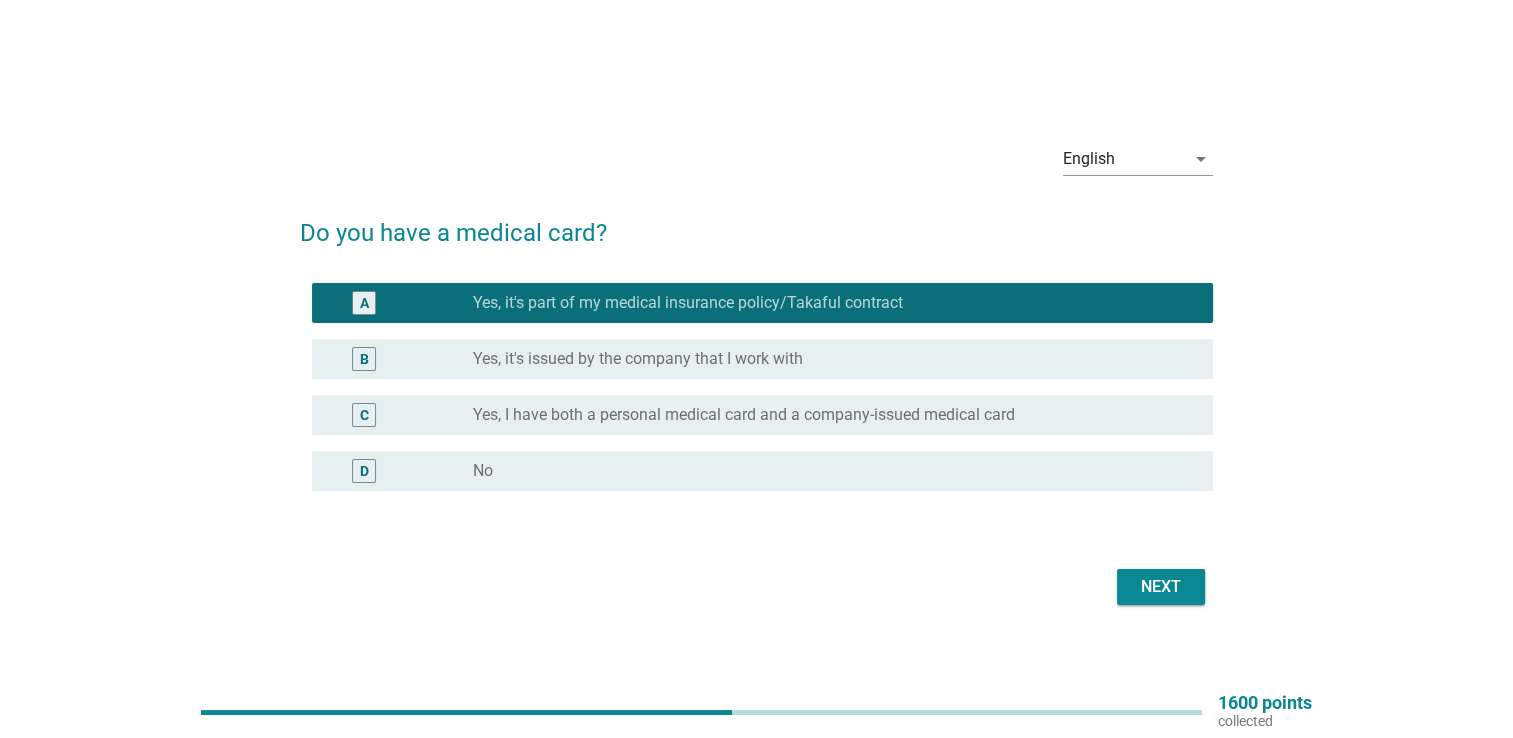 click on "Yes, I have both a personal medical card and a company-issued medical card" at bounding box center [744, 415] 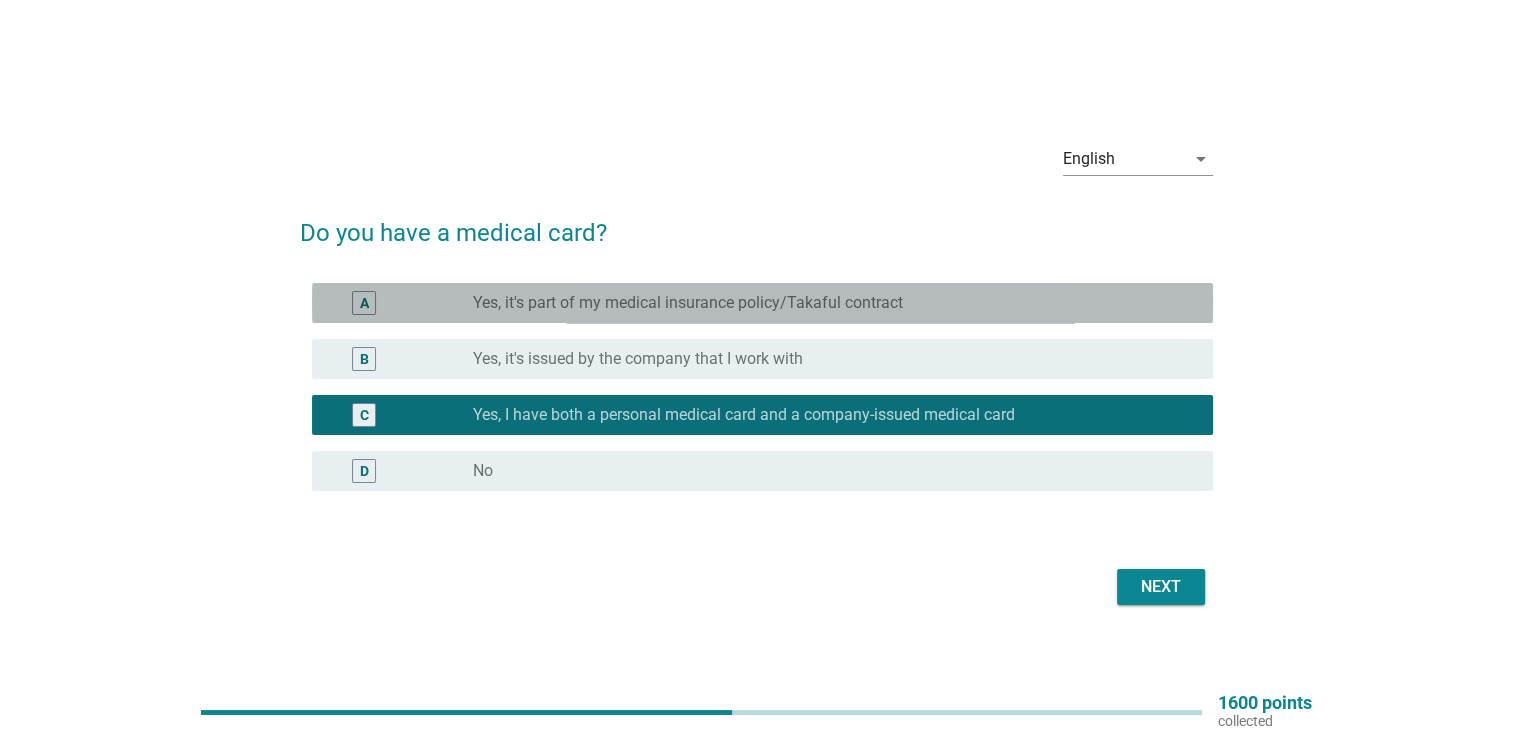 click on "Yes, it's part of my medical insurance policy/Takaful contract" at bounding box center [688, 303] 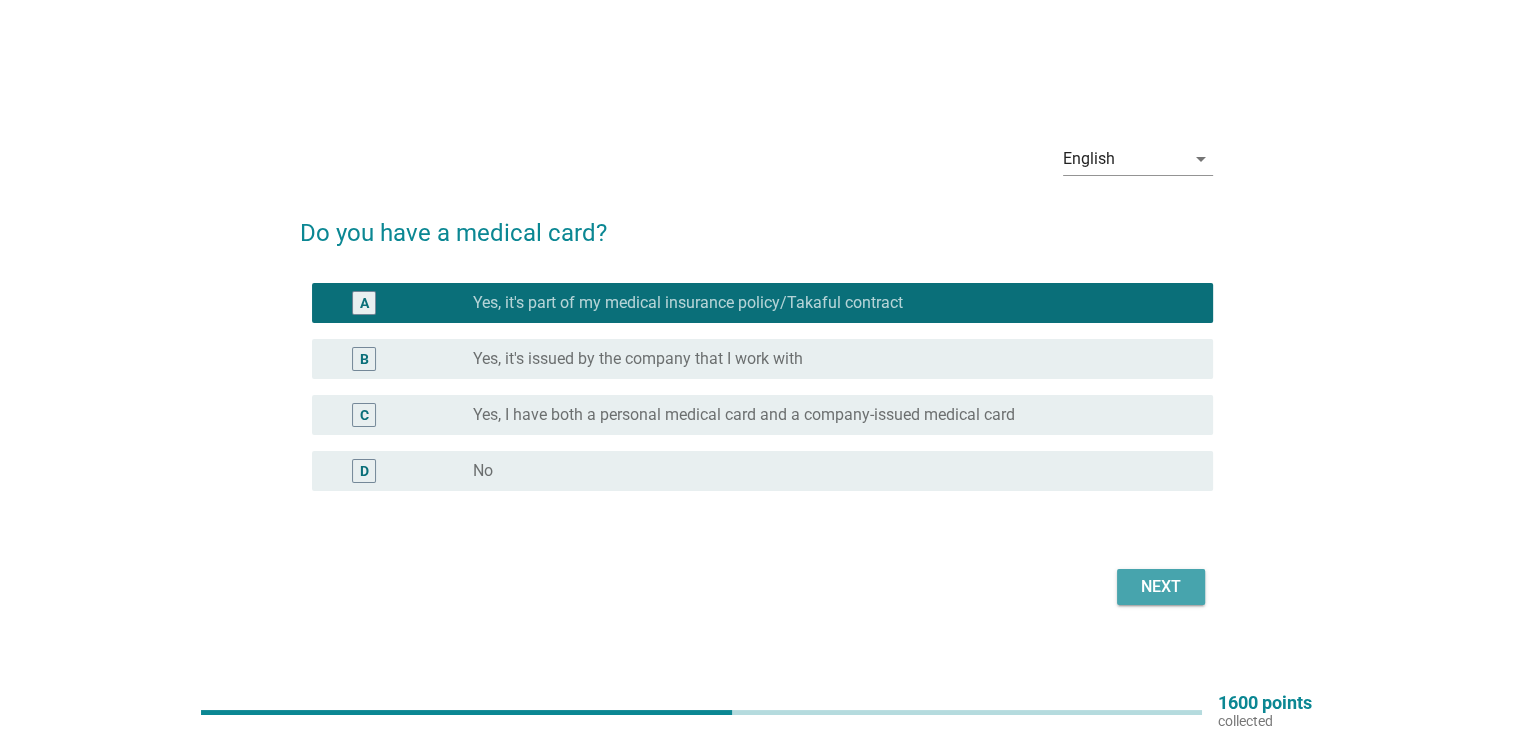 click on "Next" at bounding box center (1161, 587) 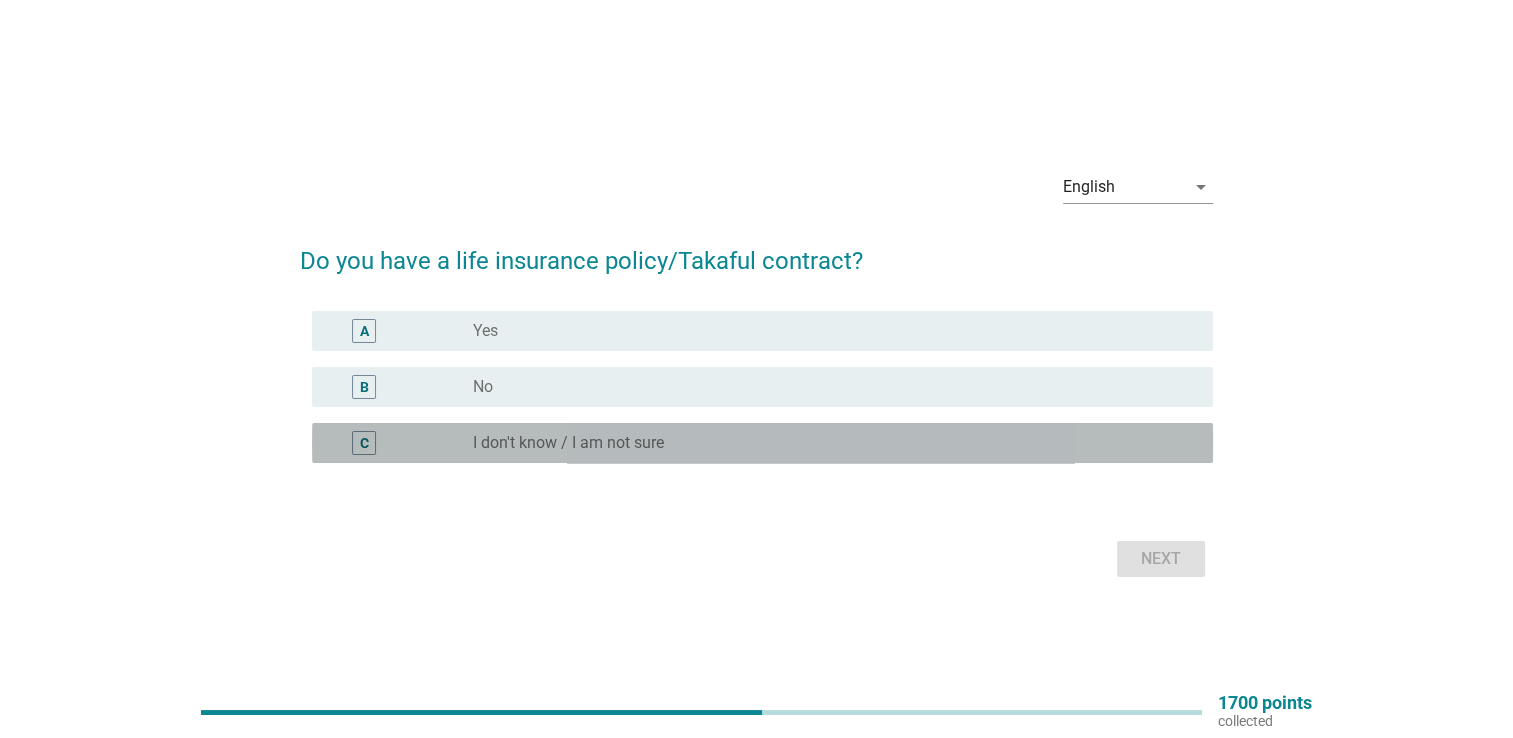 click on "radio_button_unchecked I don't know / I am not sure" at bounding box center (827, 443) 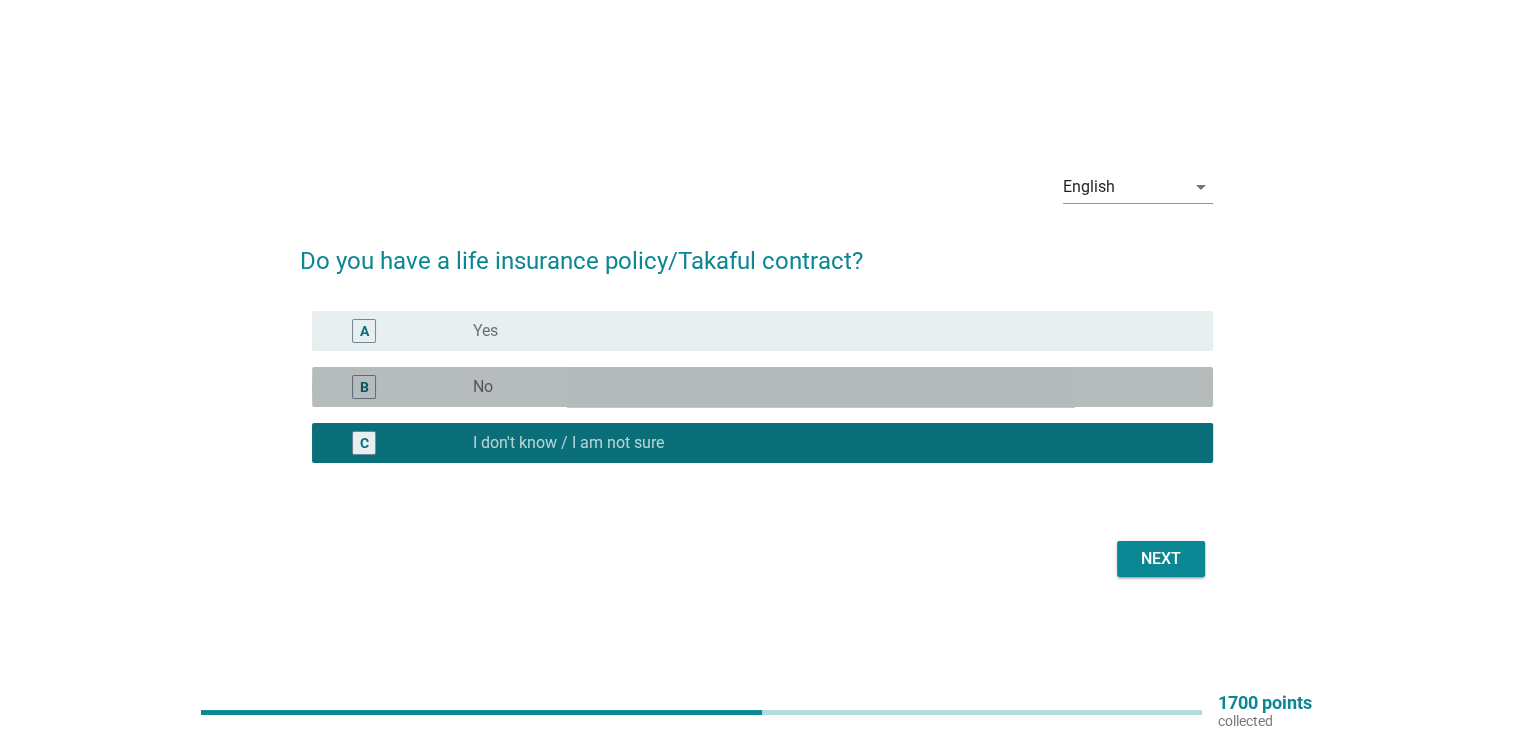 click on "B     radio_button_unchecked No" at bounding box center (762, 387) 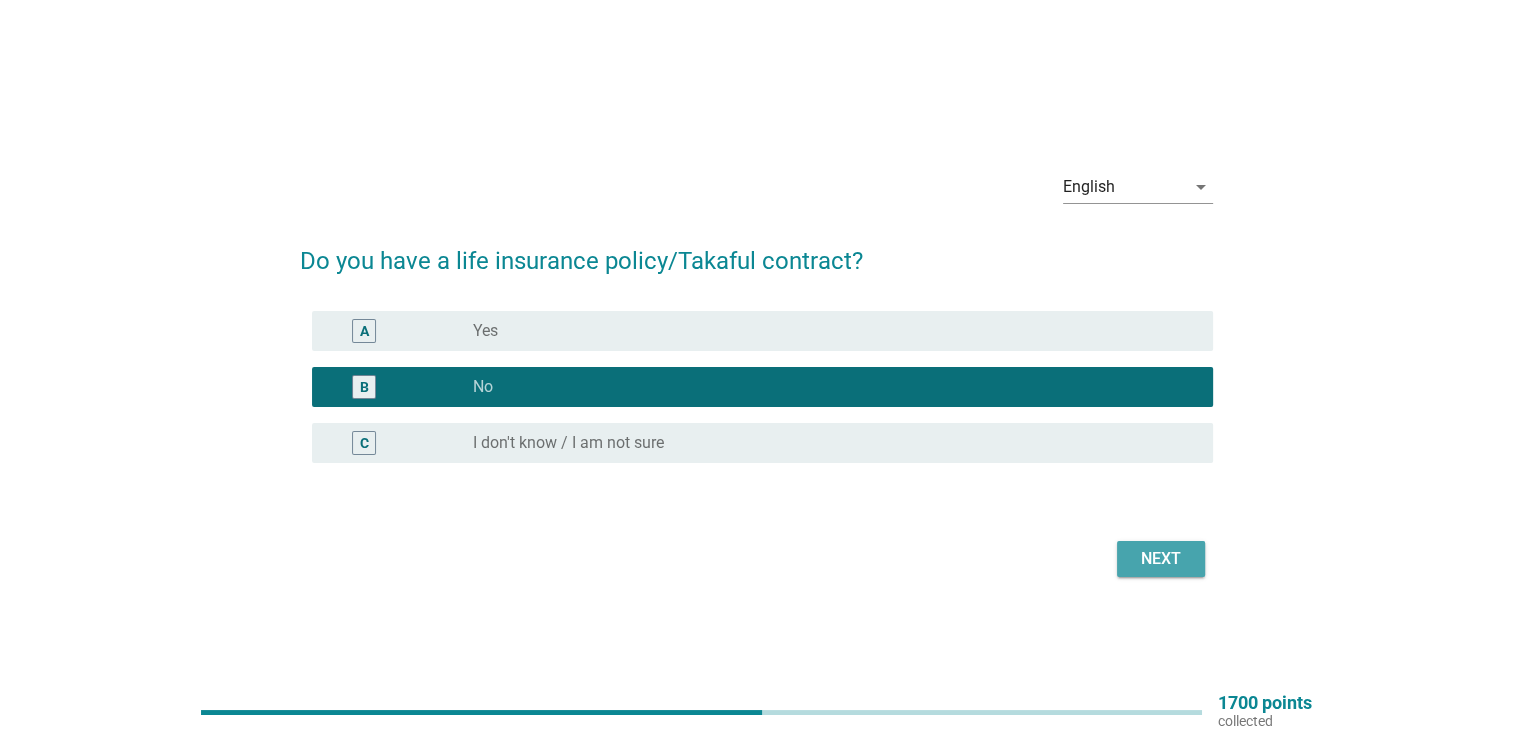click on "Next" at bounding box center (1161, 559) 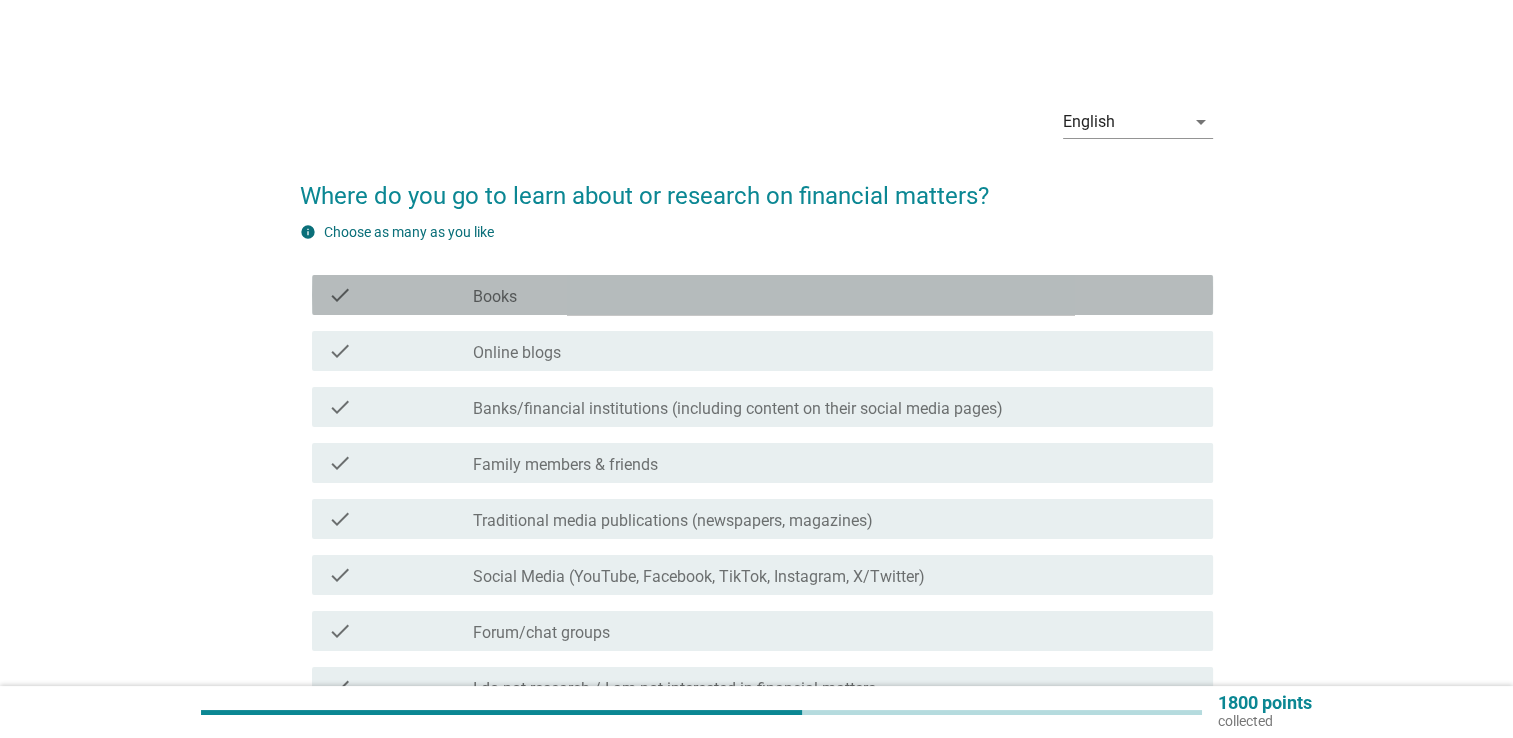 click on "check_box_outline_blank Books" at bounding box center [835, 295] 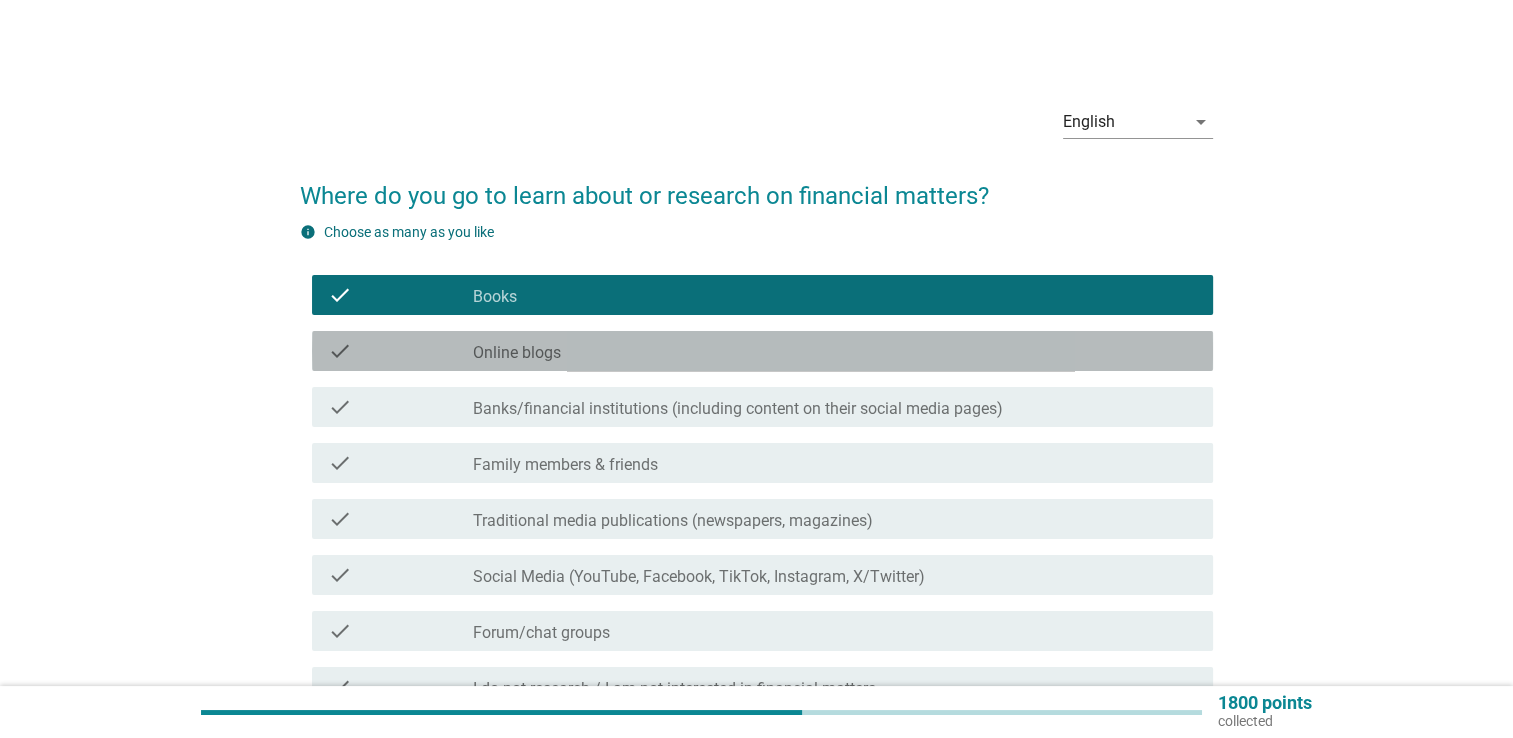 click on "check_box_outline_blank Online blogs" at bounding box center [835, 351] 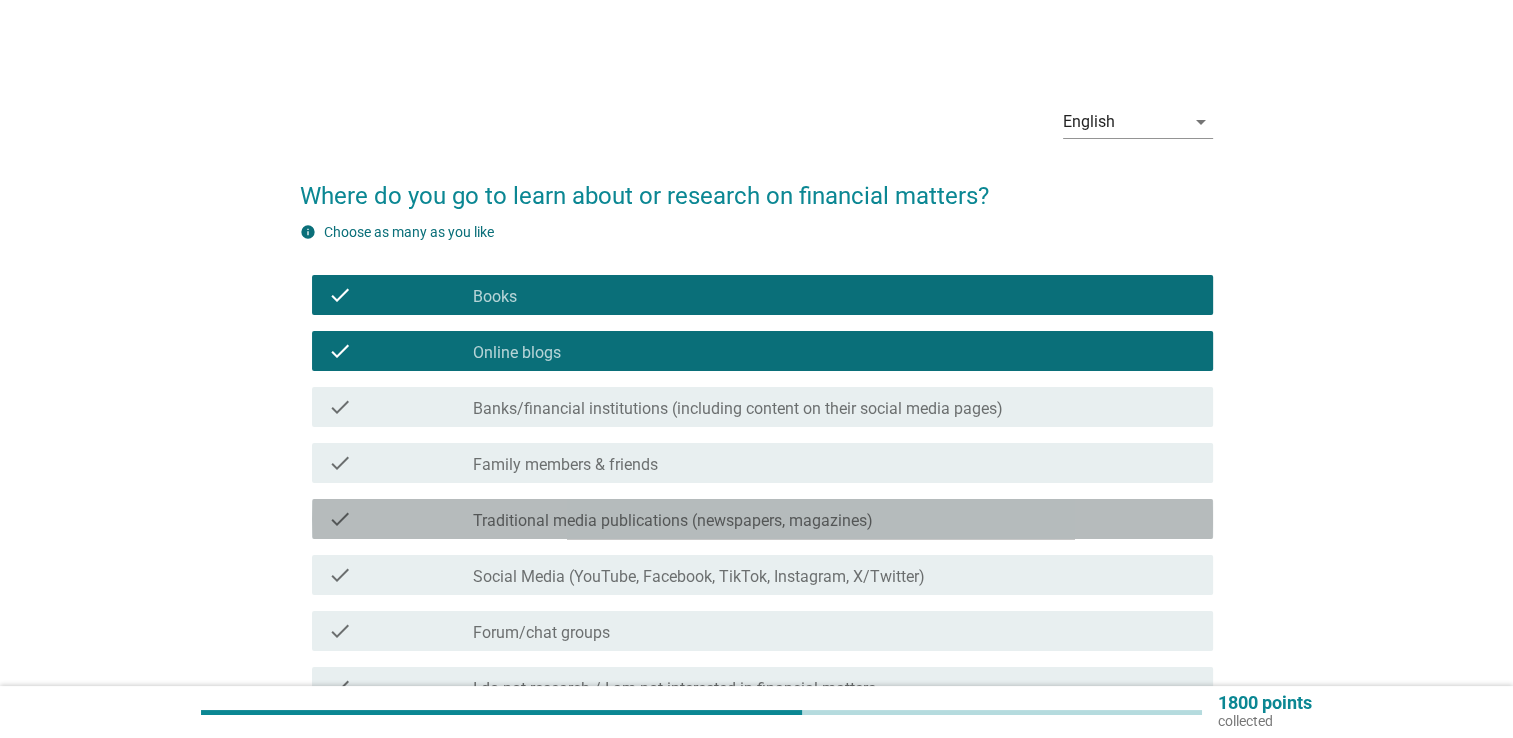 click on "check_box_outline_blank Traditional media publications (newspapers, magazines)" at bounding box center (835, 519) 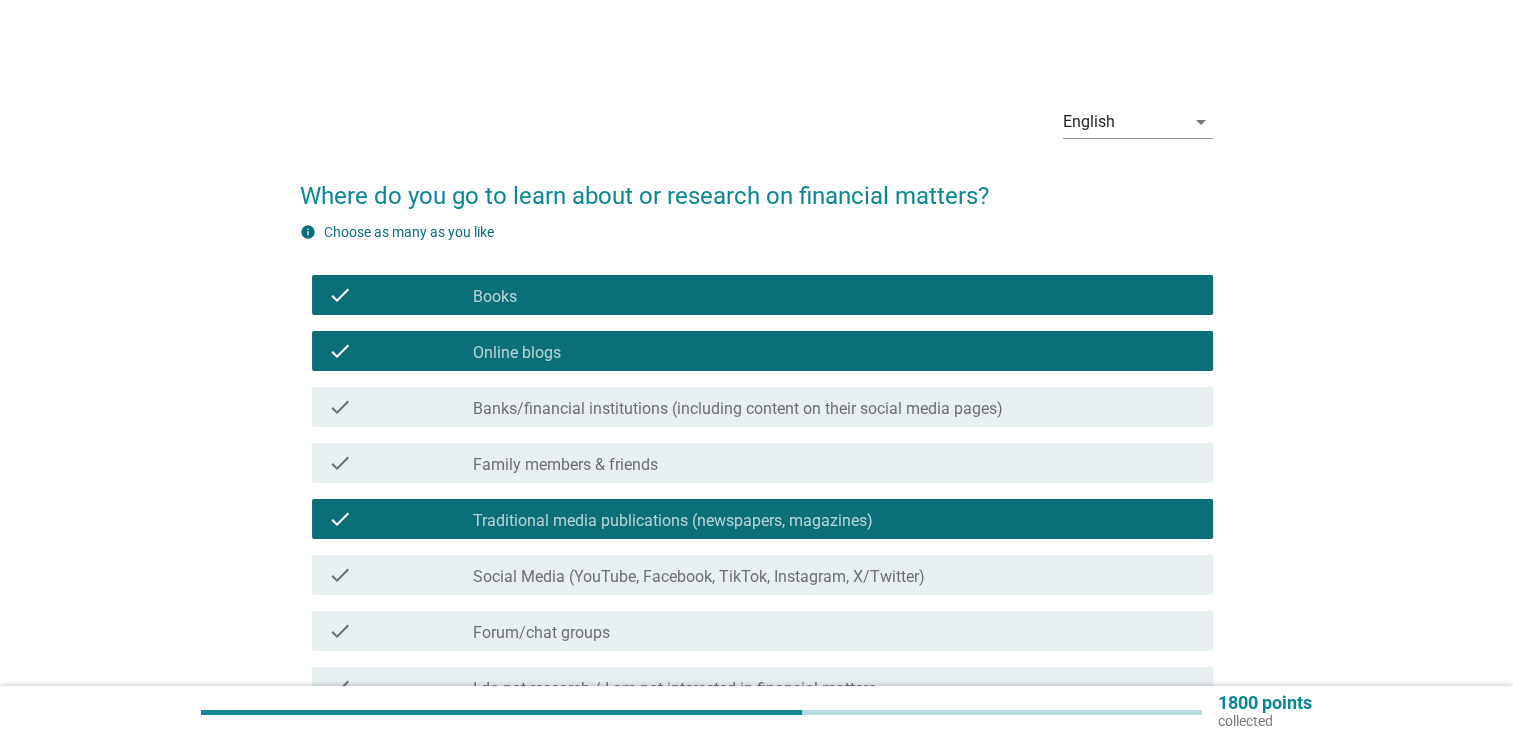 scroll, scrollTop: 95, scrollLeft: 0, axis: vertical 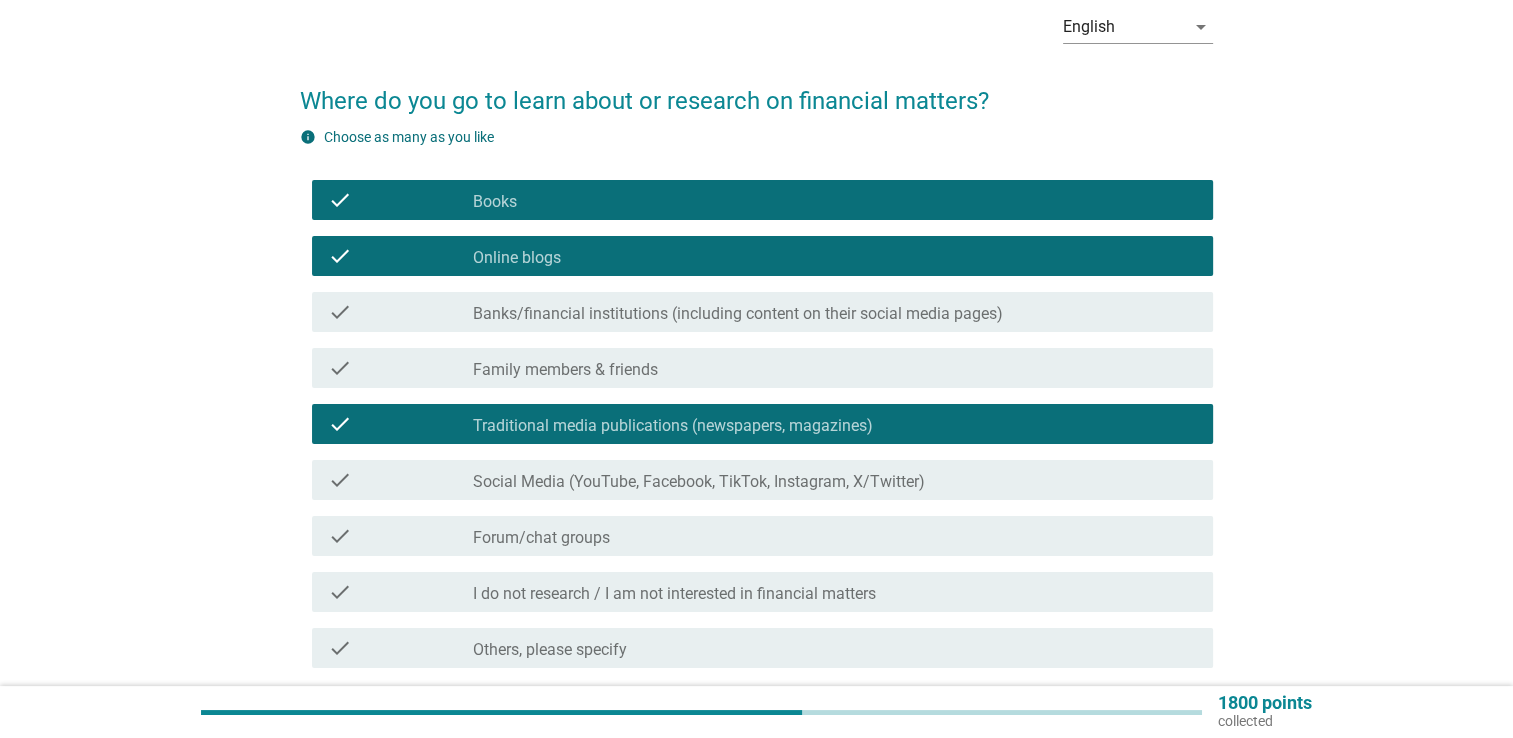 click on "check     check_box_outline_blank Social Media (YouTube, Facebook, TikTok, Instagram, X/Twitter)" at bounding box center [756, 480] 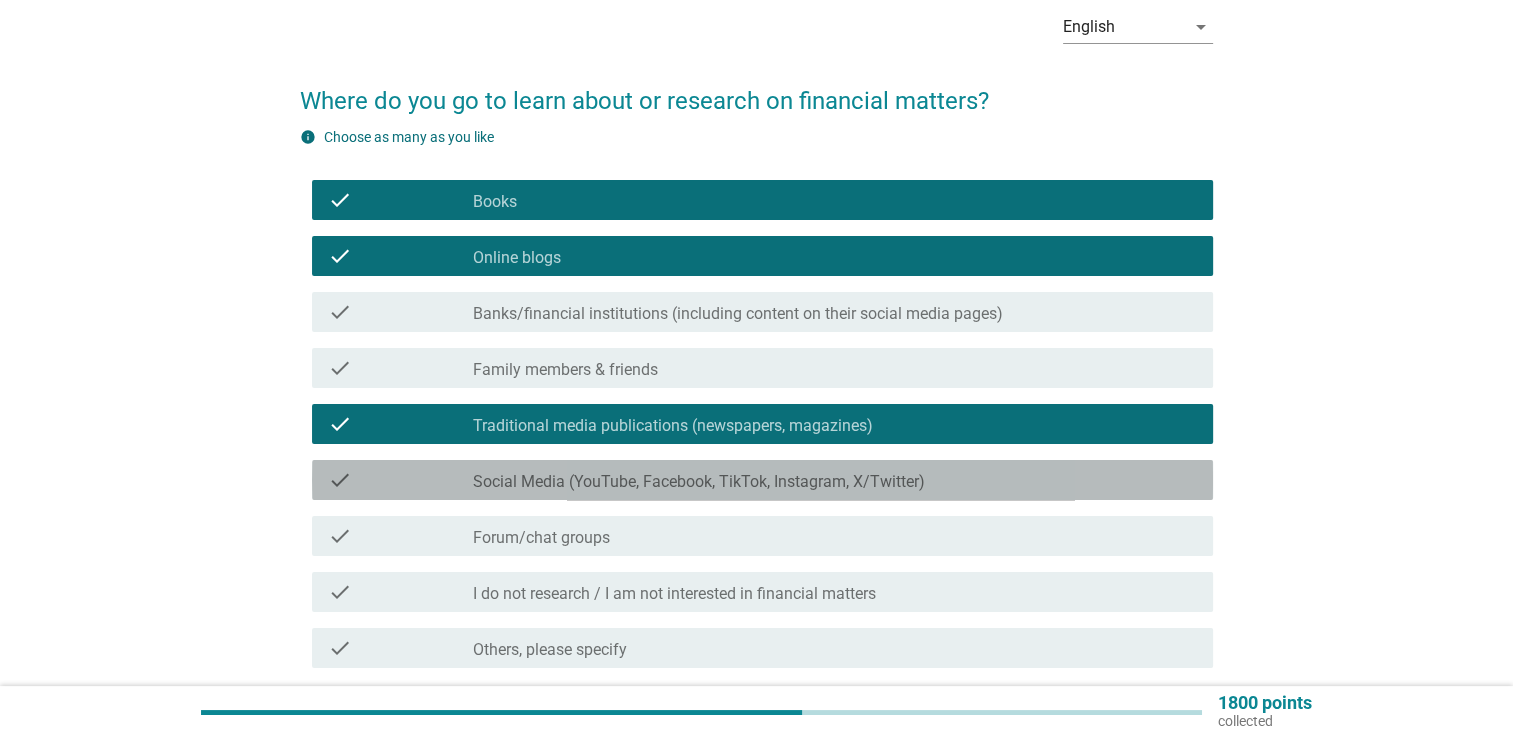 click on "check_box_outline_blank Social Media (YouTube, Facebook, TikTok, Instagram, X/Twitter)" at bounding box center [835, 480] 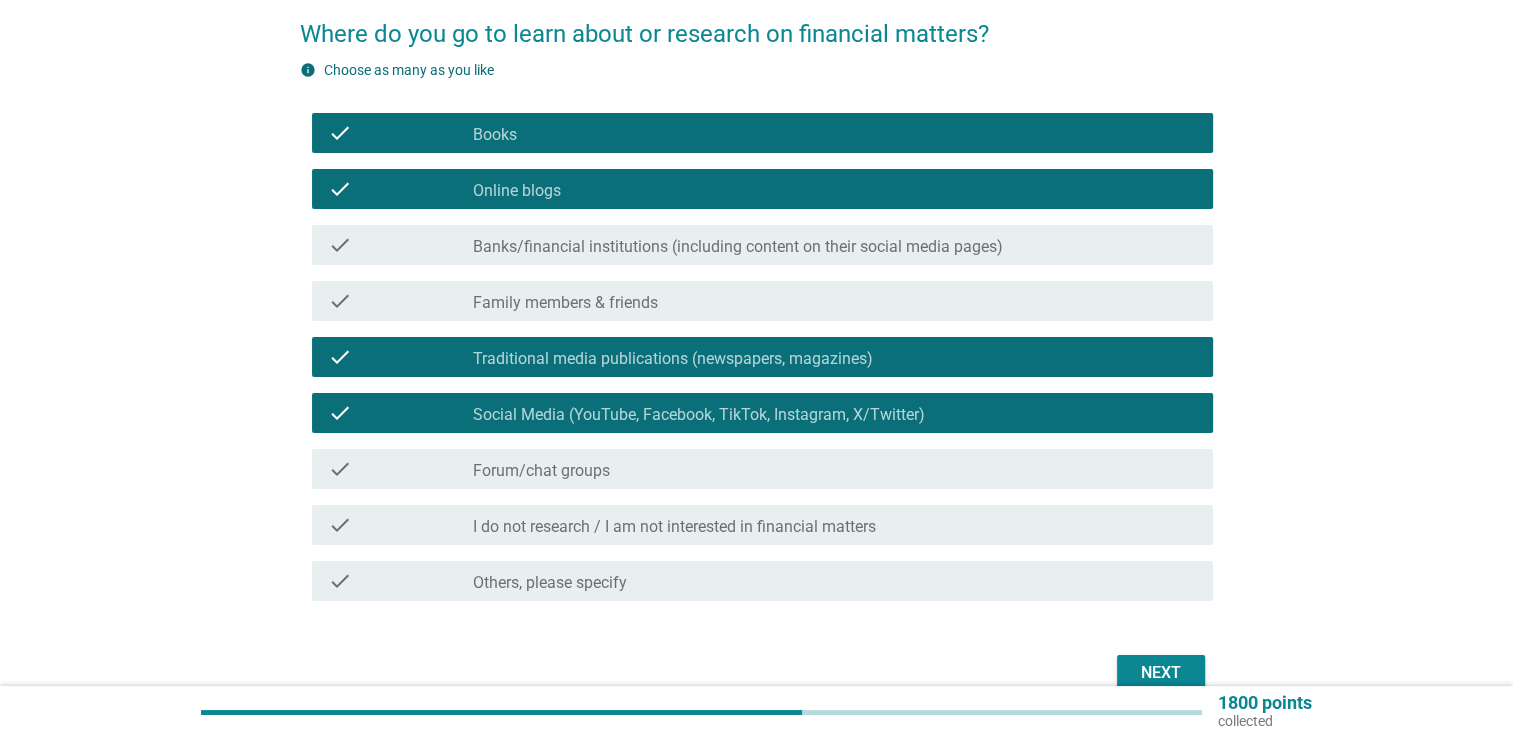 scroll, scrollTop: 262, scrollLeft: 0, axis: vertical 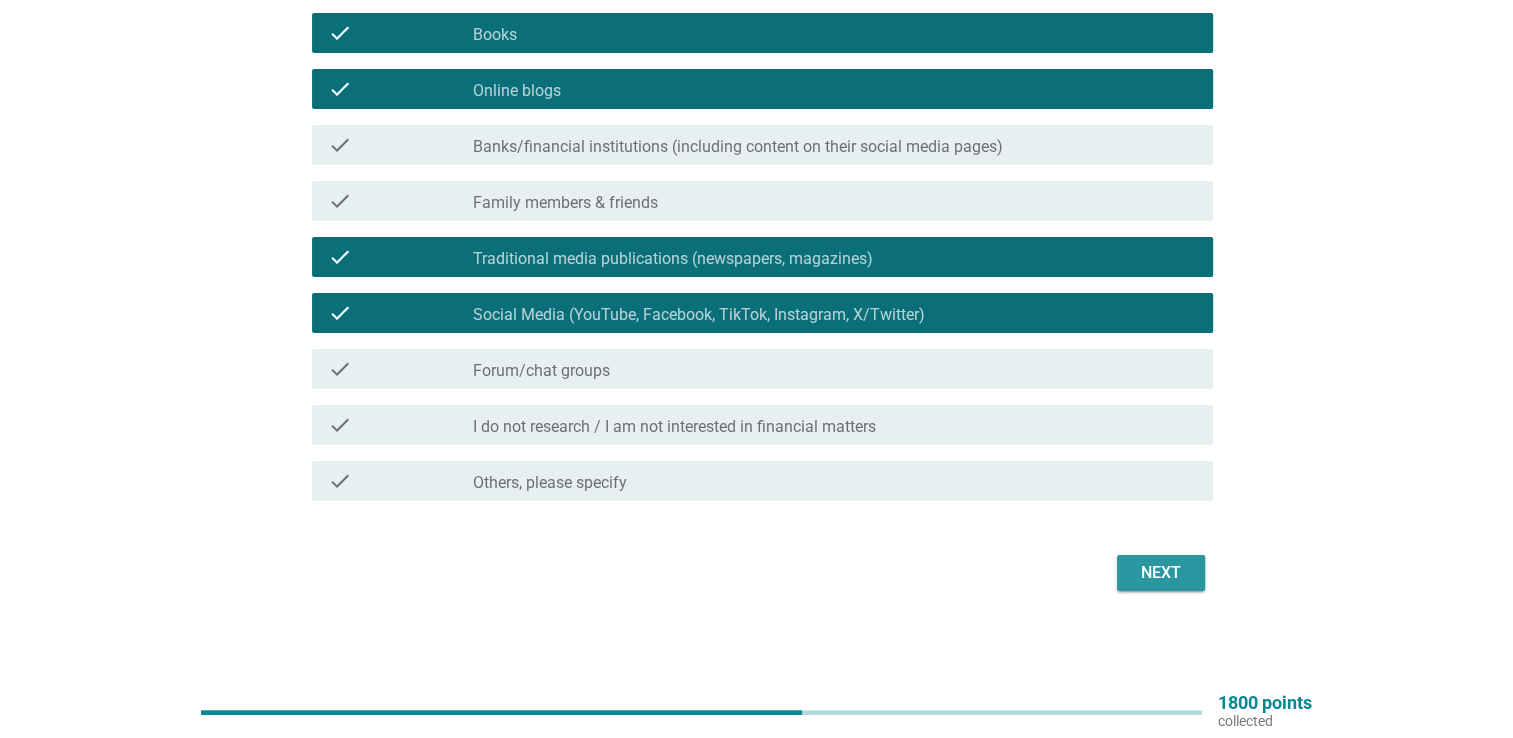 click on "Next" at bounding box center [1161, 573] 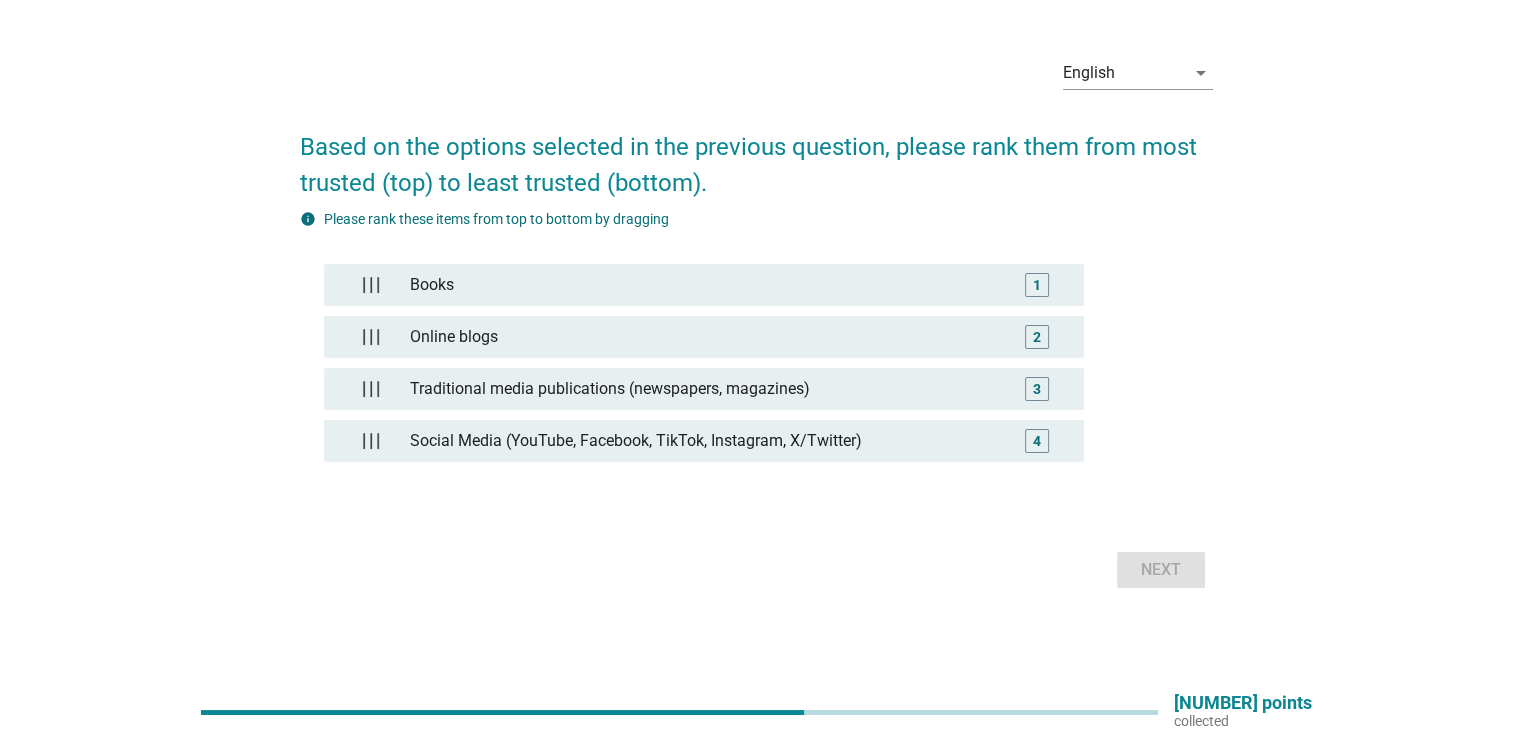 scroll, scrollTop: 0, scrollLeft: 0, axis: both 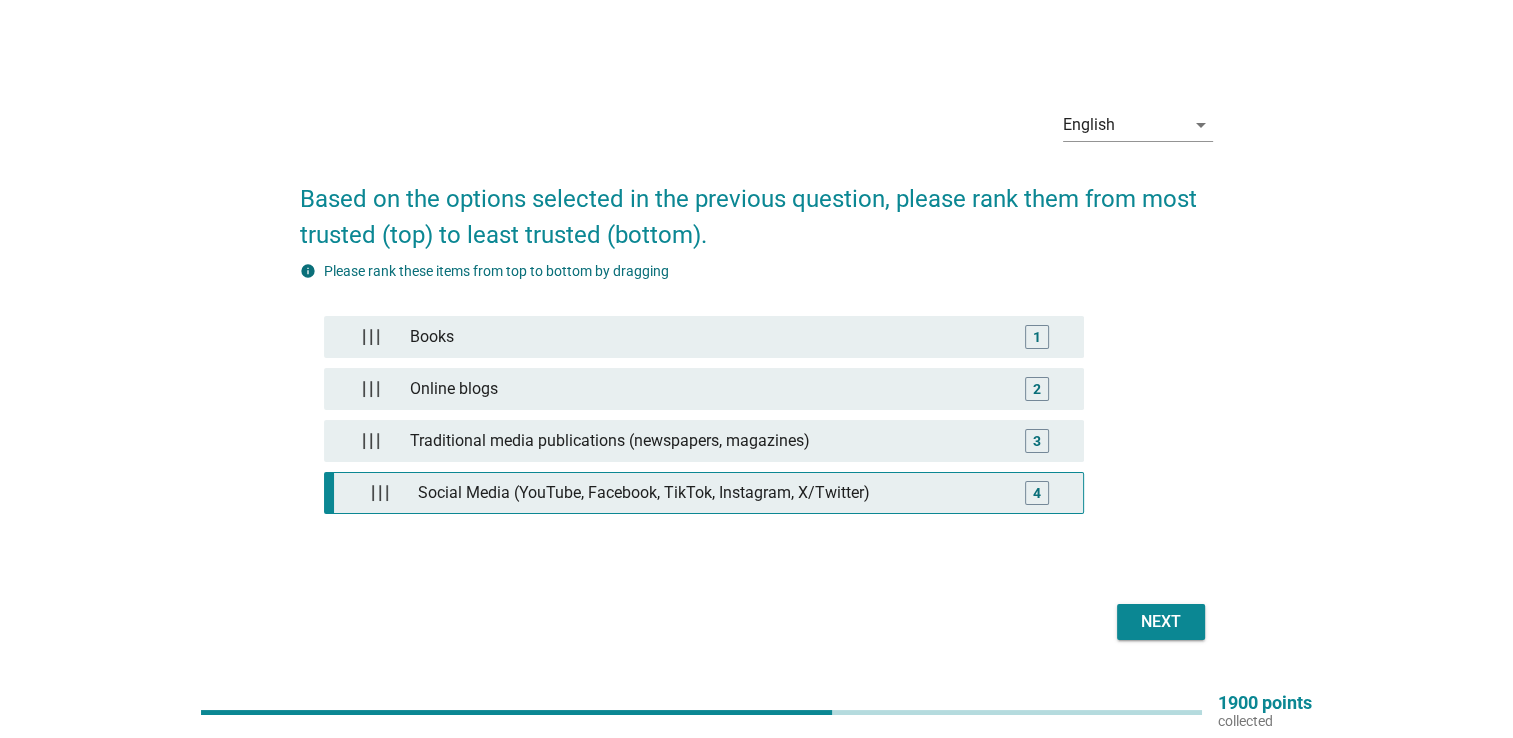 type 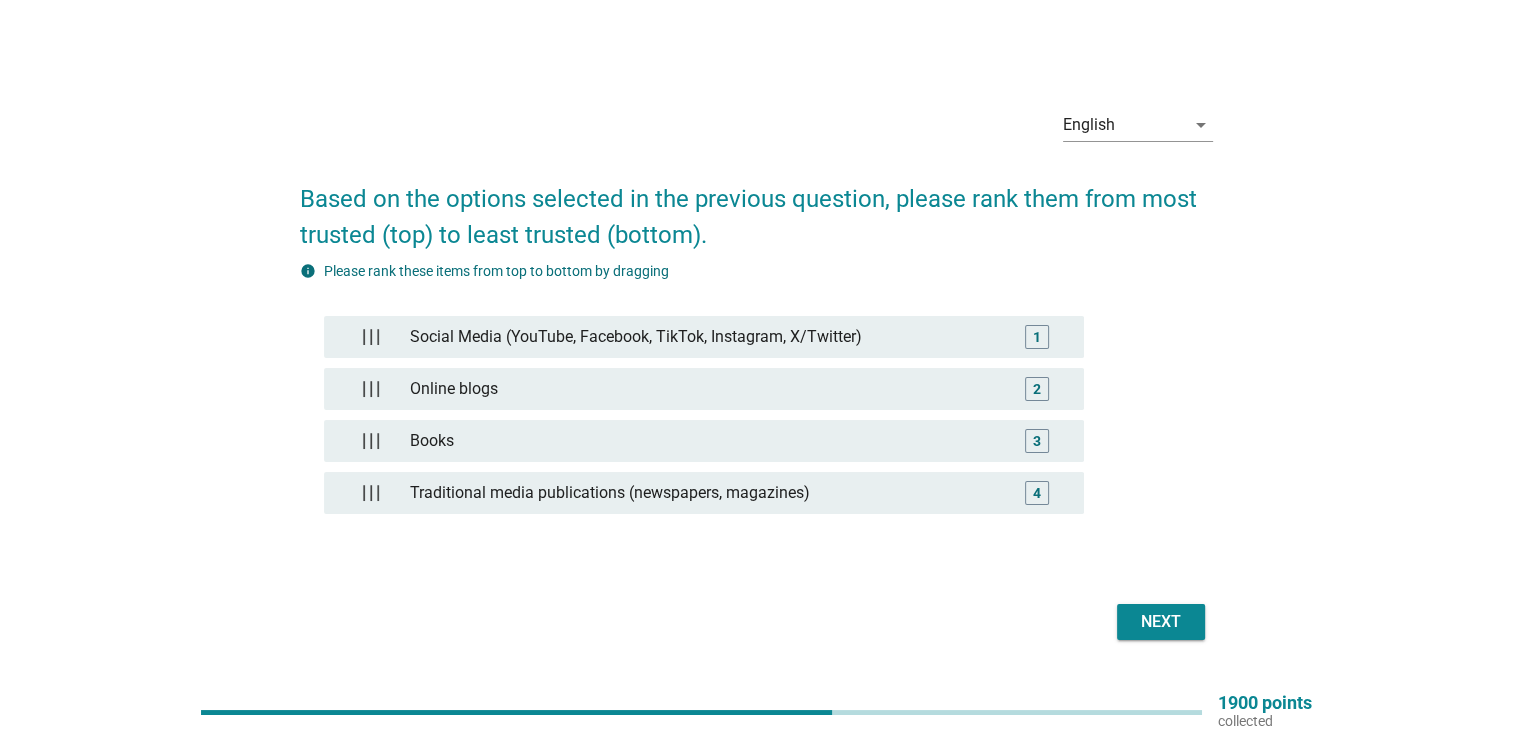 click on "Next" at bounding box center (1161, 622) 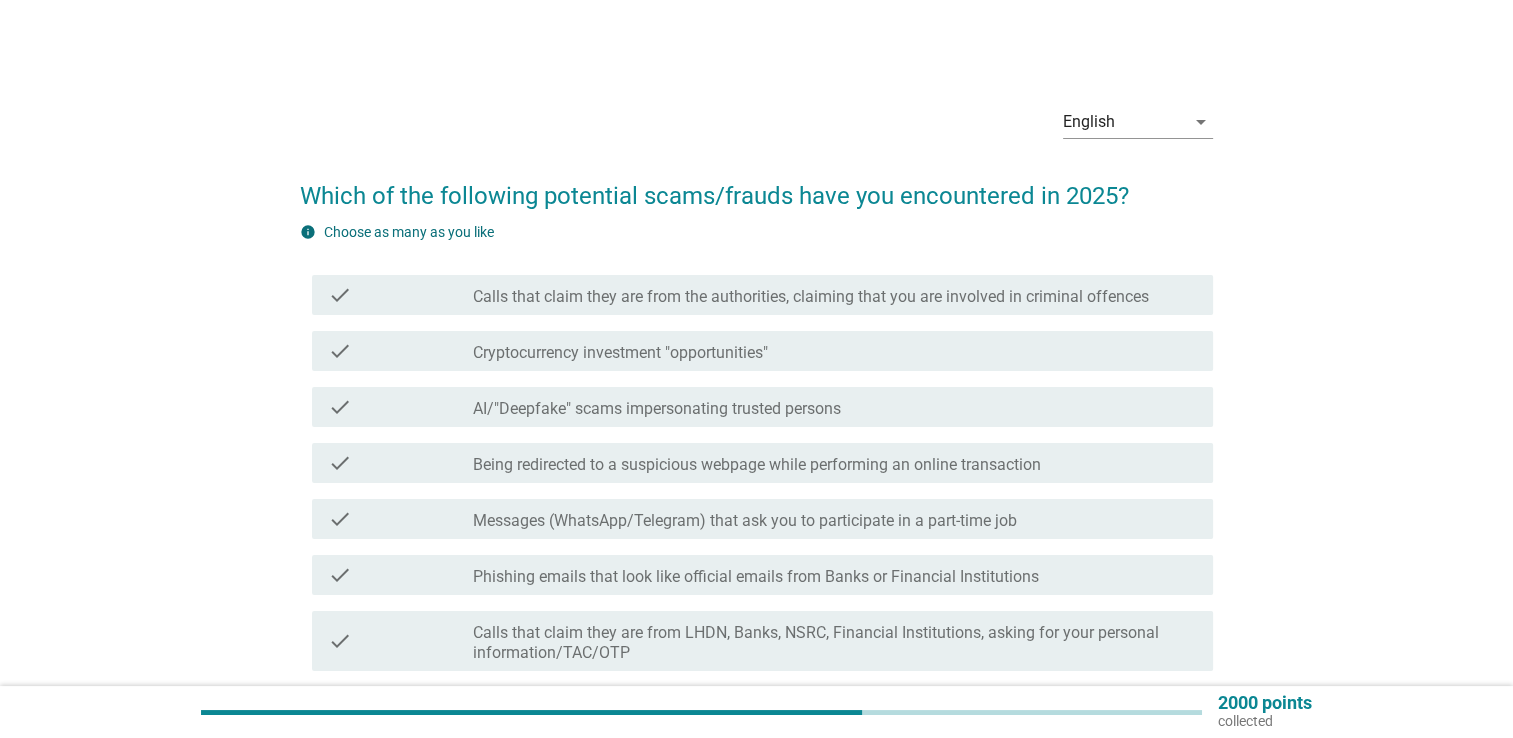 click on "Calls that claim they are from the authorities, claiming that you are involved in criminal offences" at bounding box center (811, 297) 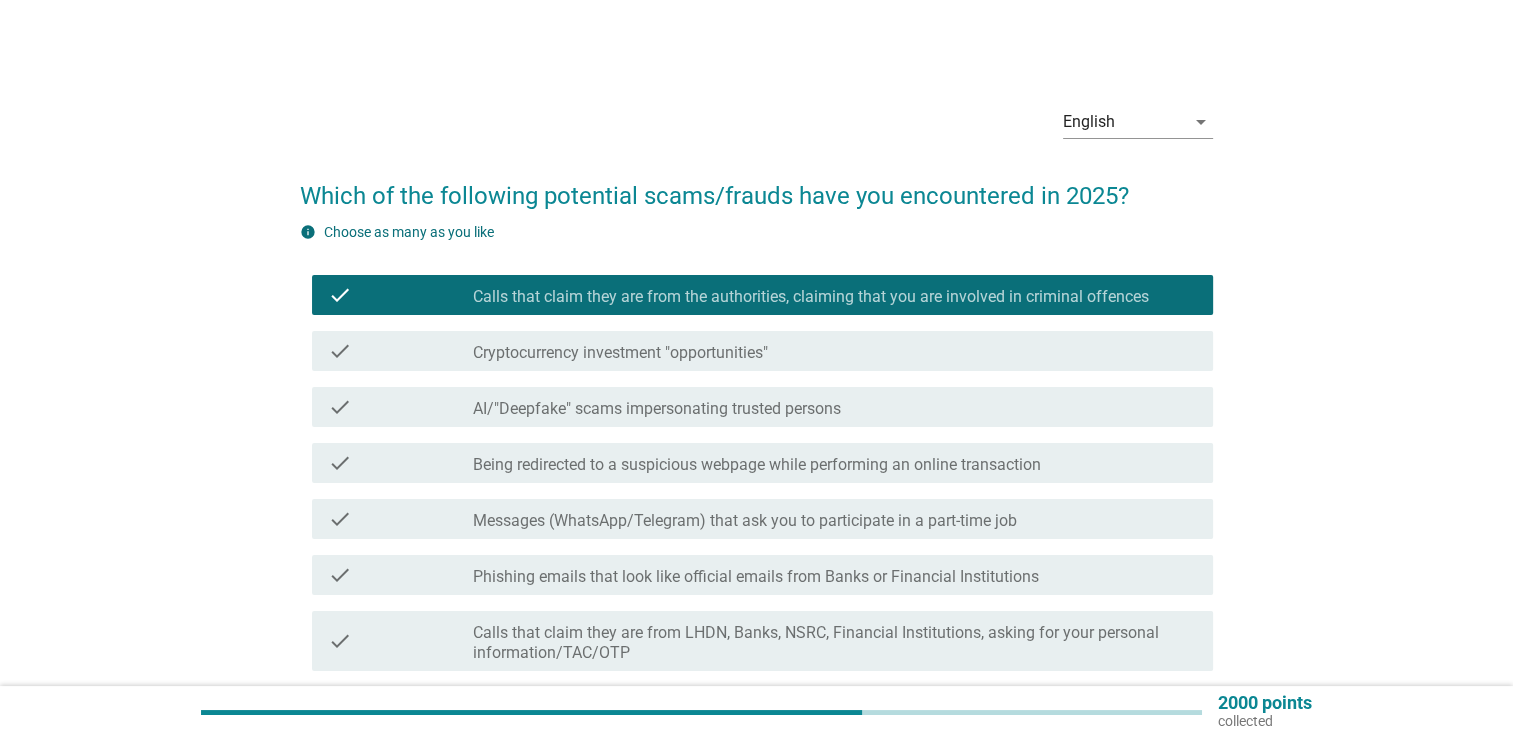 click on "check     check_box_outline_blank Messages (WhatsApp/Telegram) that ask you to participate in a part-time job" at bounding box center (762, 519) 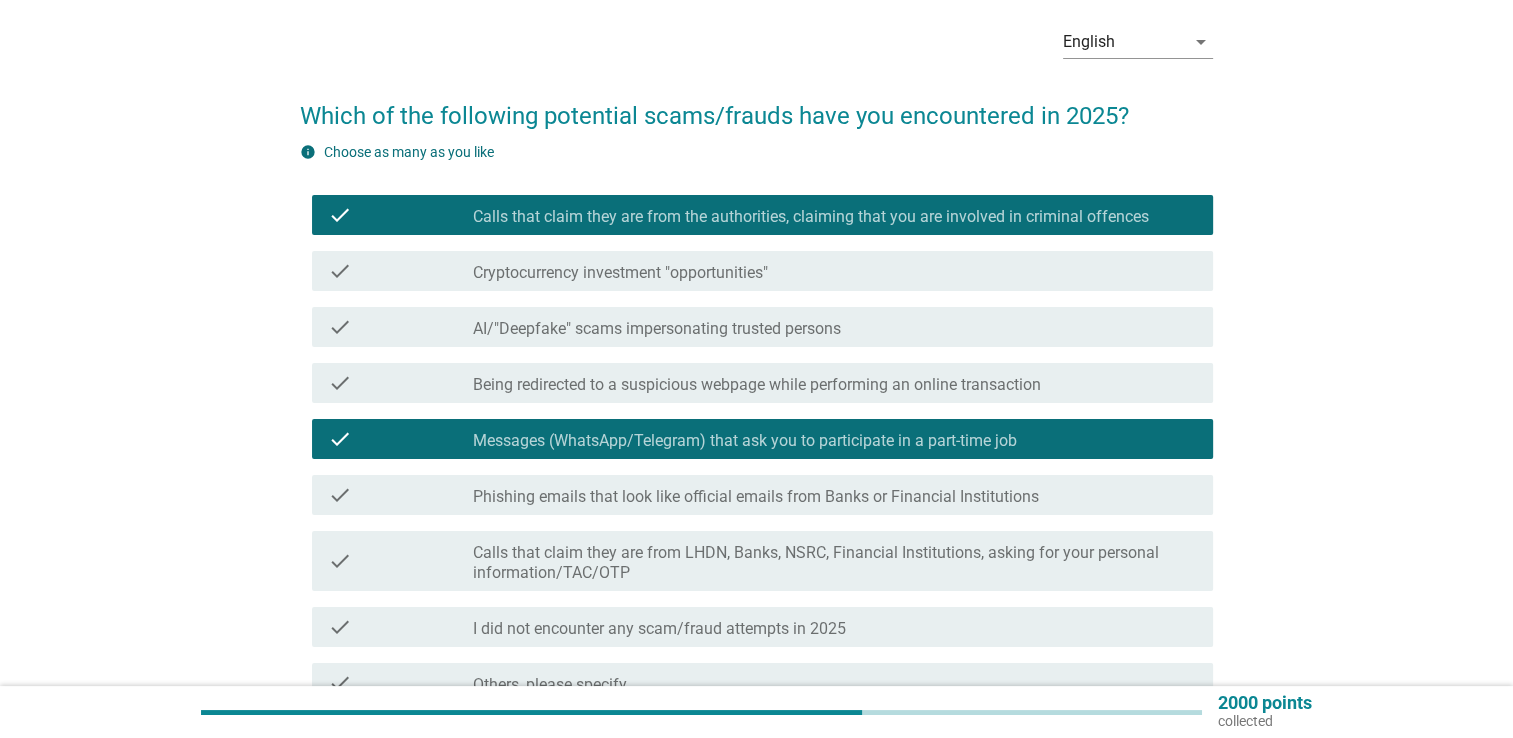 scroll, scrollTop: 127, scrollLeft: 0, axis: vertical 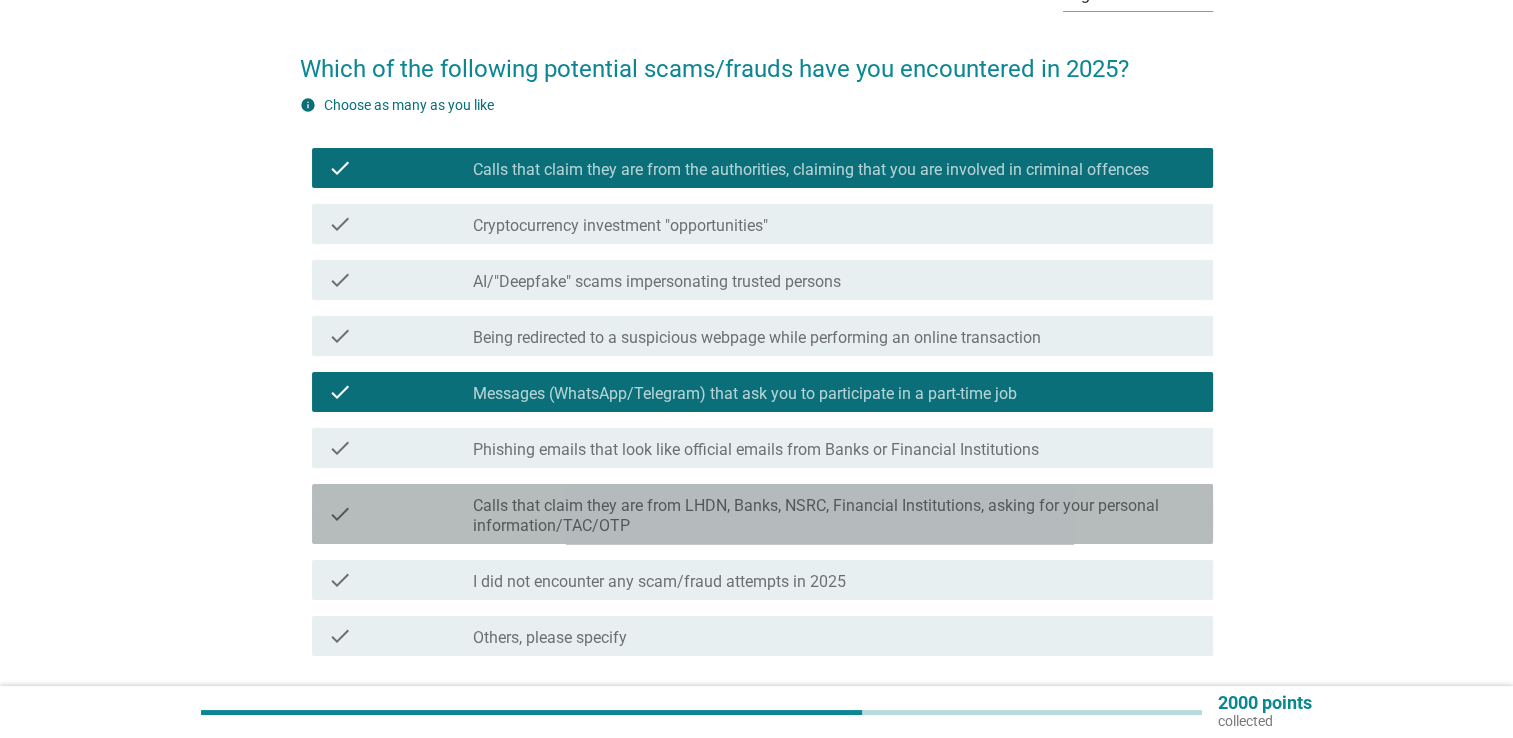 drag, startPoint x: 1028, startPoint y: 512, endPoint x: 1143, endPoint y: 506, distance: 115.15642 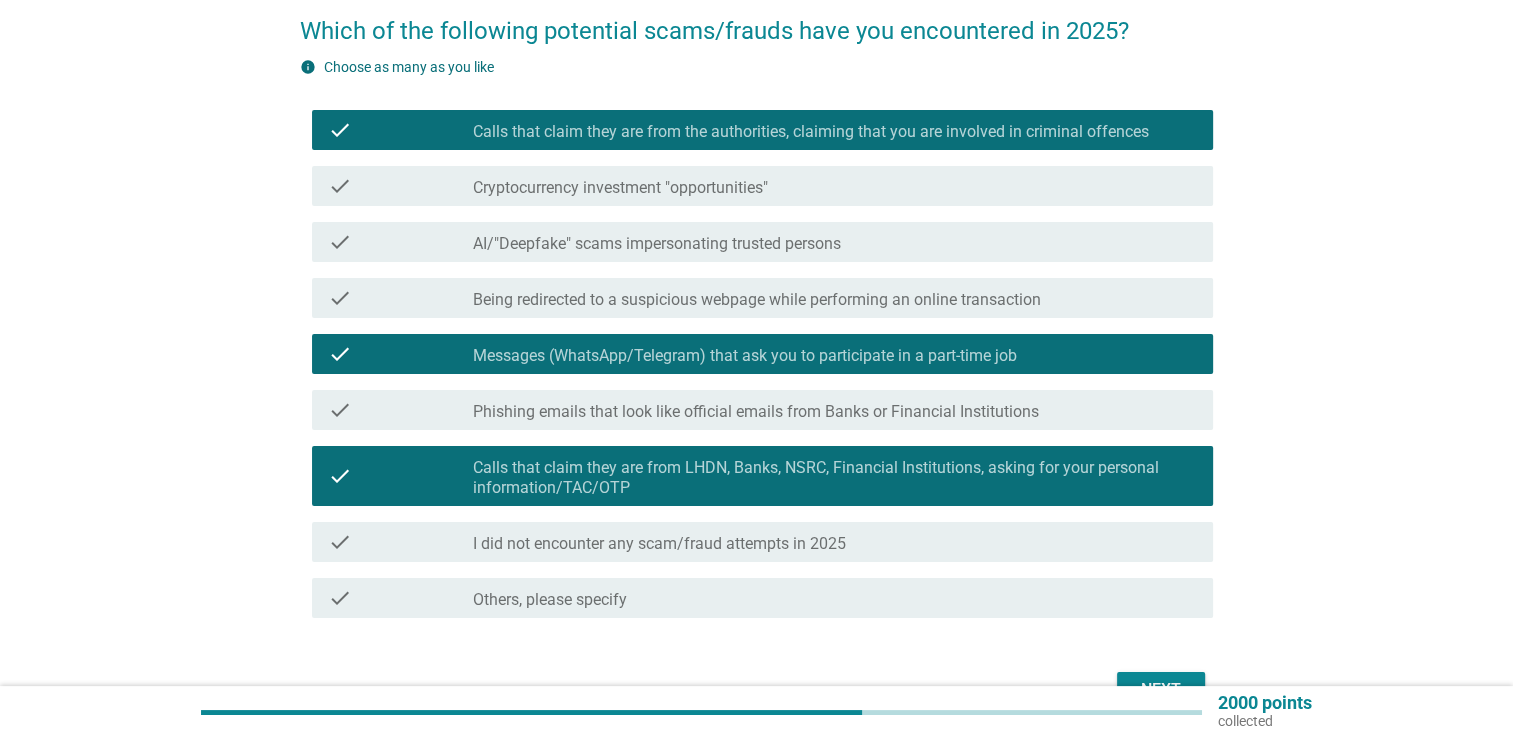 scroll, scrollTop: 282, scrollLeft: 0, axis: vertical 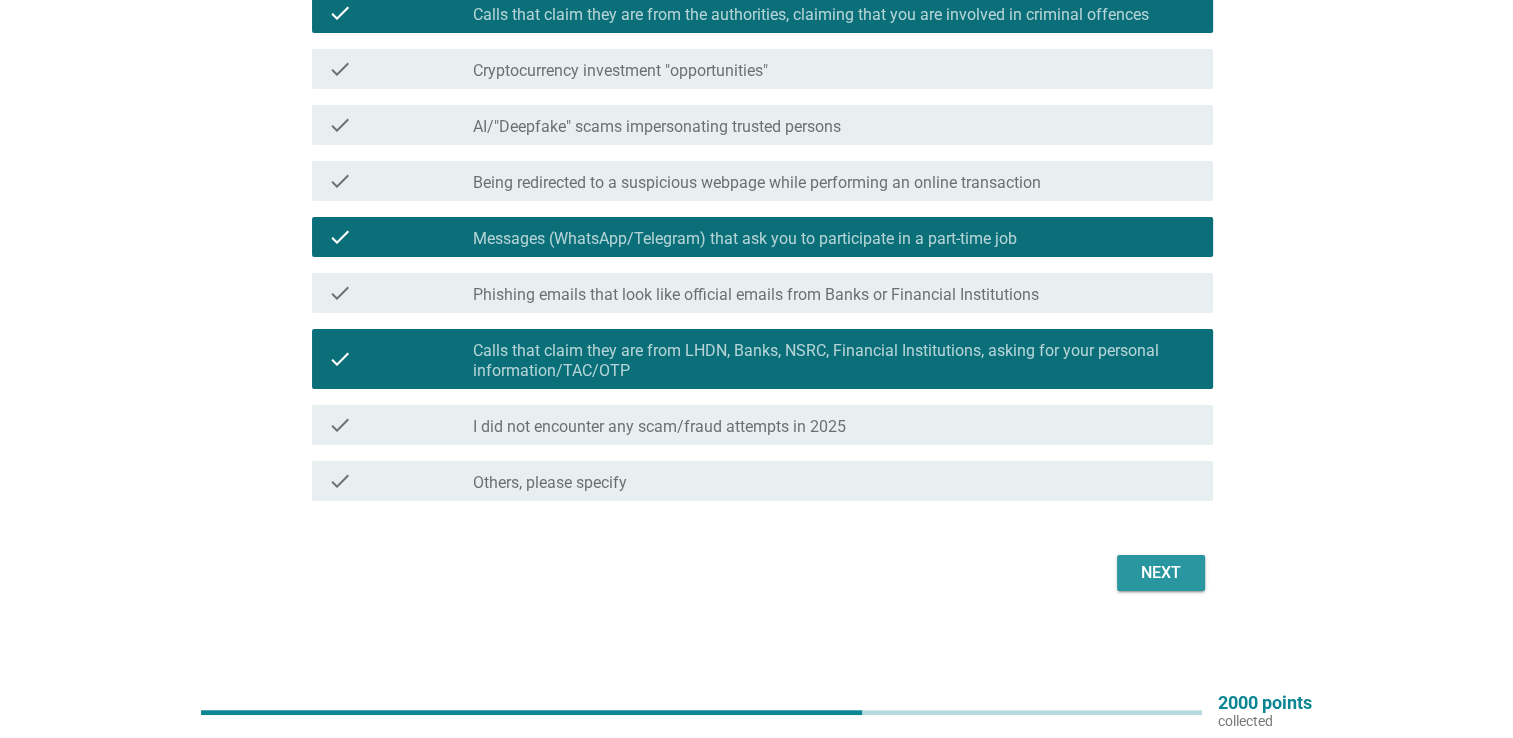 click on "Next" at bounding box center [1161, 573] 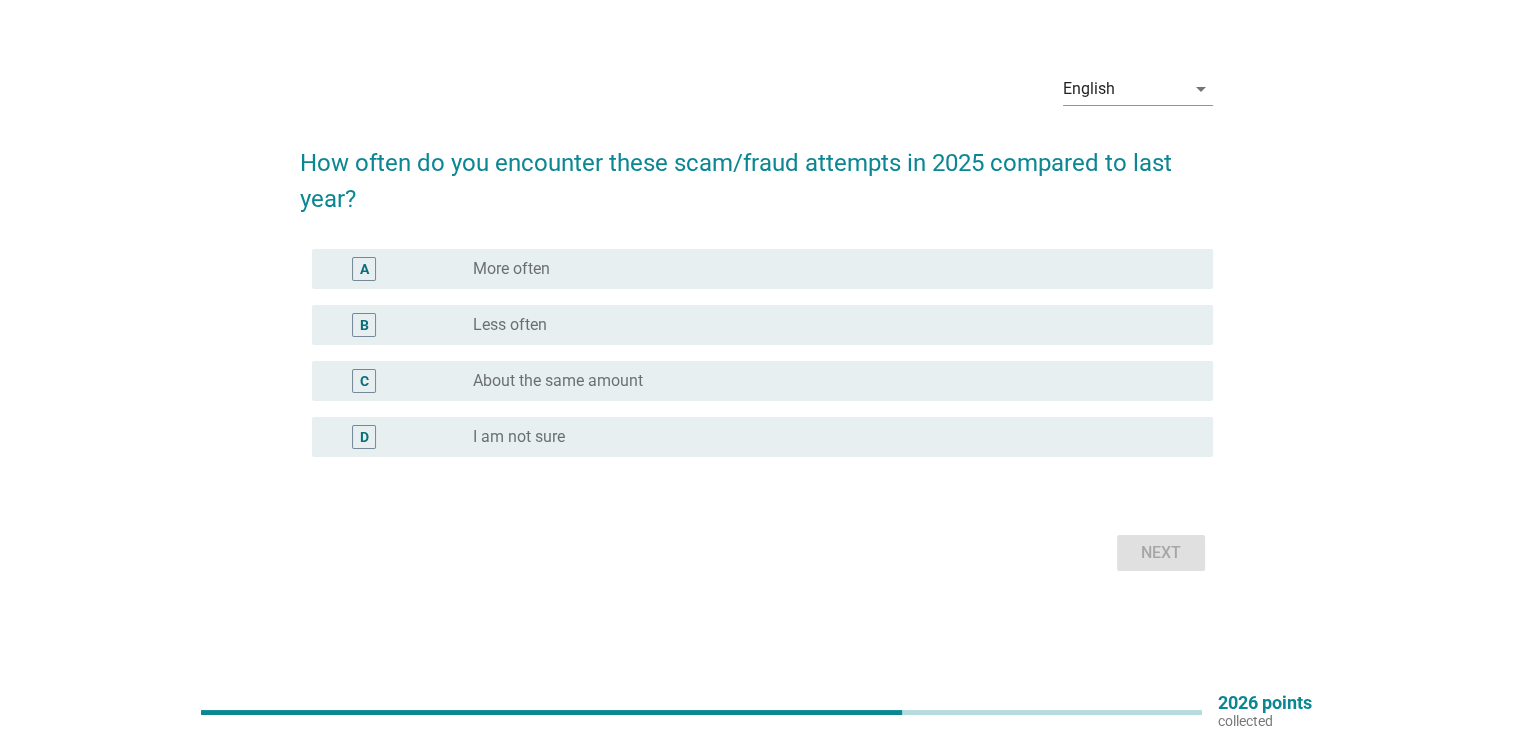 scroll, scrollTop: 0, scrollLeft: 0, axis: both 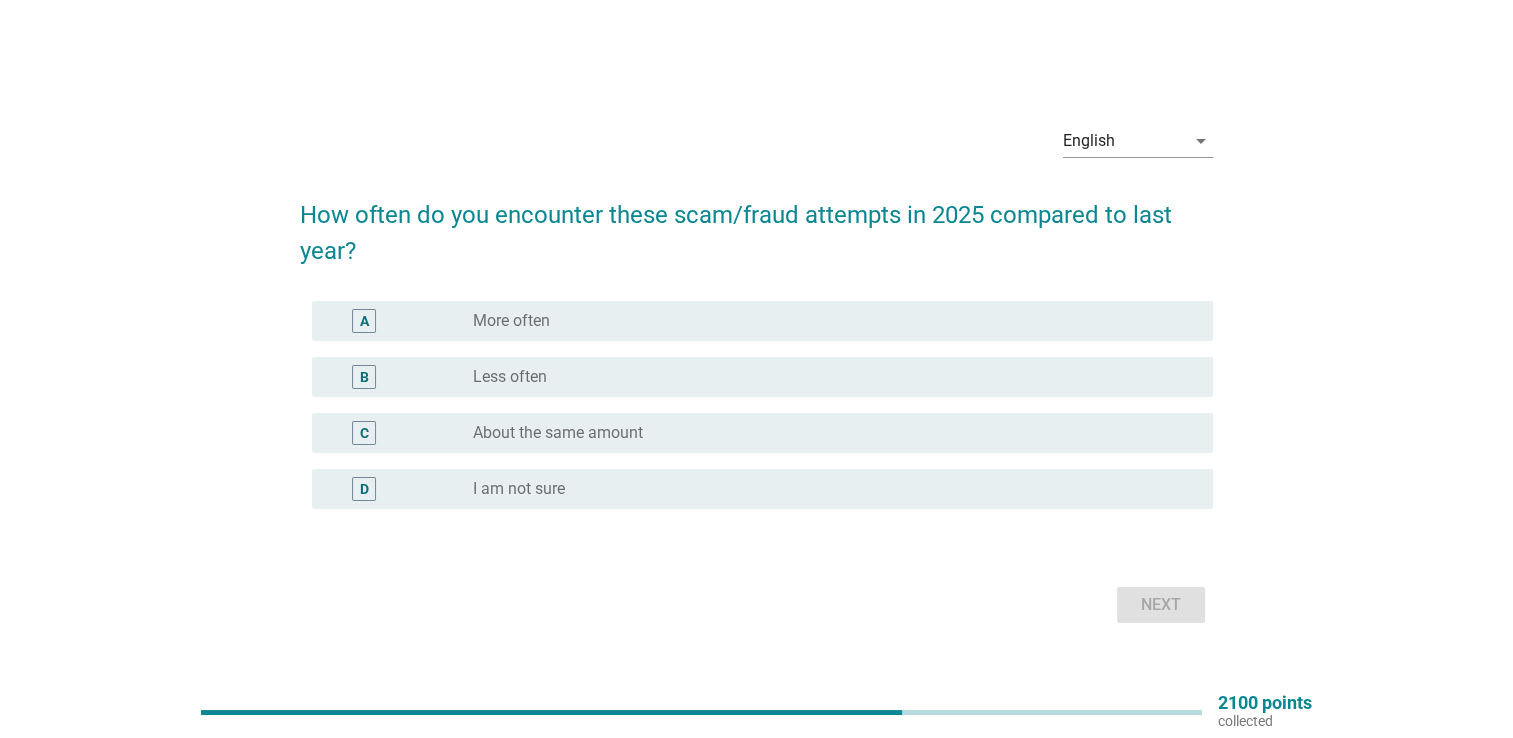 click on "radio_button_unchecked More often" at bounding box center (827, 321) 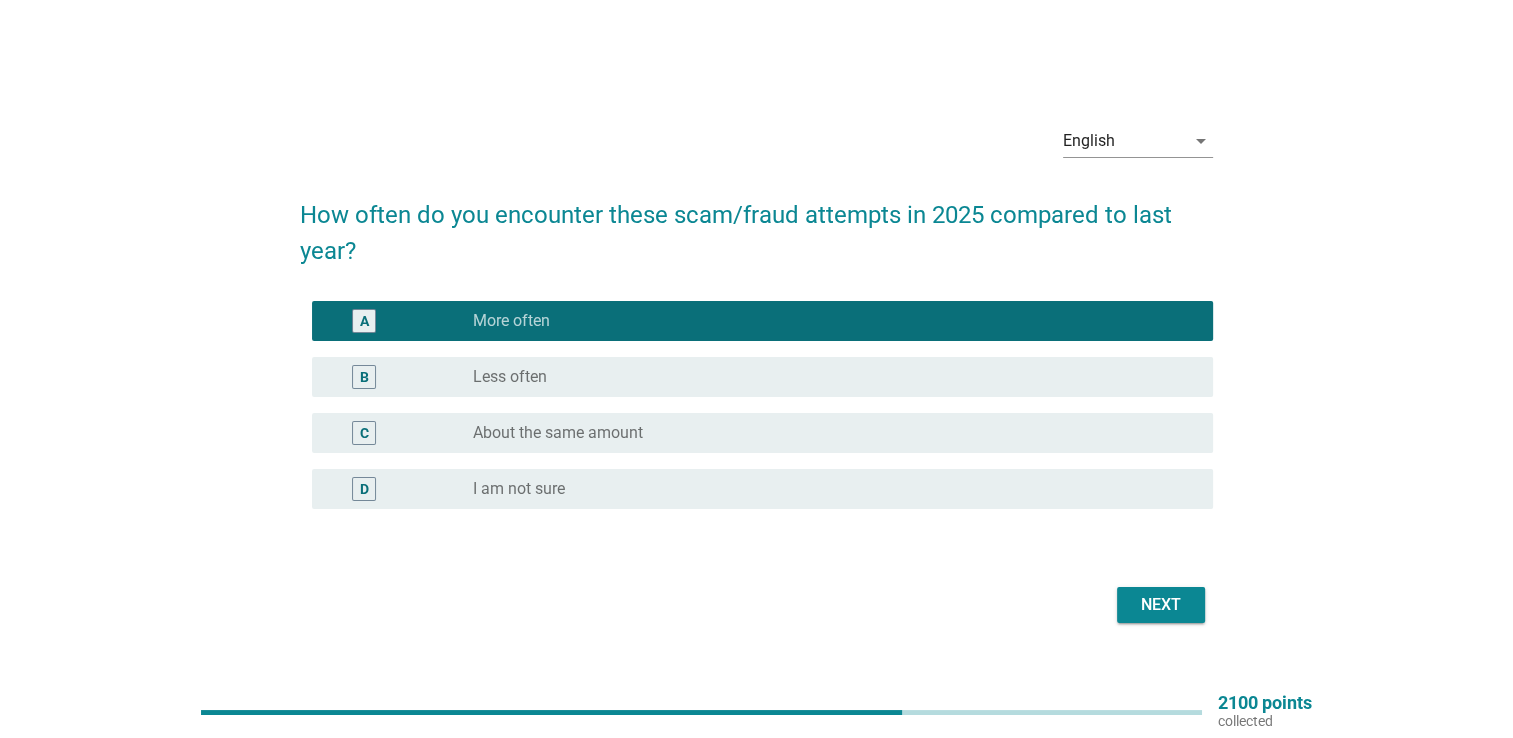 click on "Next" at bounding box center [1161, 605] 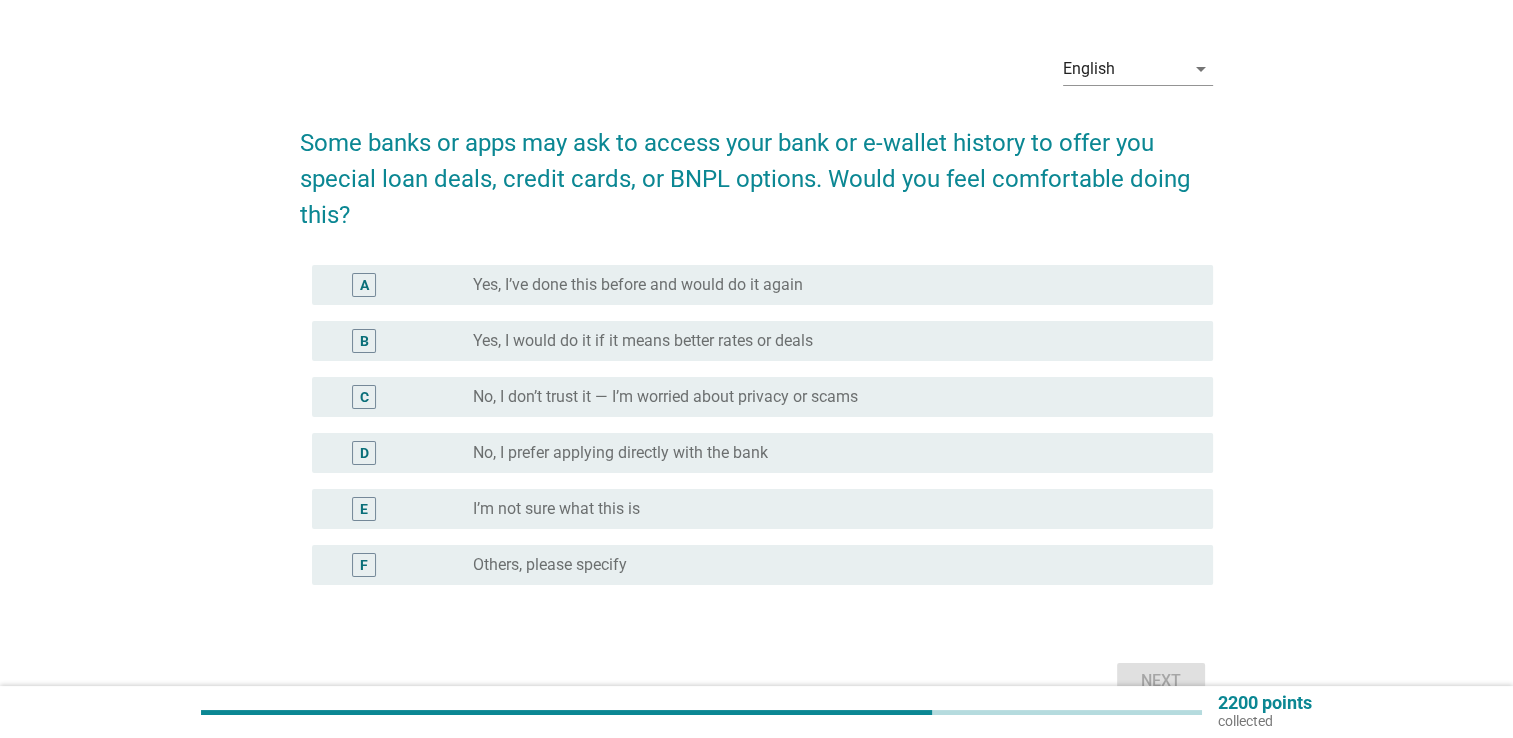 scroll, scrollTop: 56, scrollLeft: 0, axis: vertical 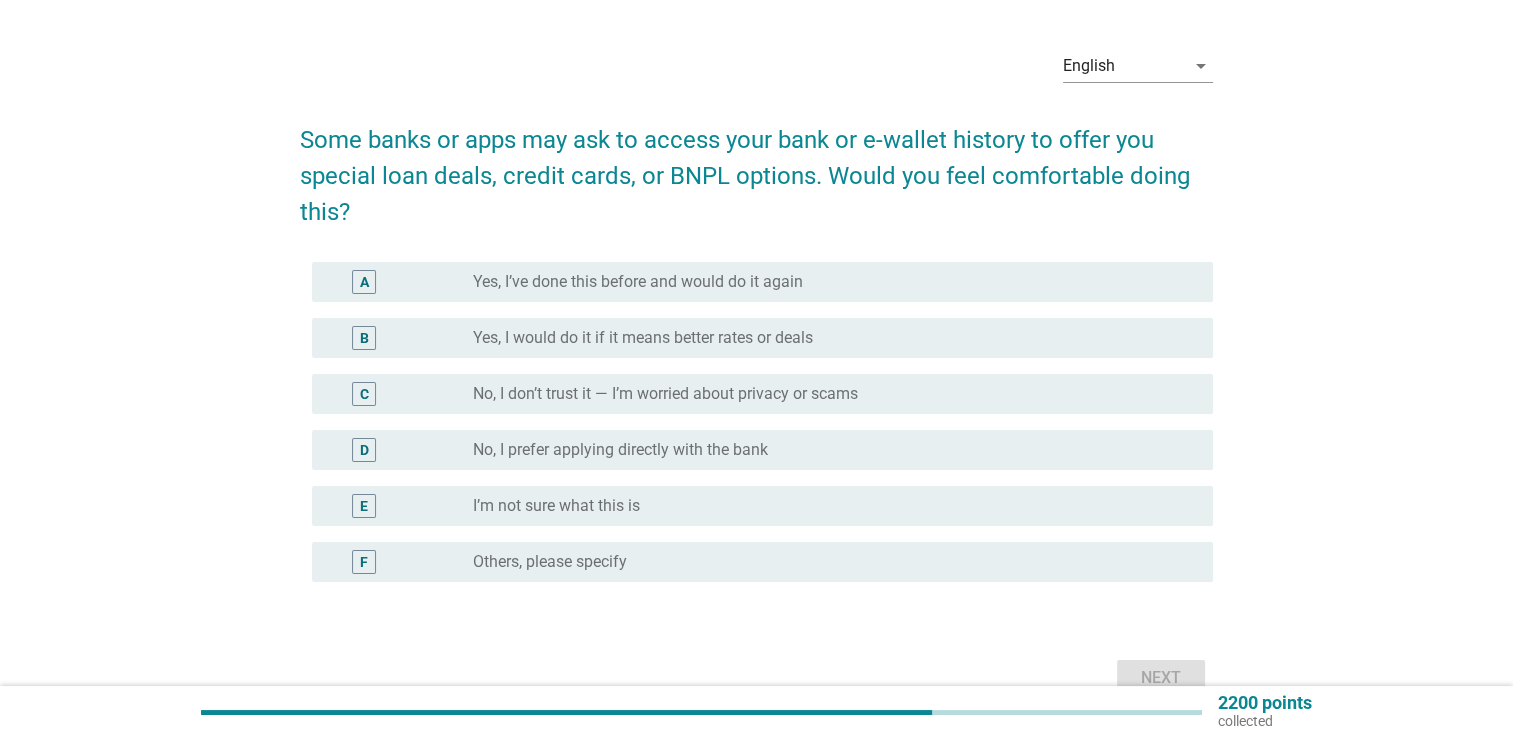 click on "No, I don’t trust it — I’m worried about privacy or scams" at bounding box center [665, 394] 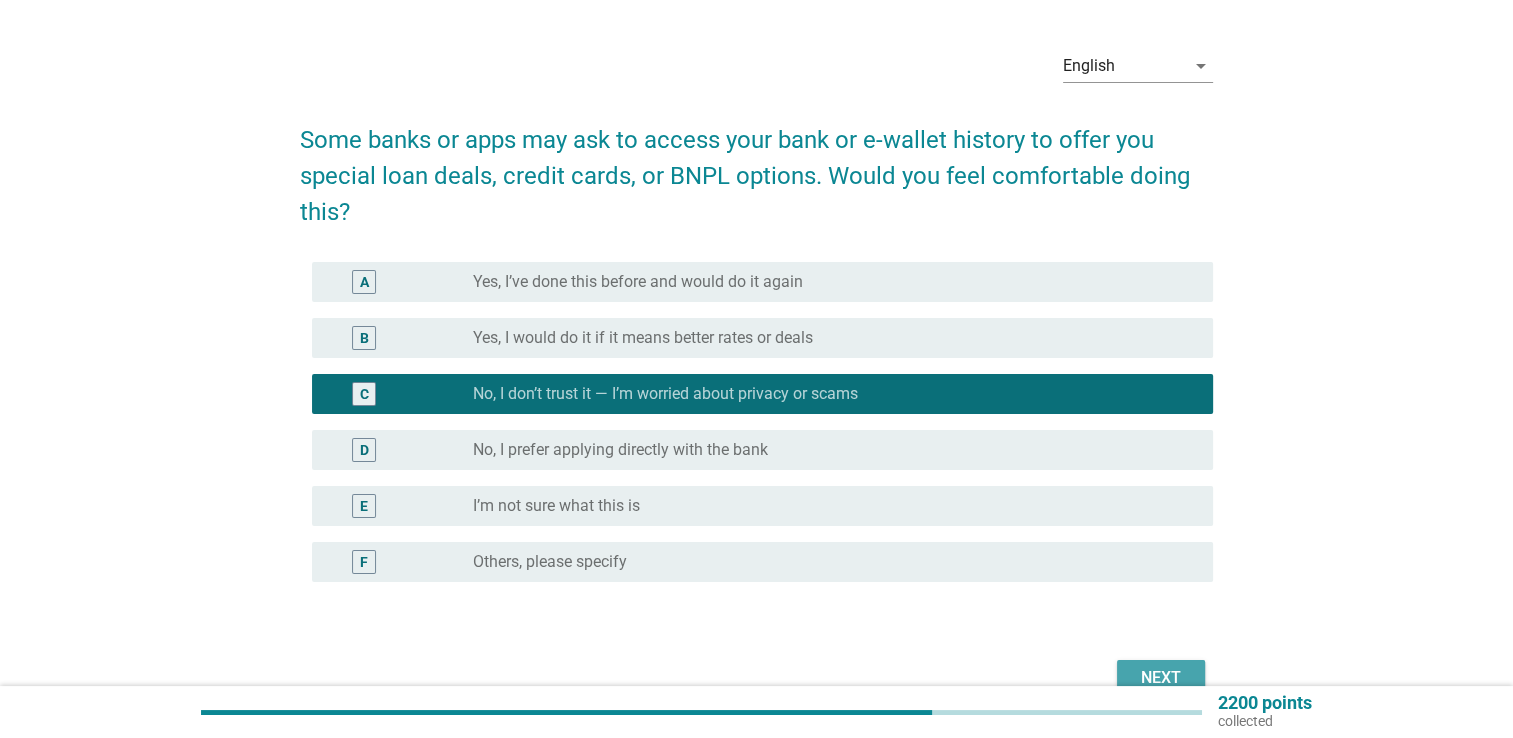 click on "Next" at bounding box center [1161, 678] 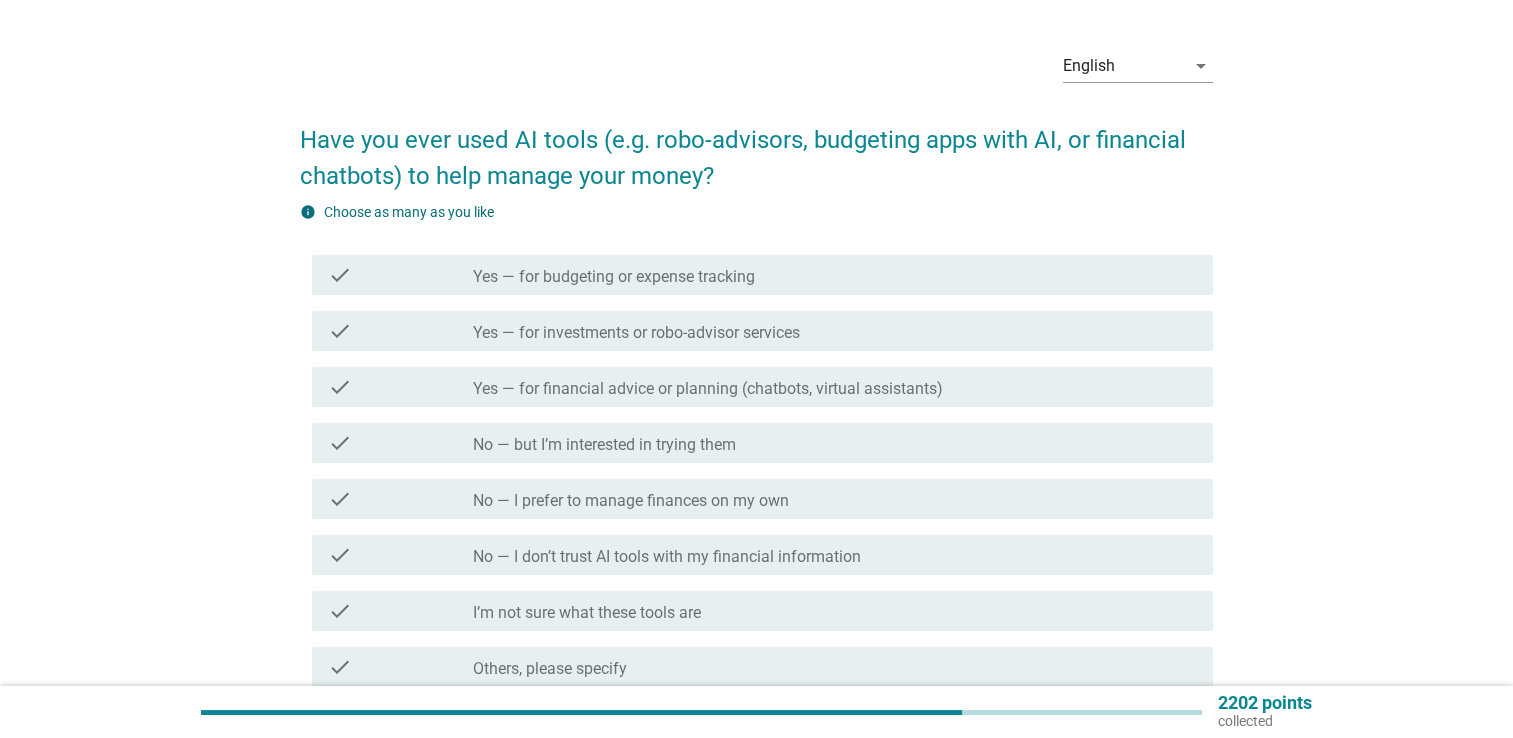 scroll, scrollTop: 0, scrollLeft: 0, axis: both 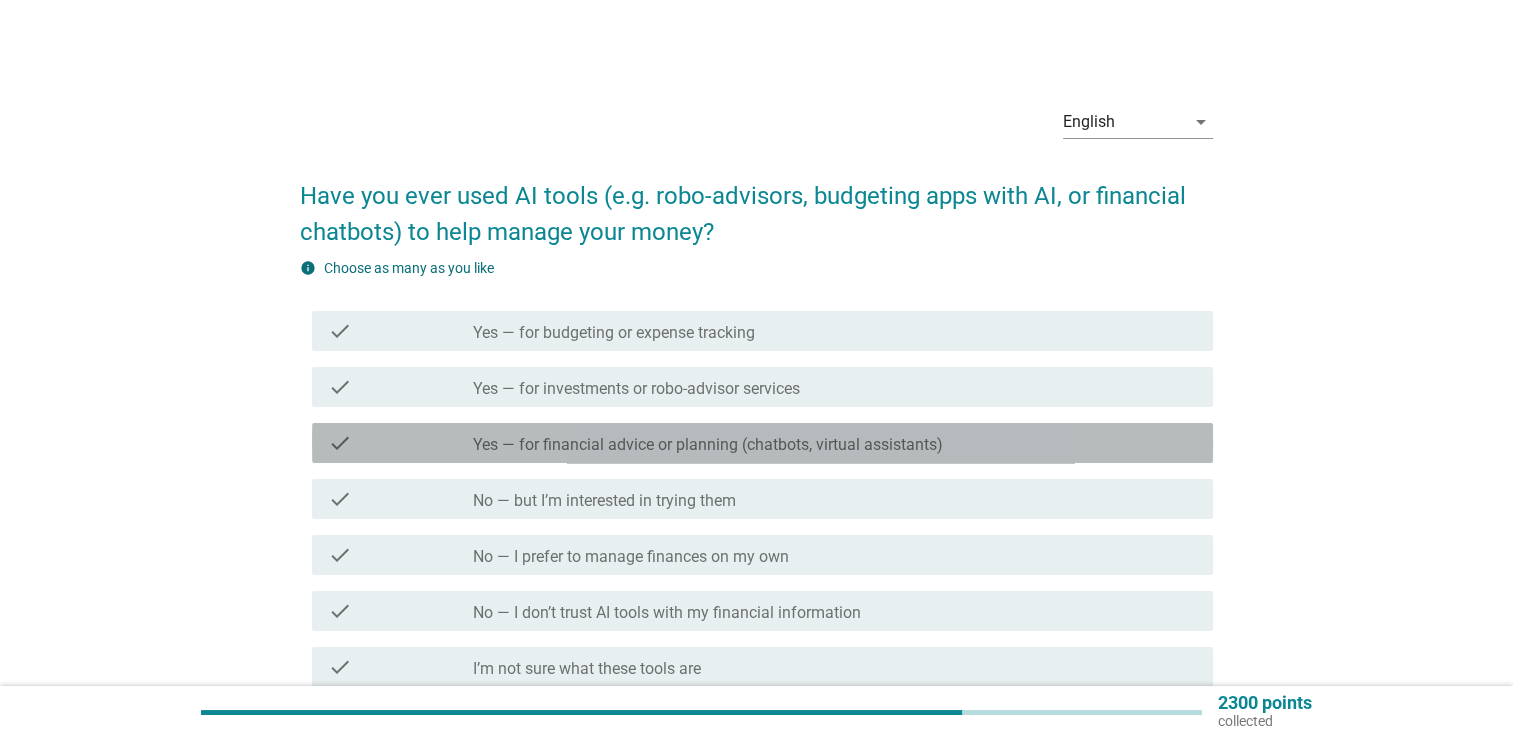 click on "Yes — for financial advice or planning (chatbots, virtual assistants)" at bounding box center [708, 445] 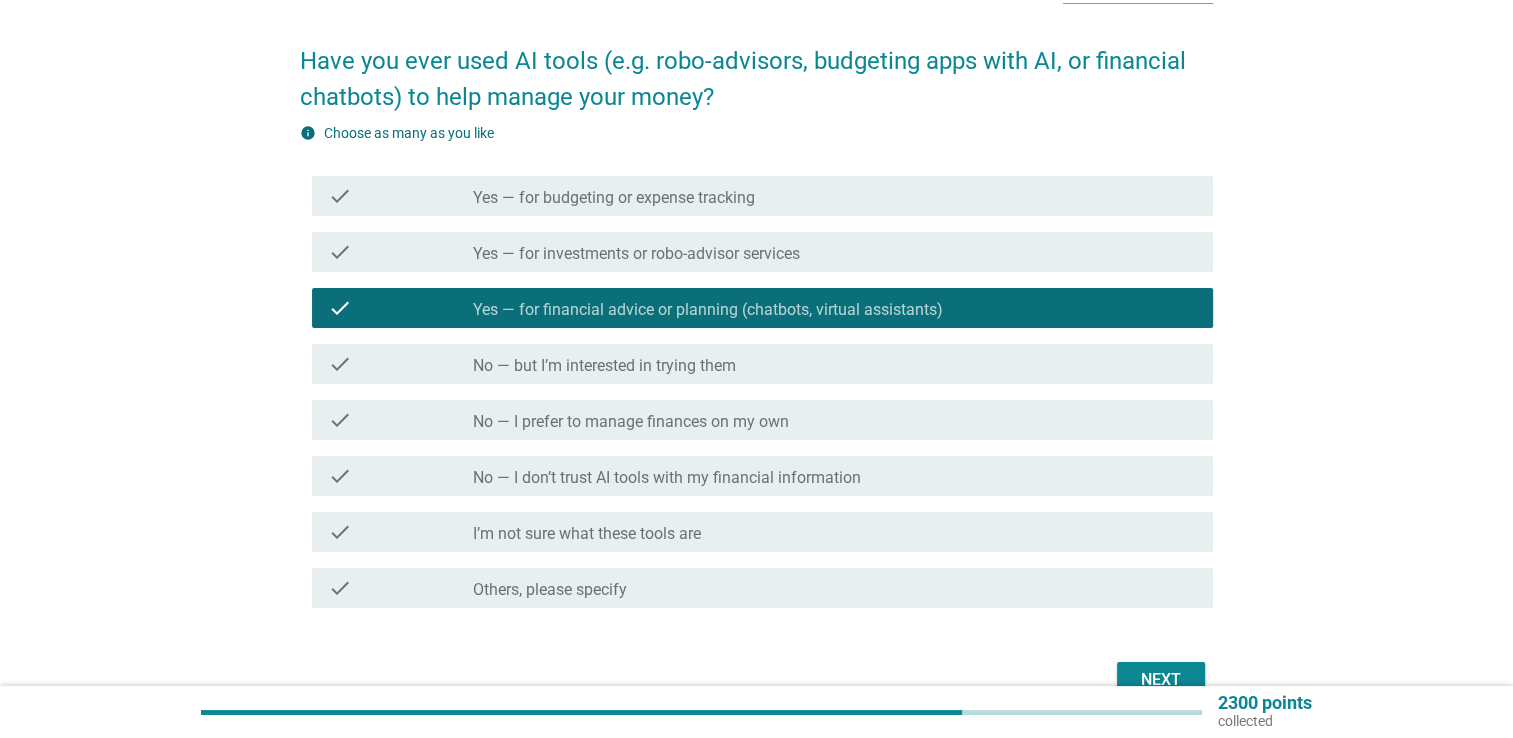 scroll, scrollTop: 140, scrollLeft: 0, axis: vertical 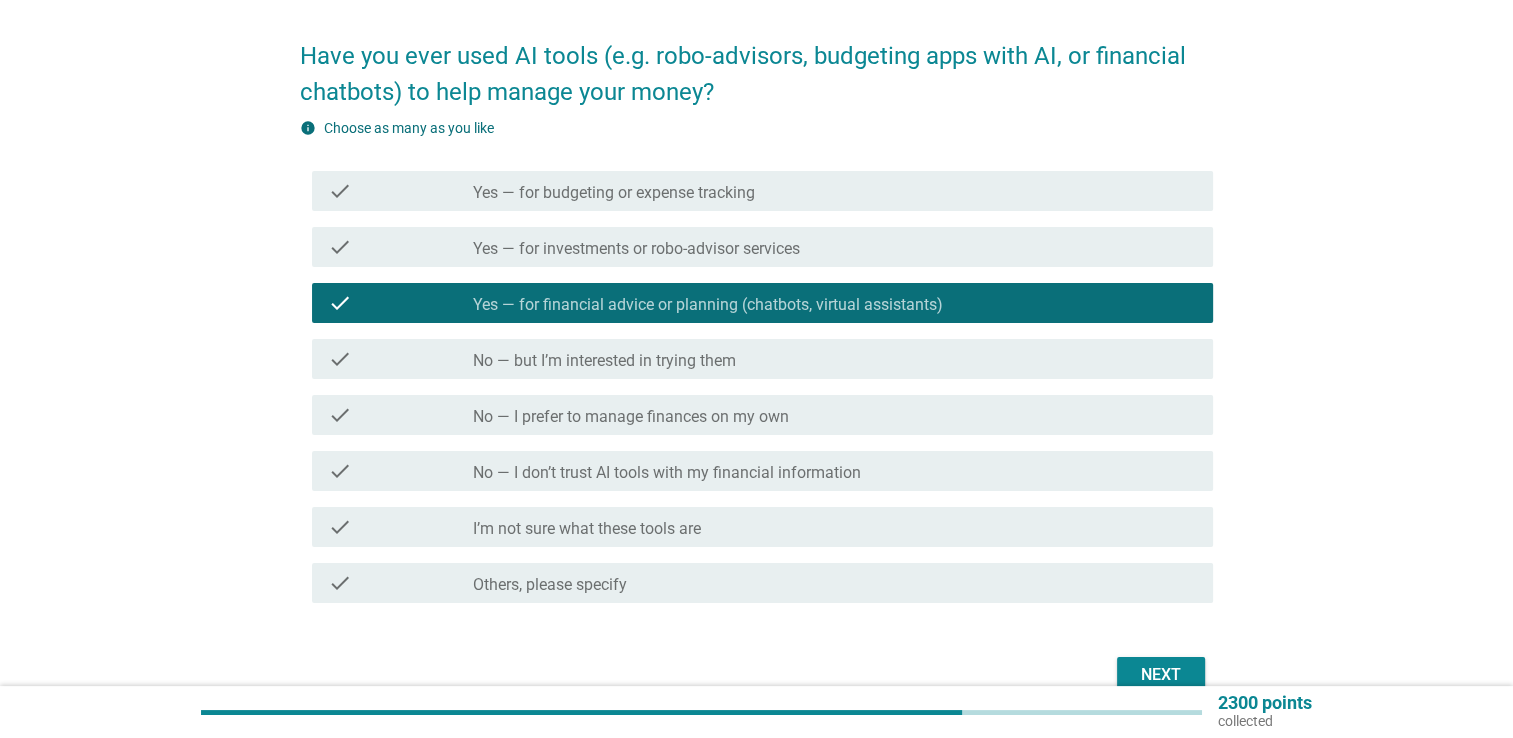 click on "Next" at bounding box center (1161, 675) 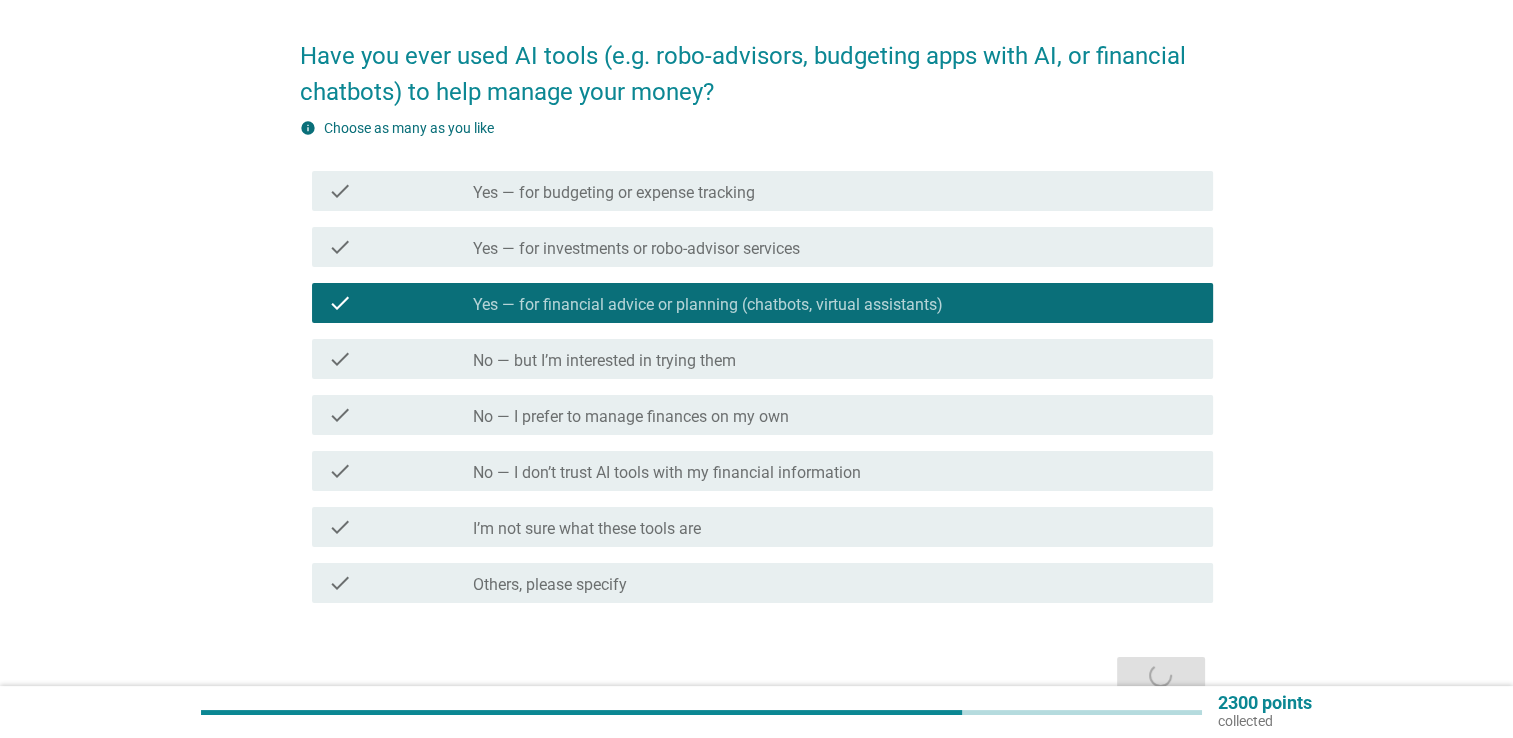 scroll, scrollTop: 0, scrollLeft: 0, axis: both 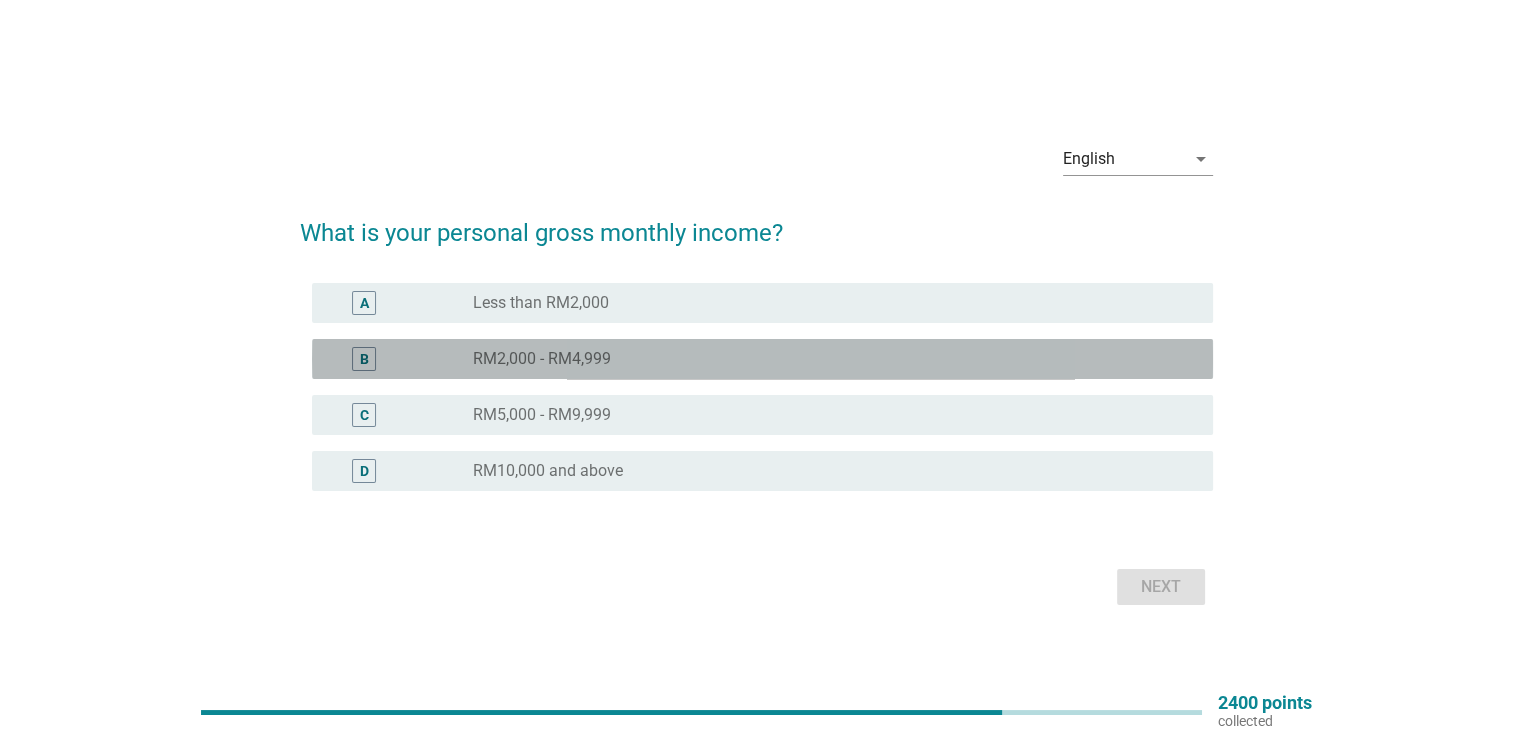 click on "B     radio_button_unchecked [RM_NUMBER] - [RM_NUMBER]" at bounding box center (762, 359) 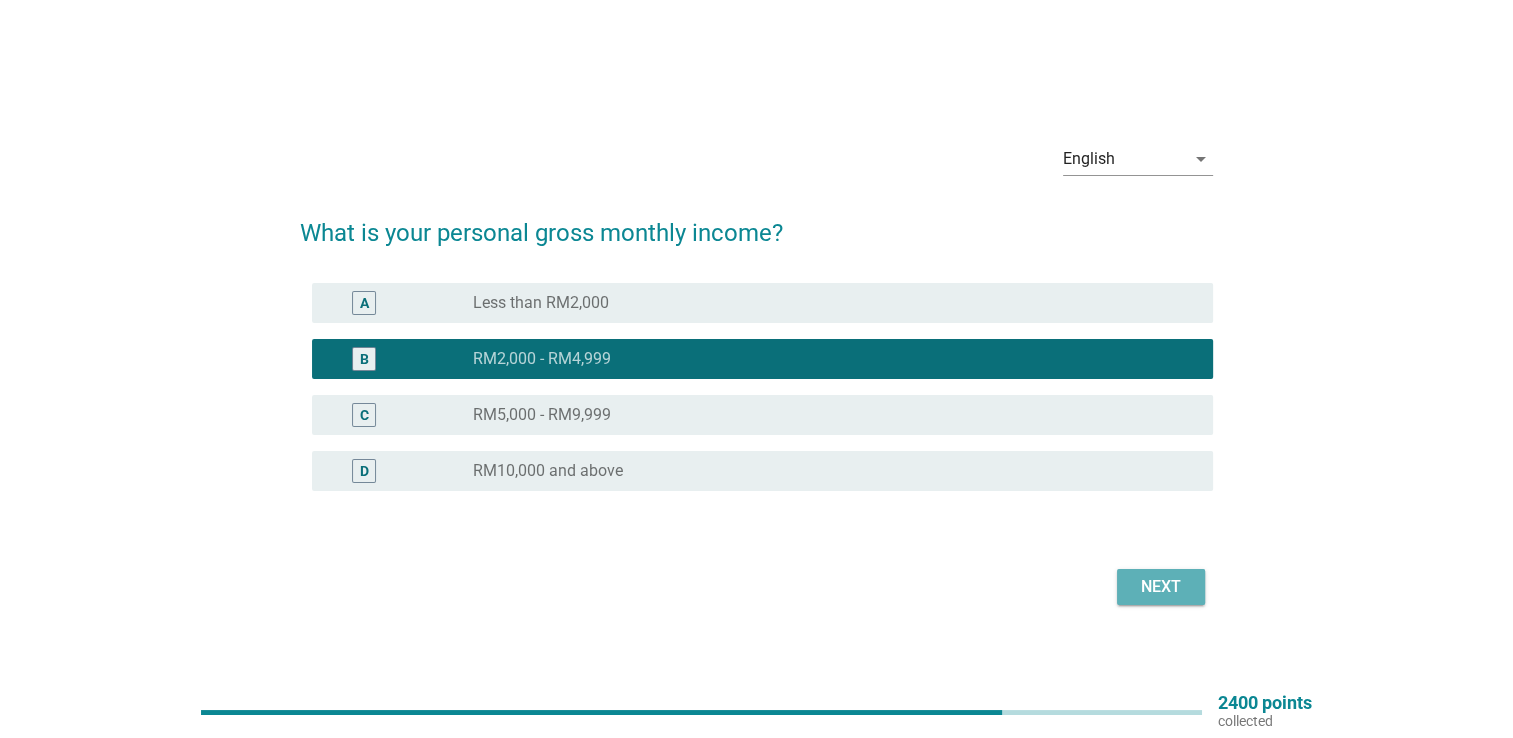 click on "Next" at bounding box center [1161, 587] 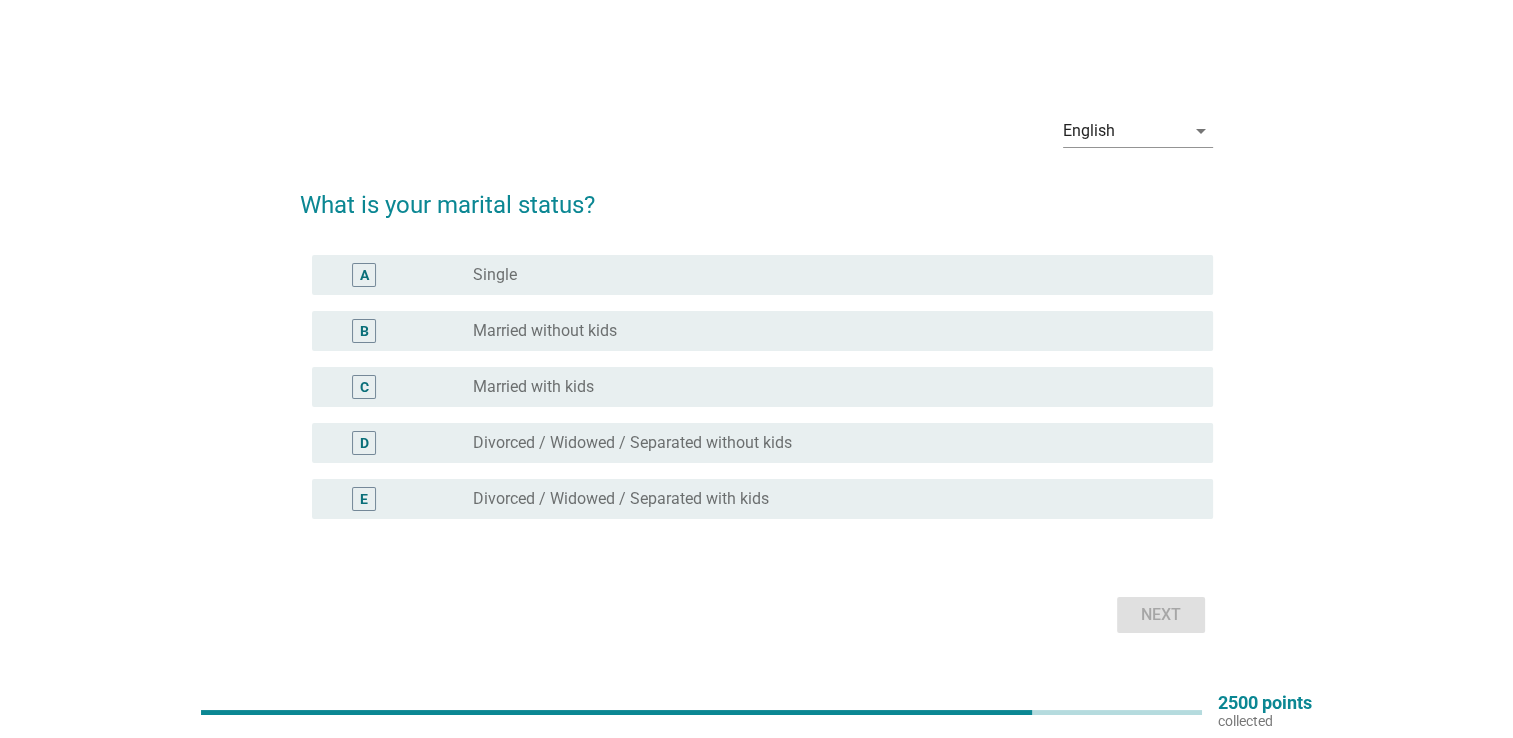 click on "radio_button_unchecked Single" at bounding box center [827, 275] 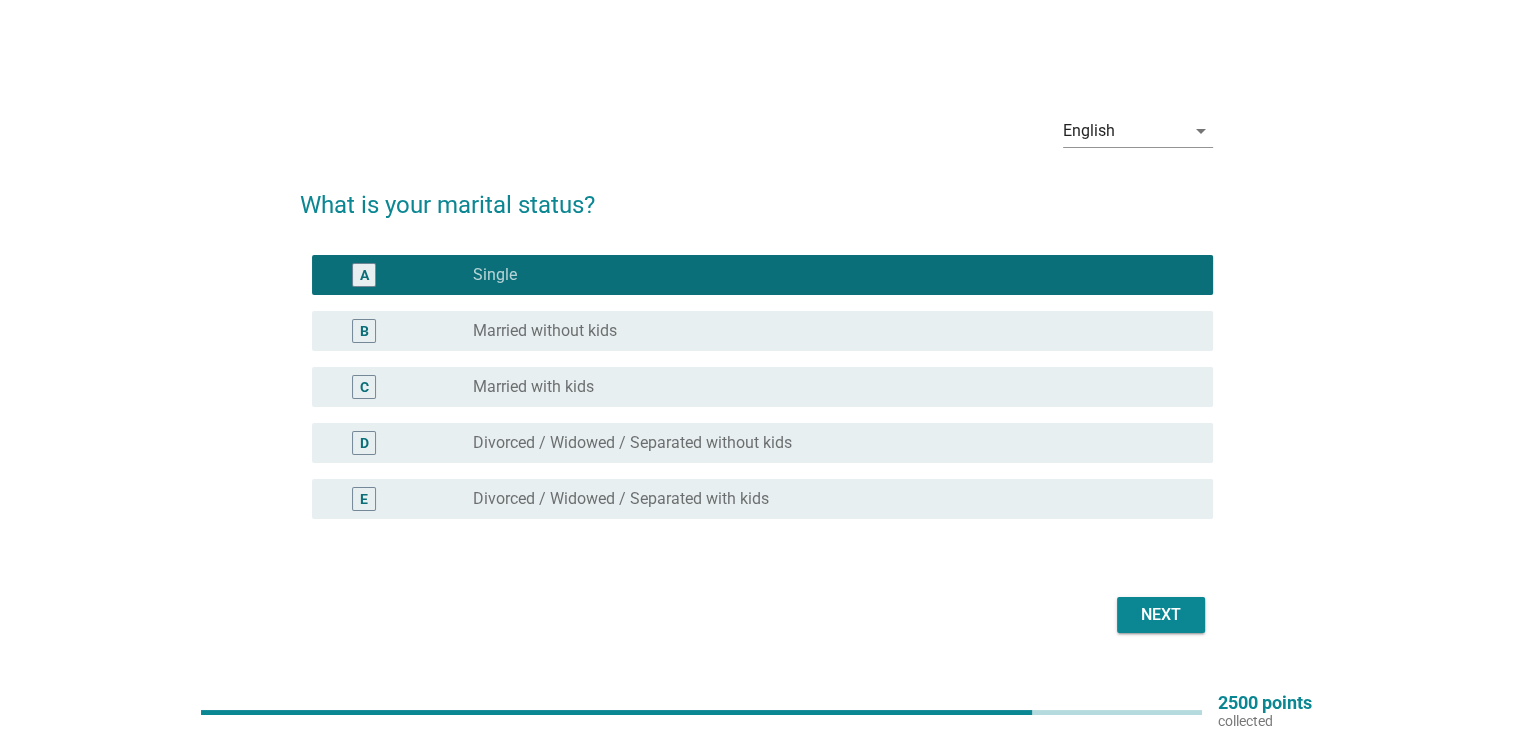 click on "Next" at bounding box center [1161, 615] 